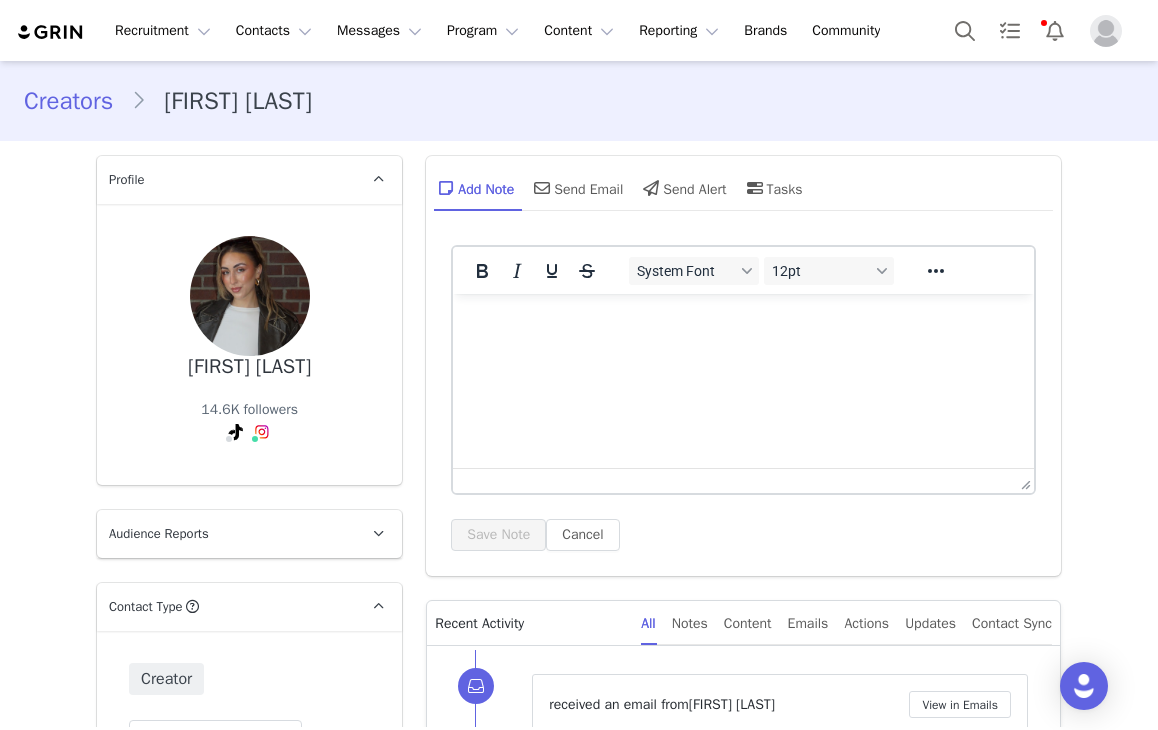 scroll, scrollTop: 0, scrollLeft: 0, axis: both 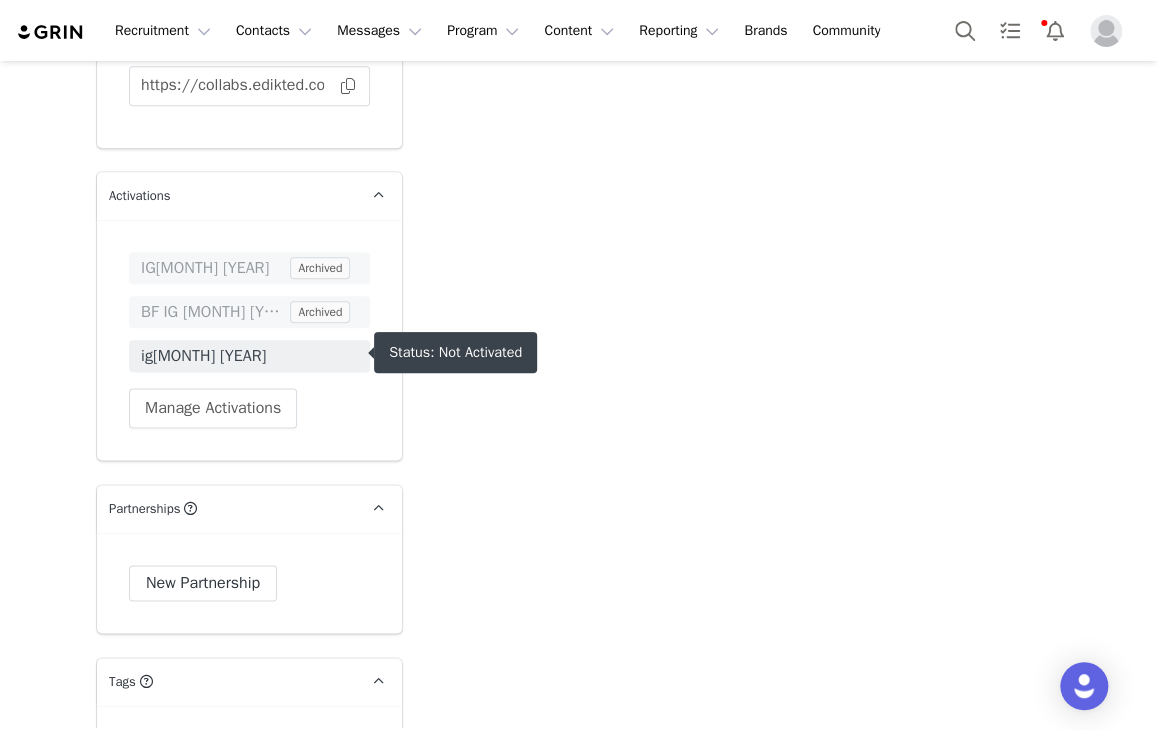 click on "ig[MONTH] [YEAR]" at bounding box center [249, 356] 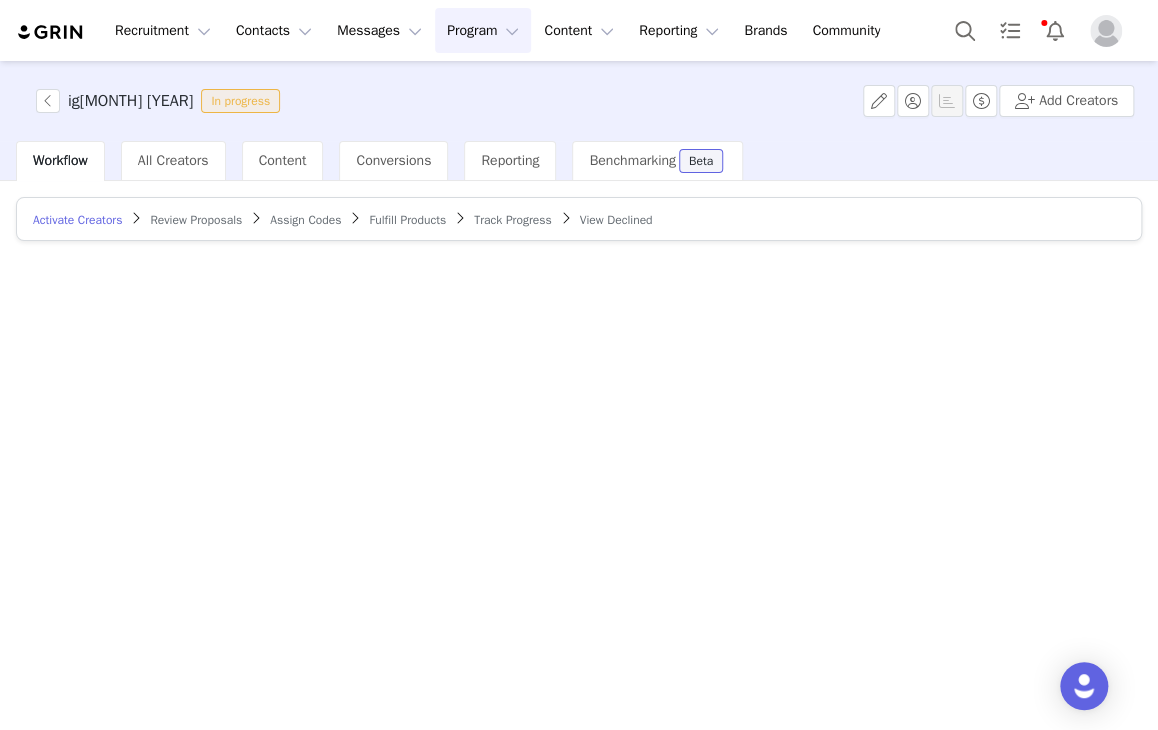 scroll, scrollTop: 0, scrollLeft: 0, axis: both 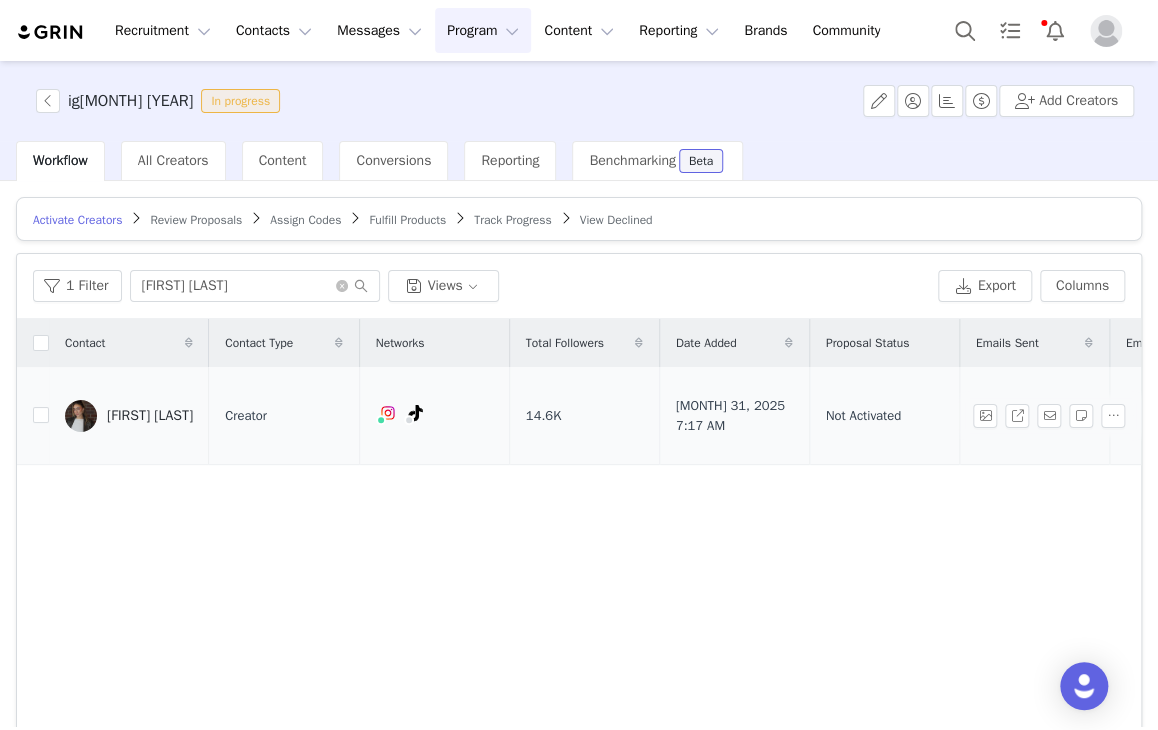 click at bounding box center [33, 416] 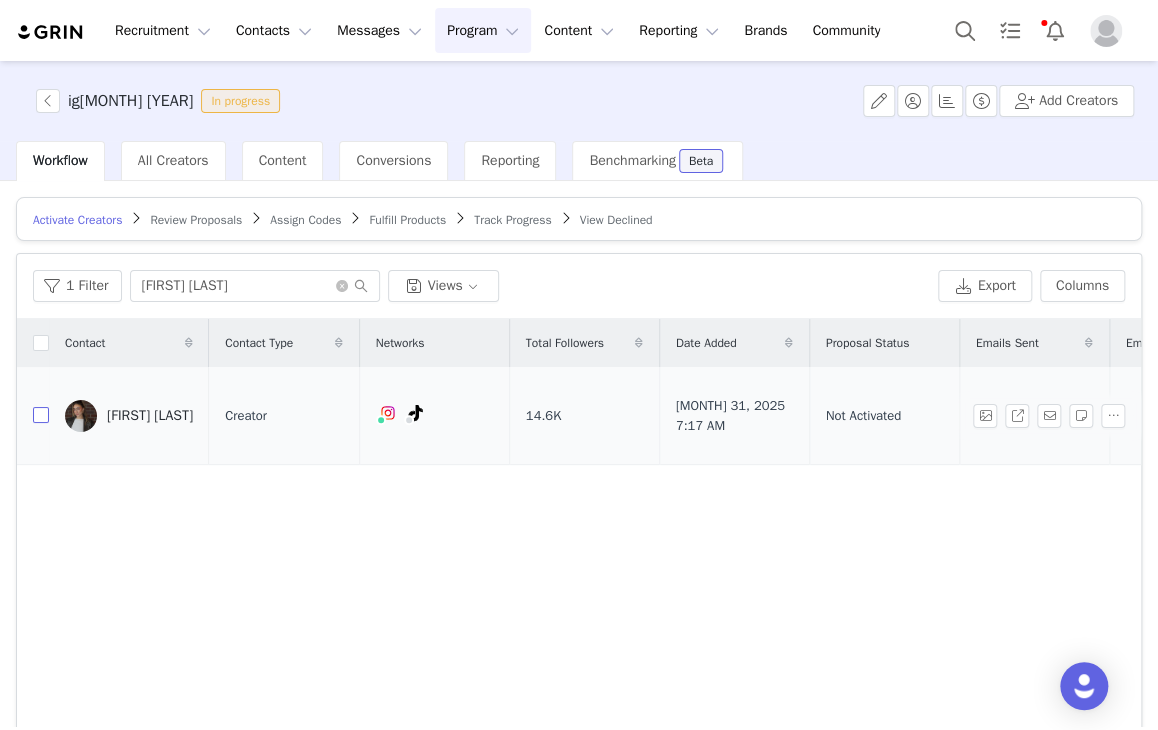 click at bounding box center (41, 415) 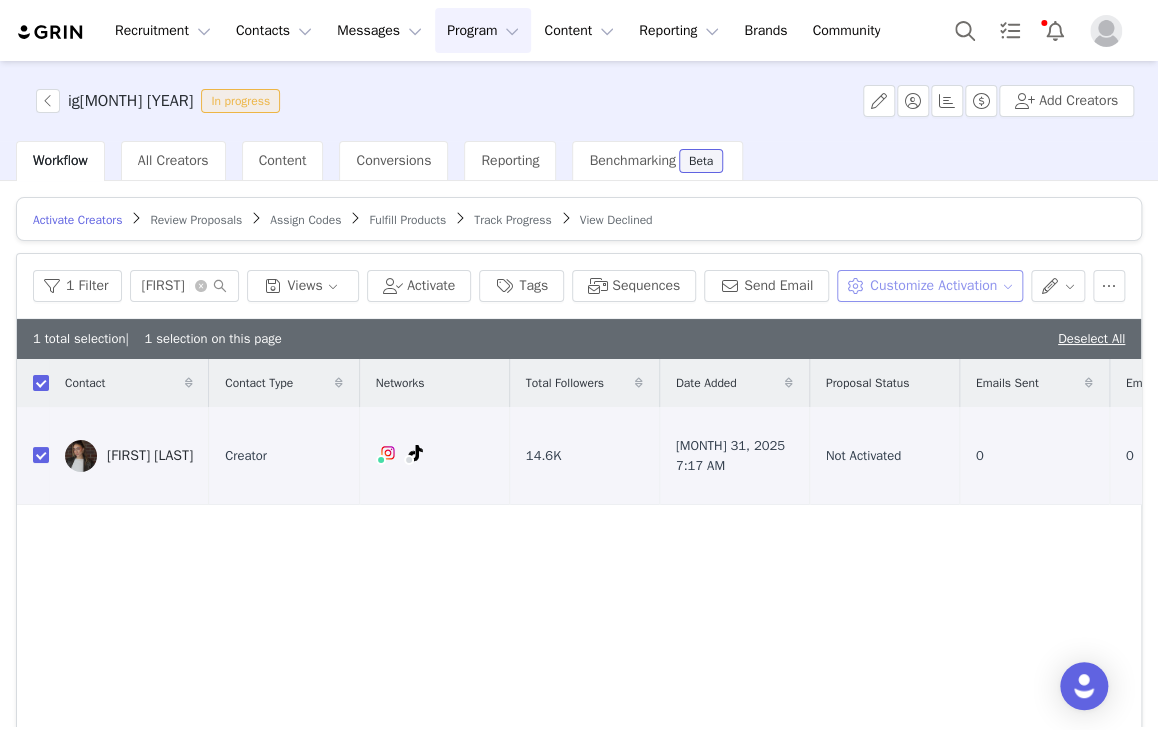 click on "Customize Activation" at bounding box center [929, 286] 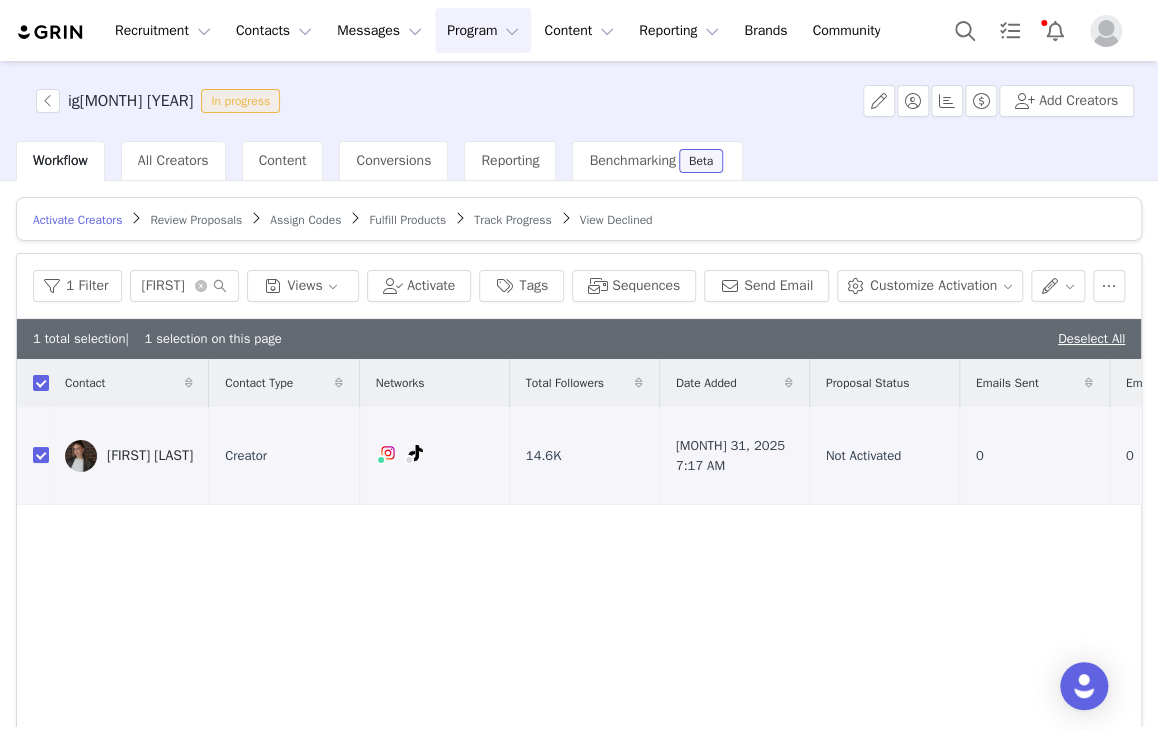 click on "Contact   Contact Type   Networks   Total Followers   Date Added   Proposal Status   Emails Sent   Emails Opens   Emails Replies   Available Tasks   [FIRST] [LAST]  Creator 14.6K Jul 31, 2025 7:17 AM Not Activated 0 0 0 IG feed post (0/2) IG story (0/2)" at bounding box center [579, 577] 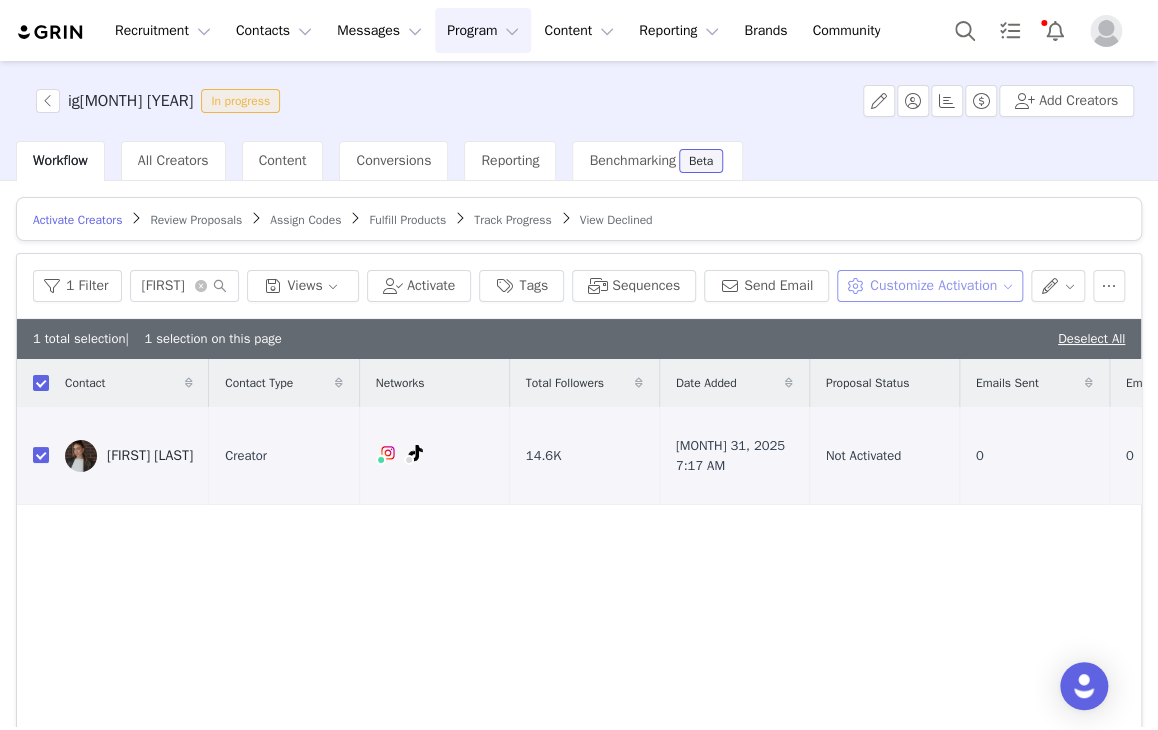 click on "Customize Activation" at bounding box center [929, 286] 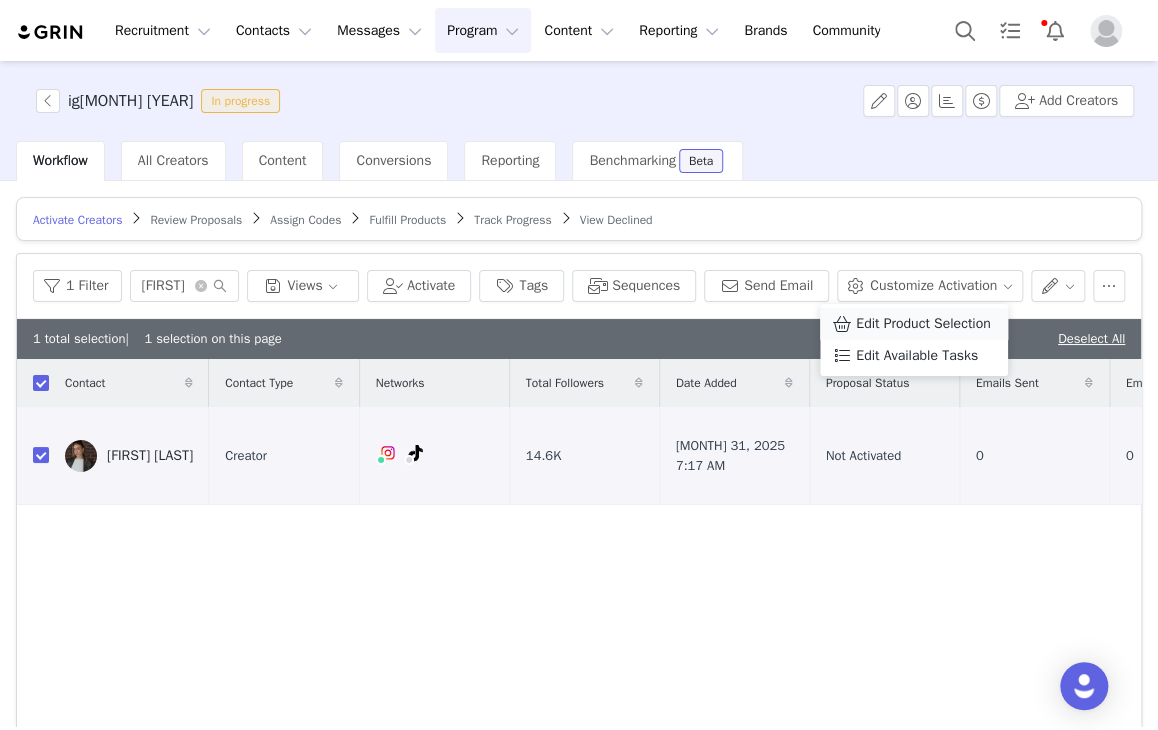 click on "Edit Product Selection" at bounding box center [923, 324] 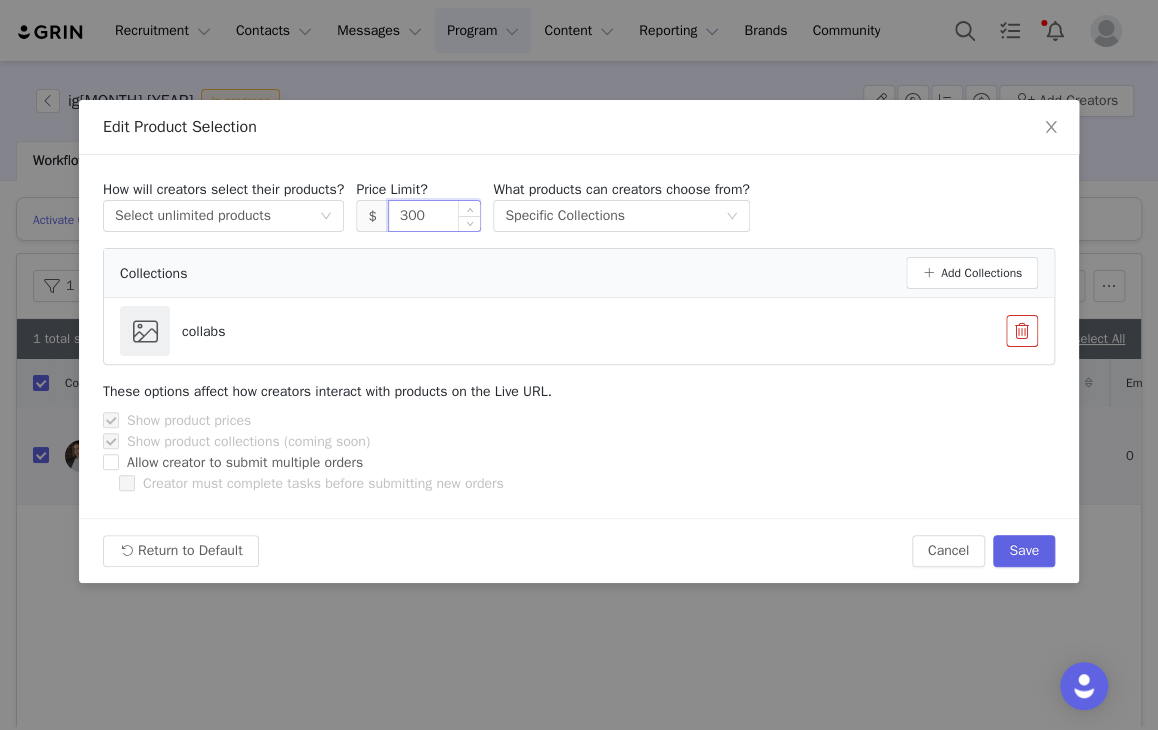 click on "300" at bounding box center [435, 216] 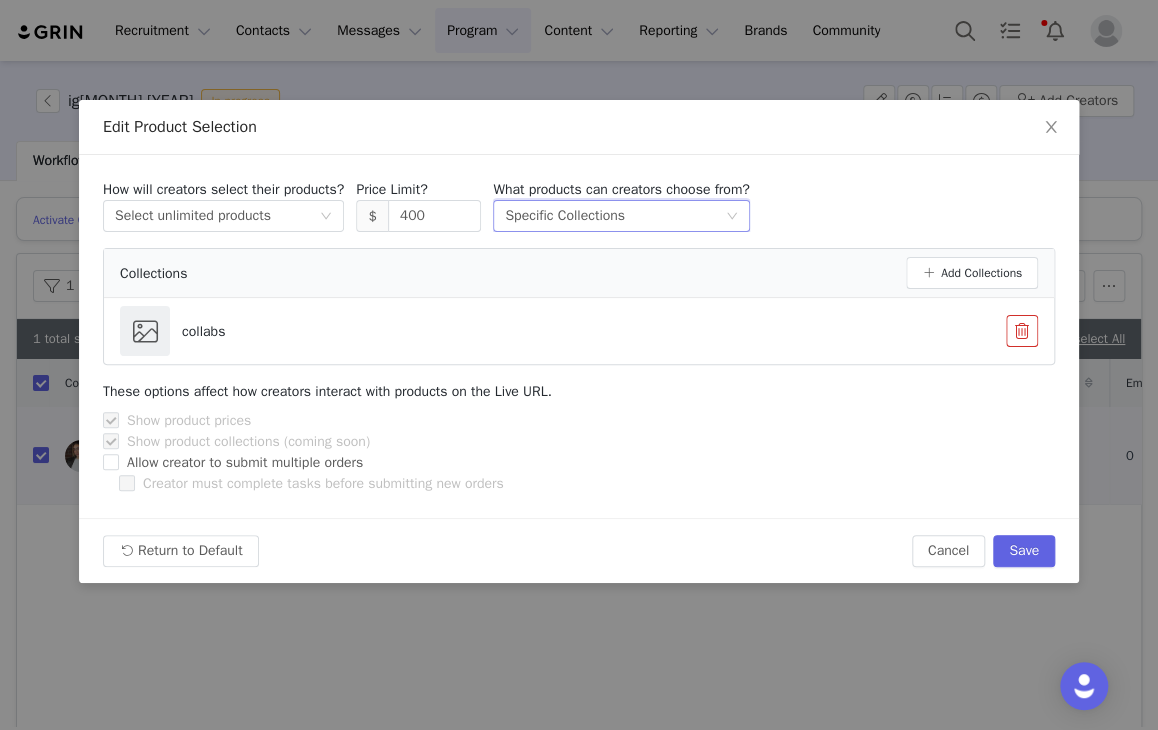 drag, startPoint x: 1020, startPoint y: 549, endPoint x: 738, endPoint y: 205, distance: 444.81458 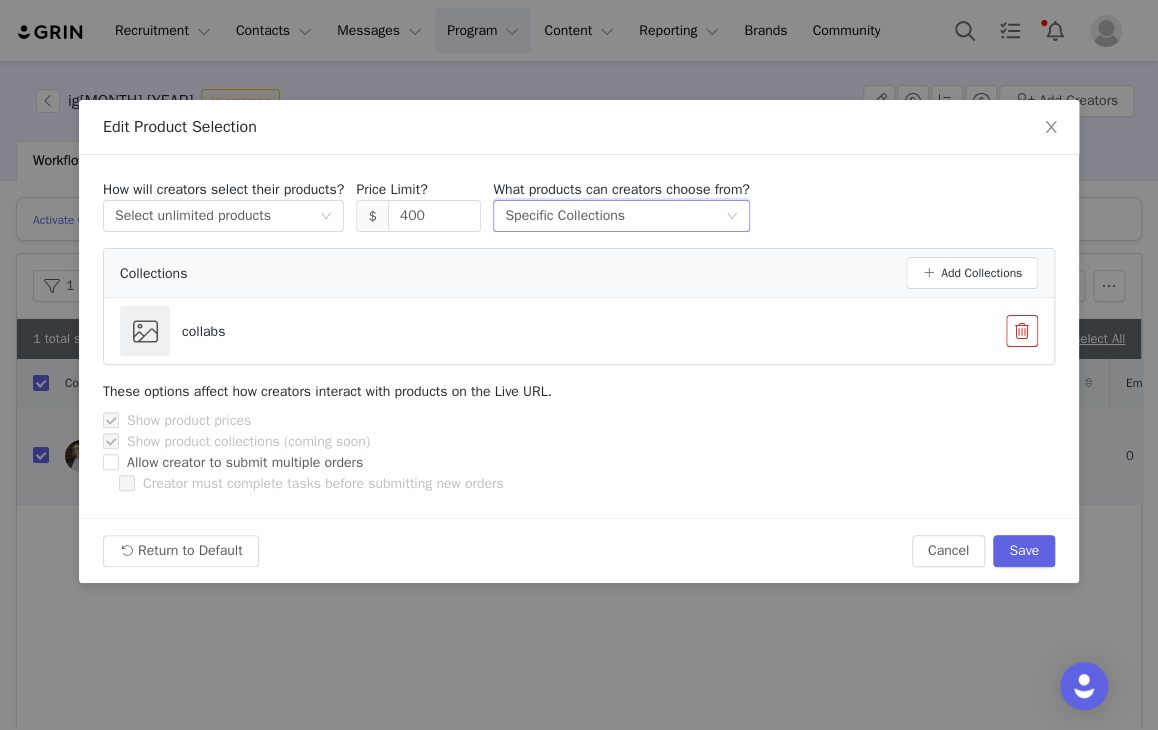 click on "How will creators select their products? Select method Select unlimited products Price Limit? $   400 What products can creators choose from? Select method Specific Collections" at bounding box center [579, 205] 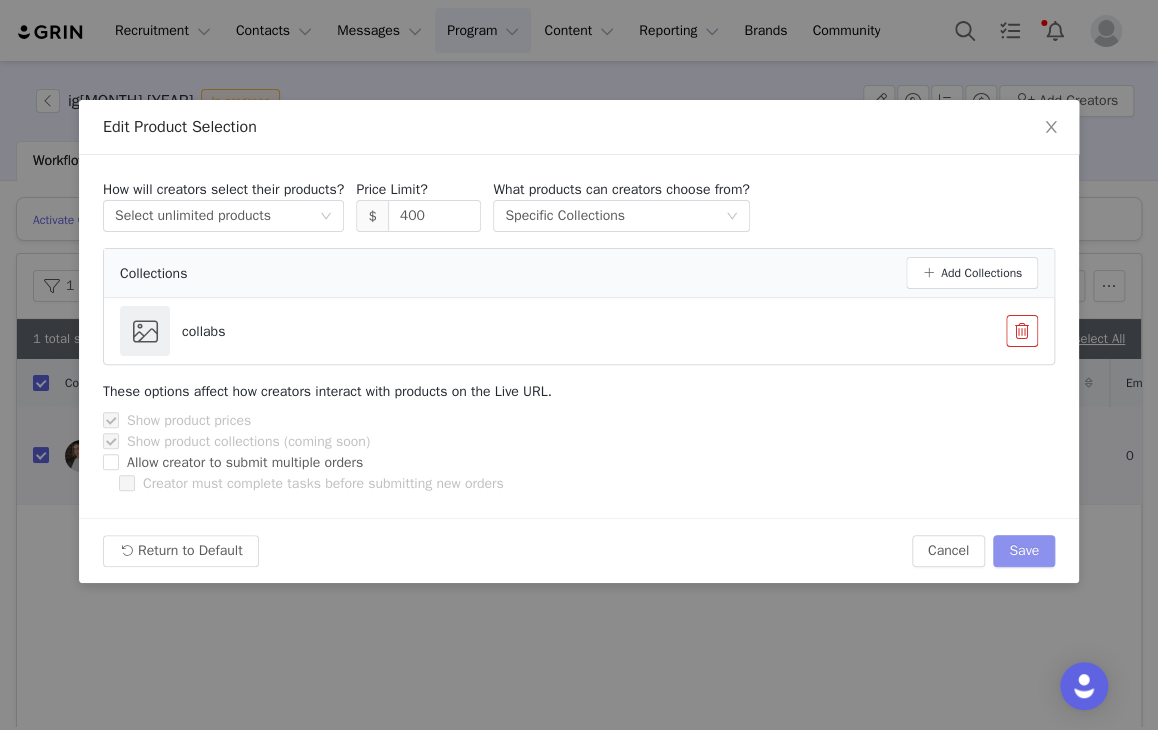 click on "Save" at bounding box center (1024, 551) 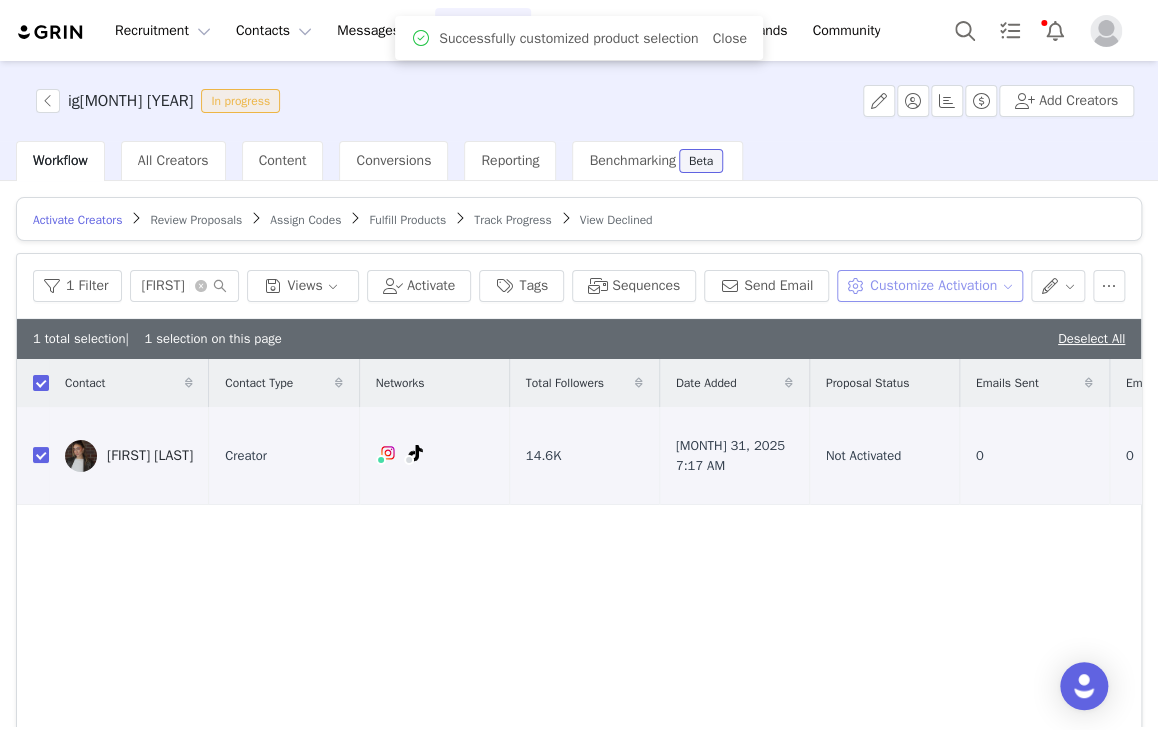 click on "Customize Activation" at bounding box center [929, 286] 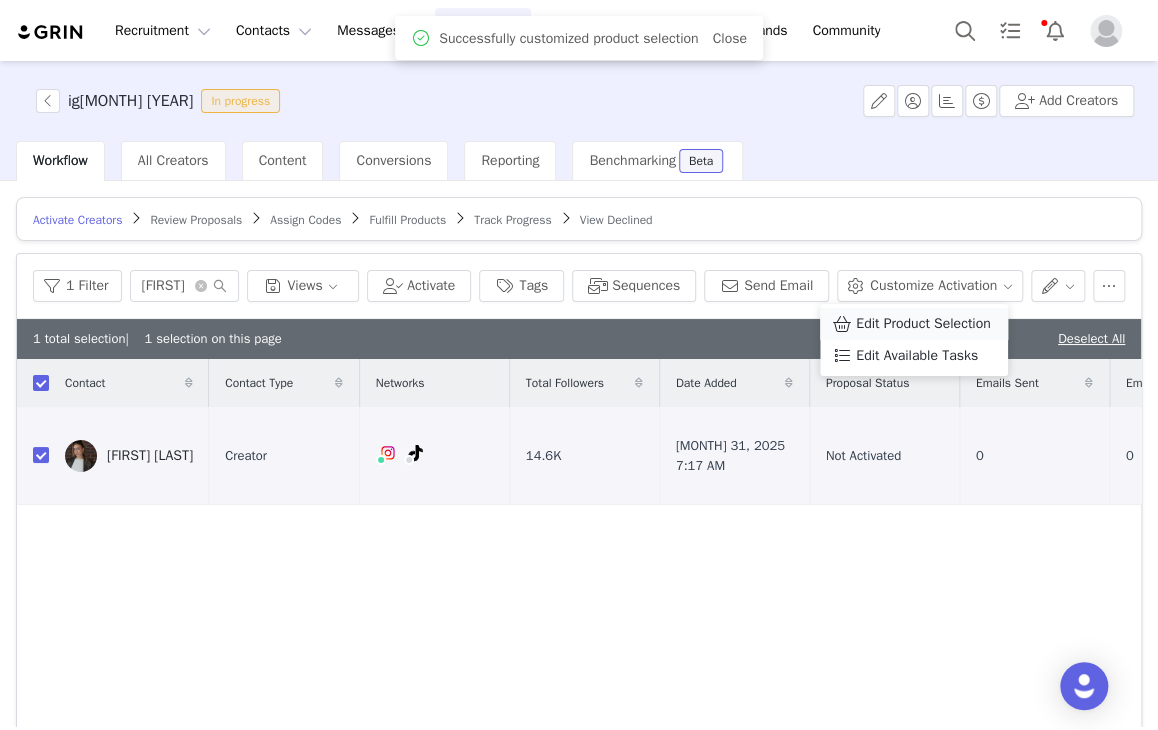 click on "Edit Product Selection" at bounding box center (923, 324) 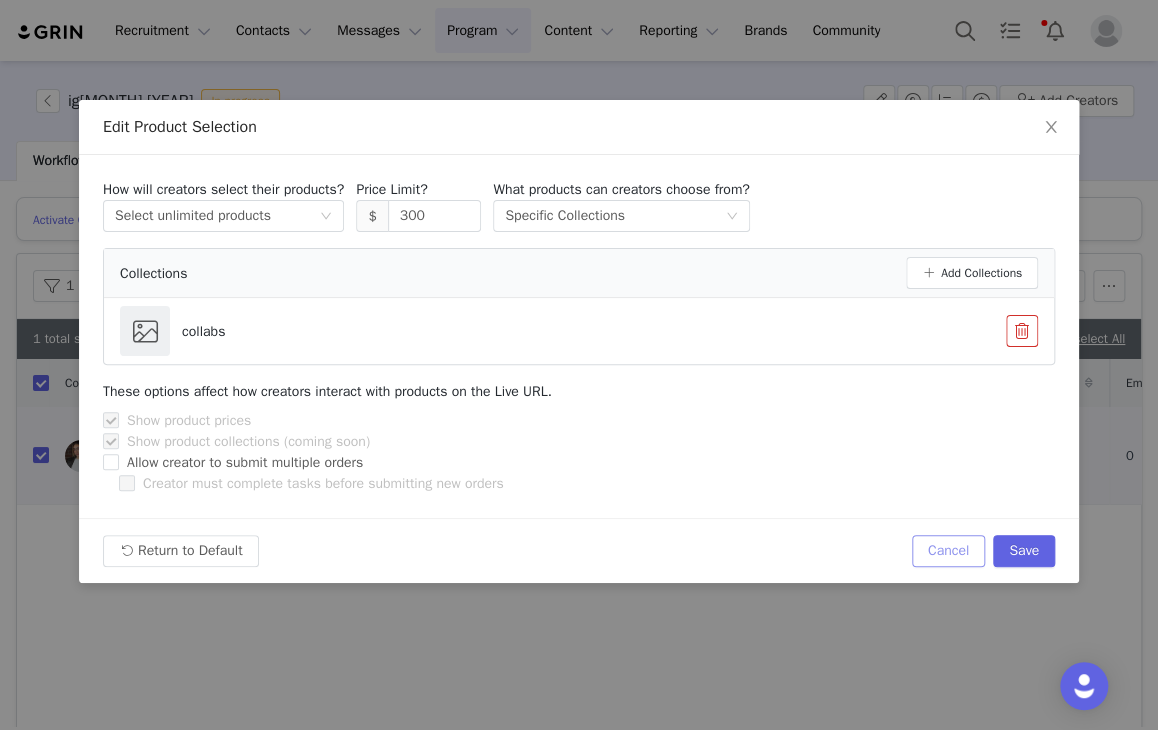 click on "Cancel" at bounding box center (948, 551) 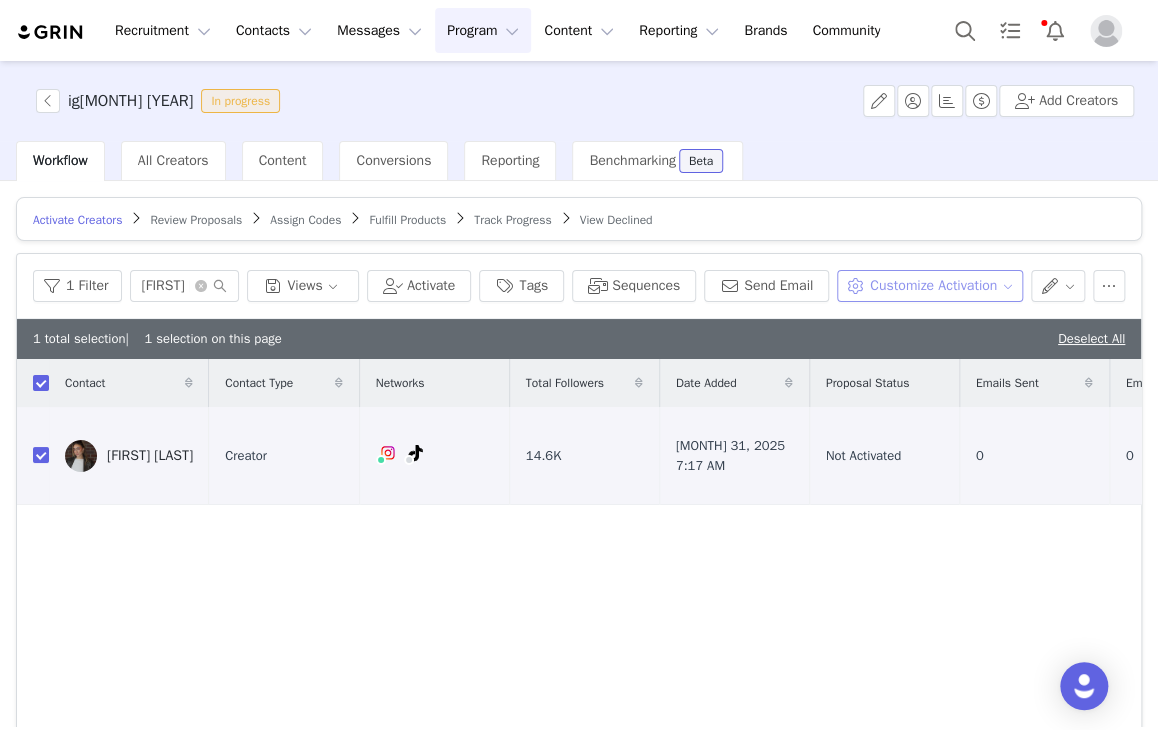 click on "Customize Activation" at bounding box center [929, 286] 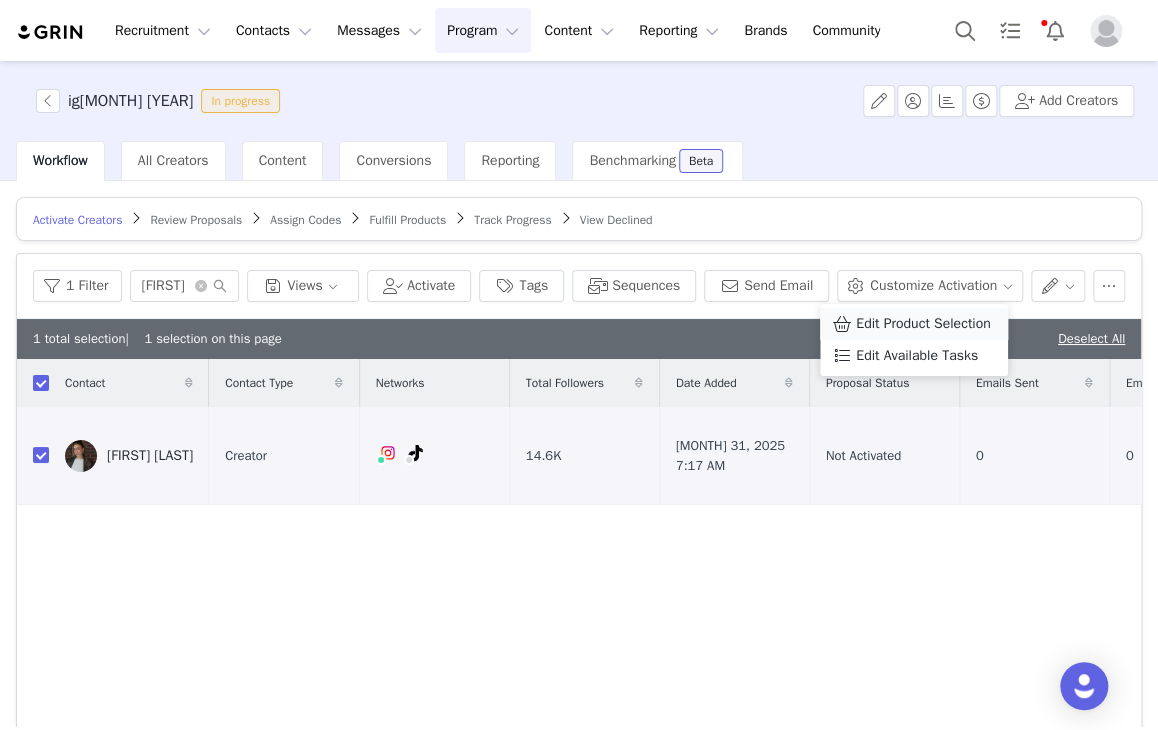 click on "Edit Product Selection" at bounding box center (923, 324) 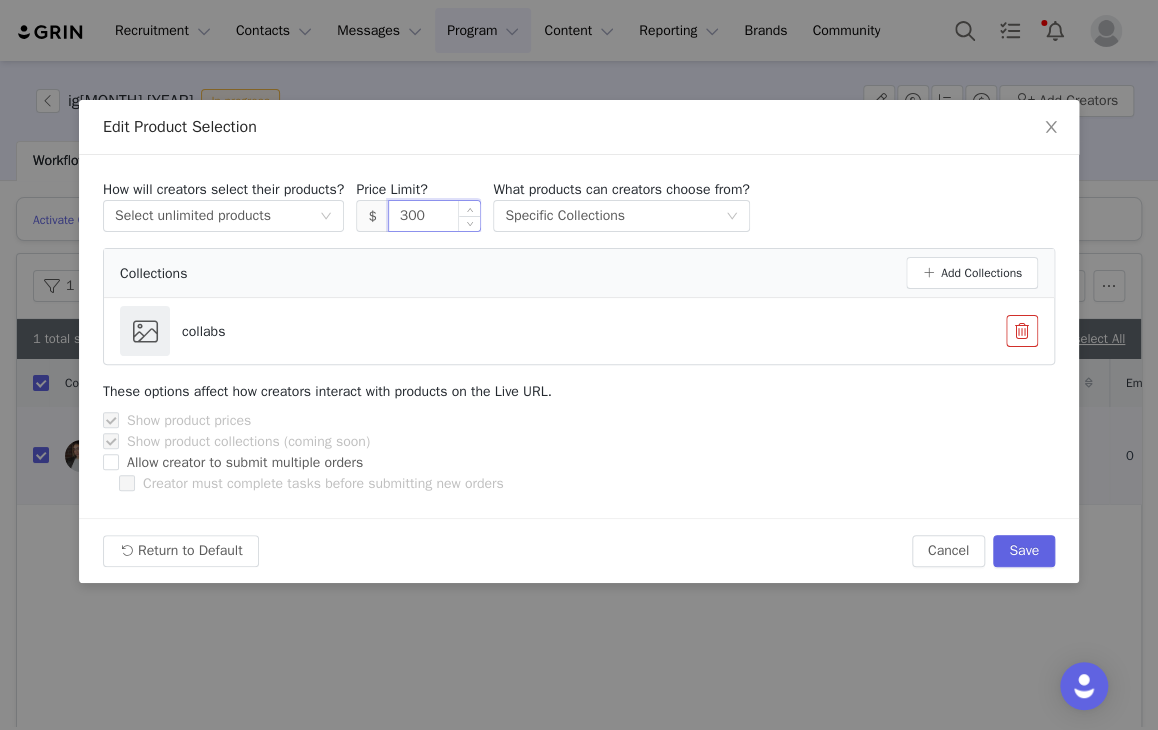 click on "300" at bounding box center (435, 216) 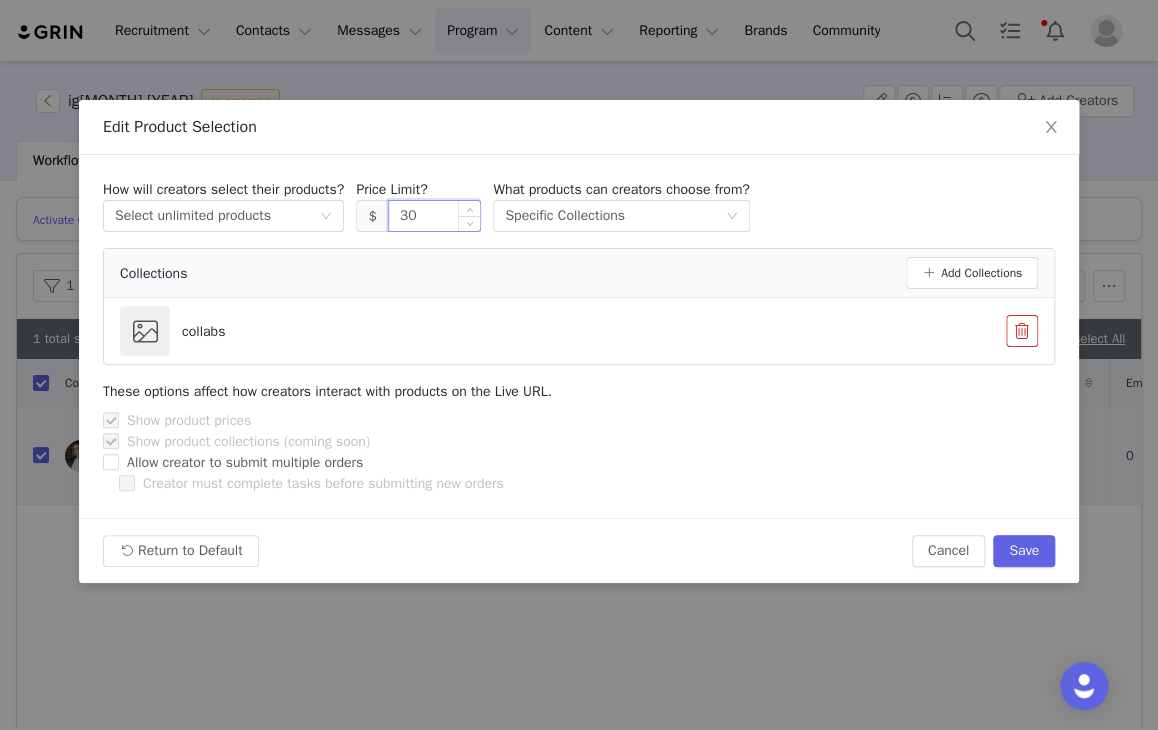 type on "3" 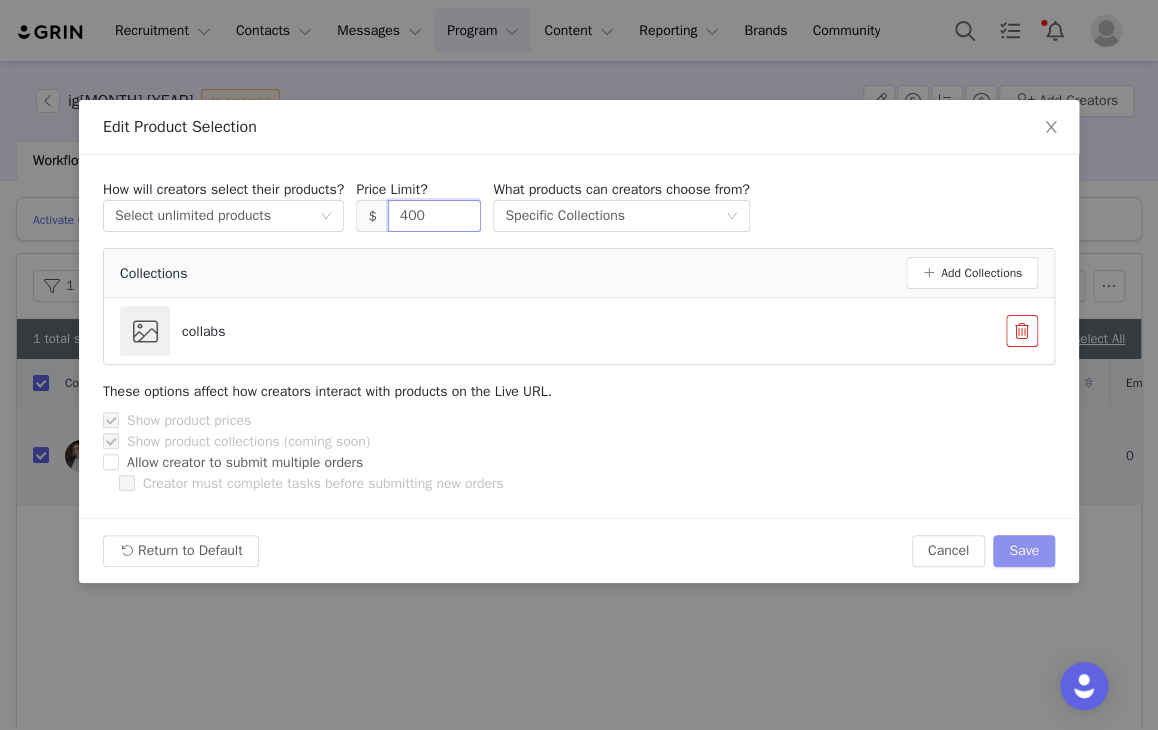 click on "Save" at bounding box center (1024, 551) 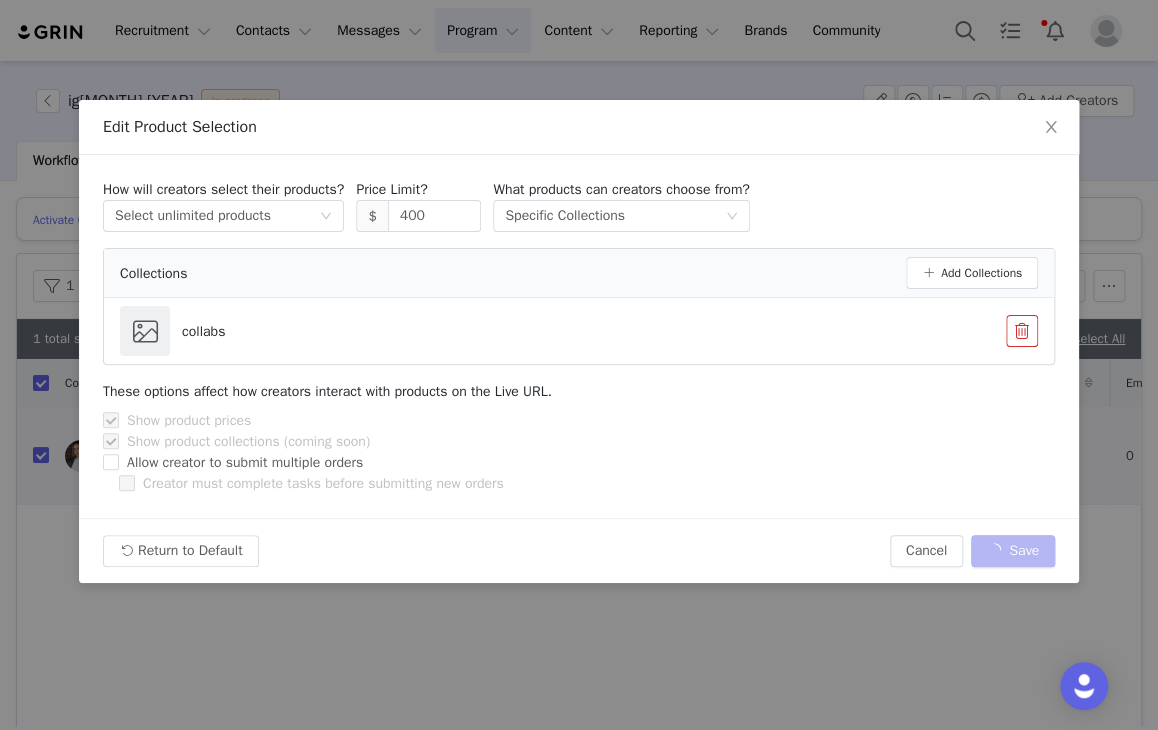 type on "300" 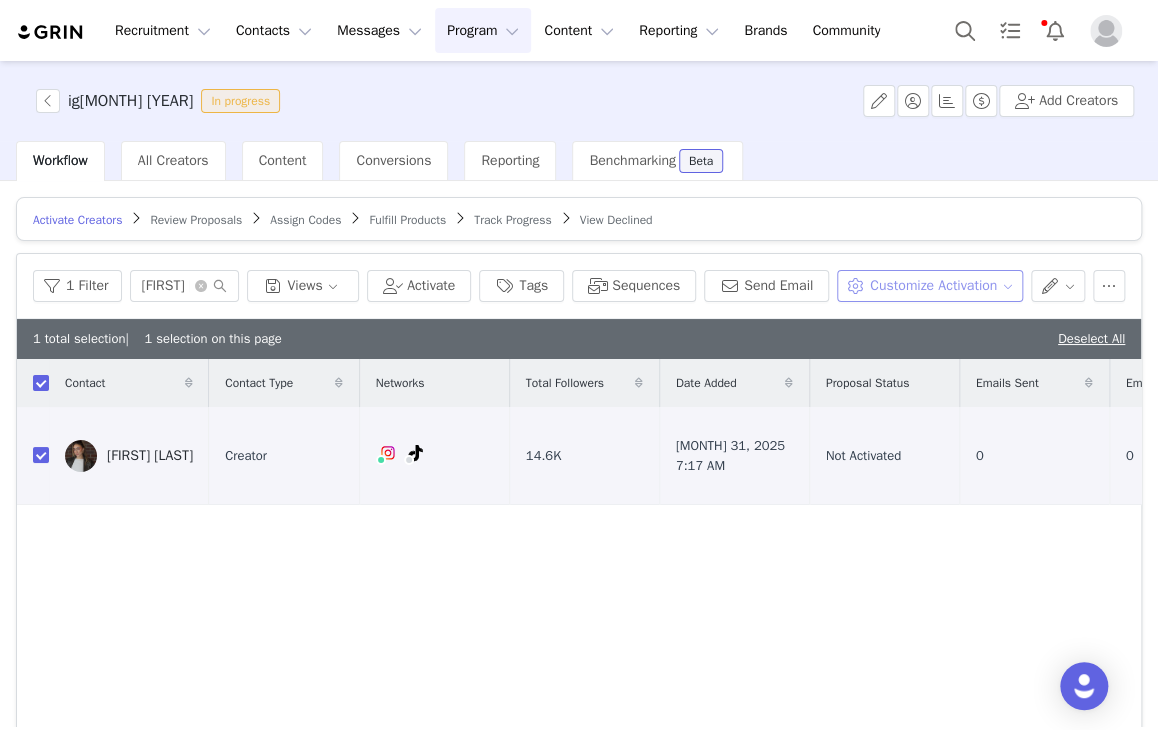 click on "Customize Activation" at bounding box center [929, 286] 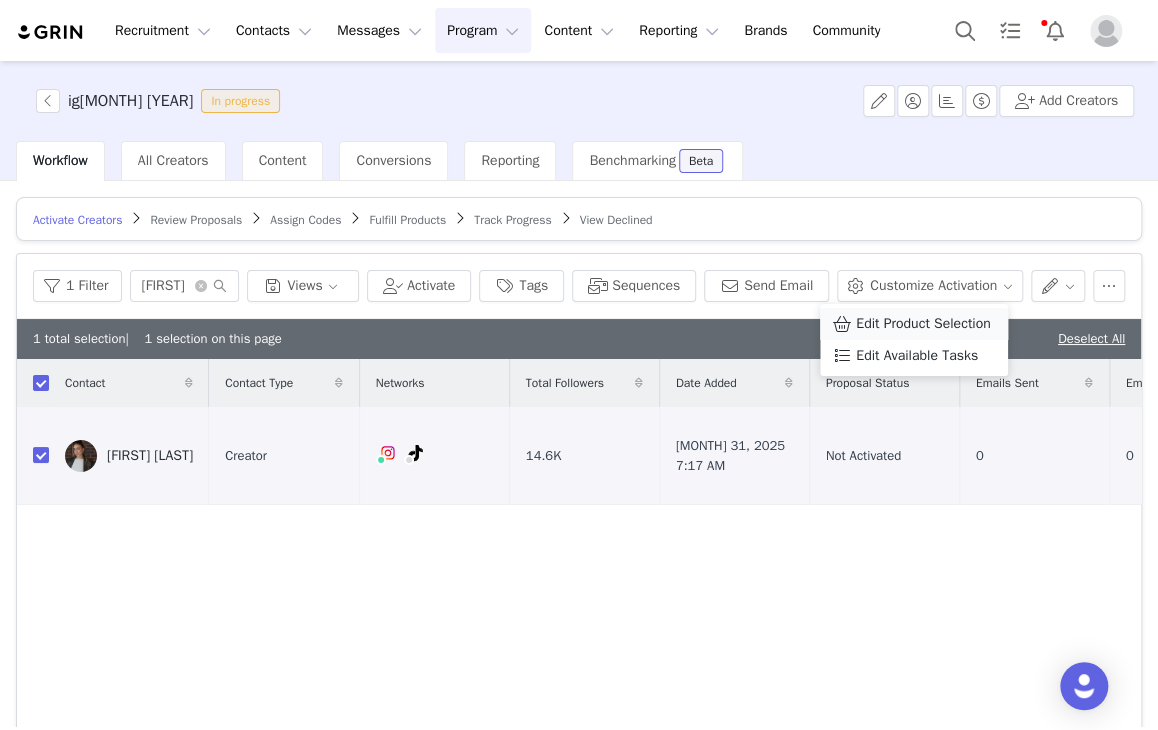 click on "Edit Product Selection" at bounding box center [923, 324] 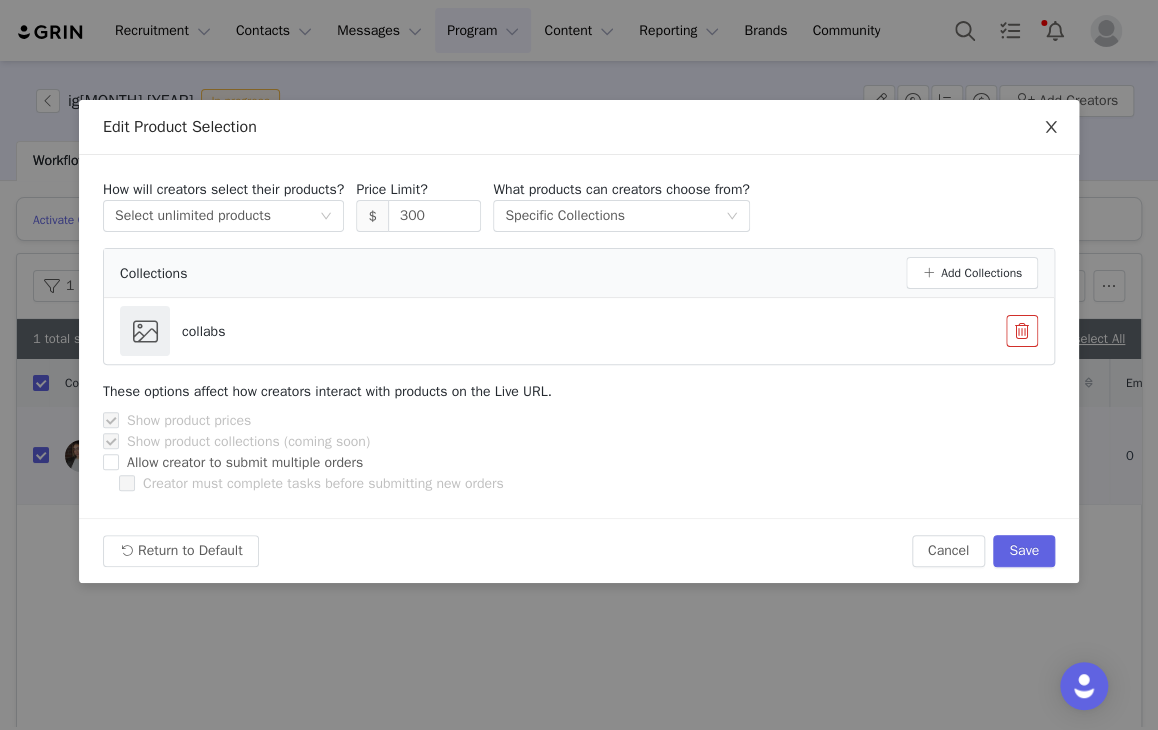 click 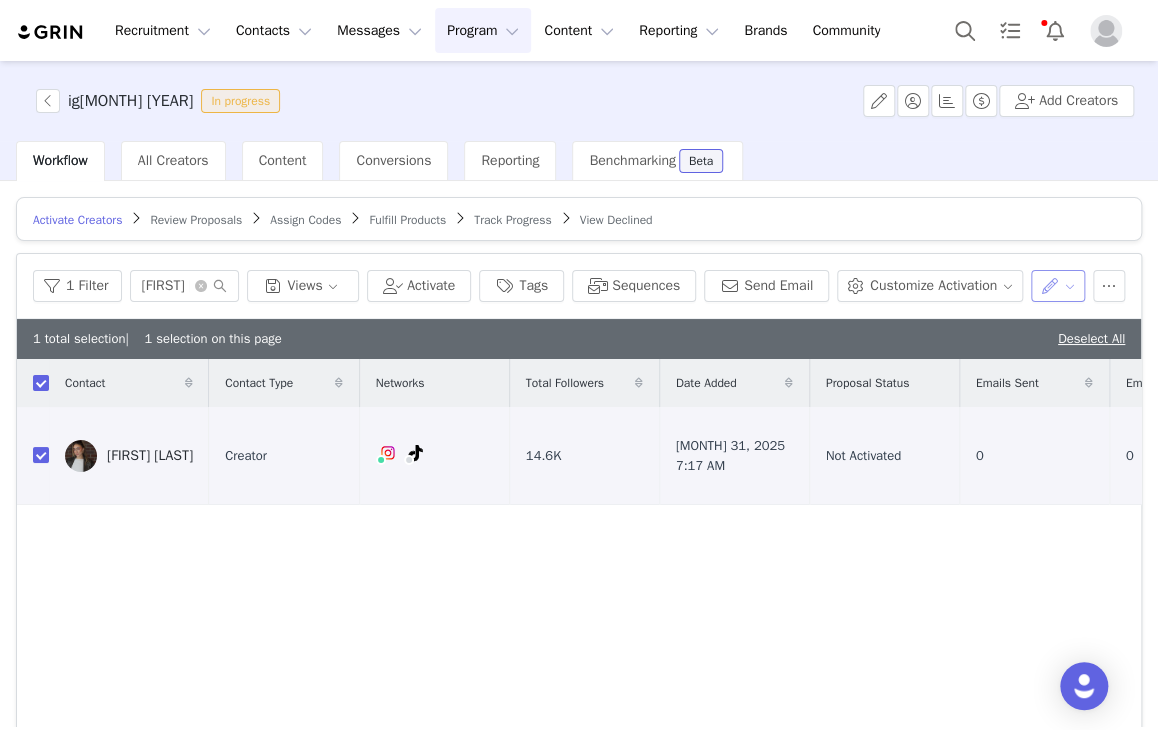 click at bounding box center [1058, 286] 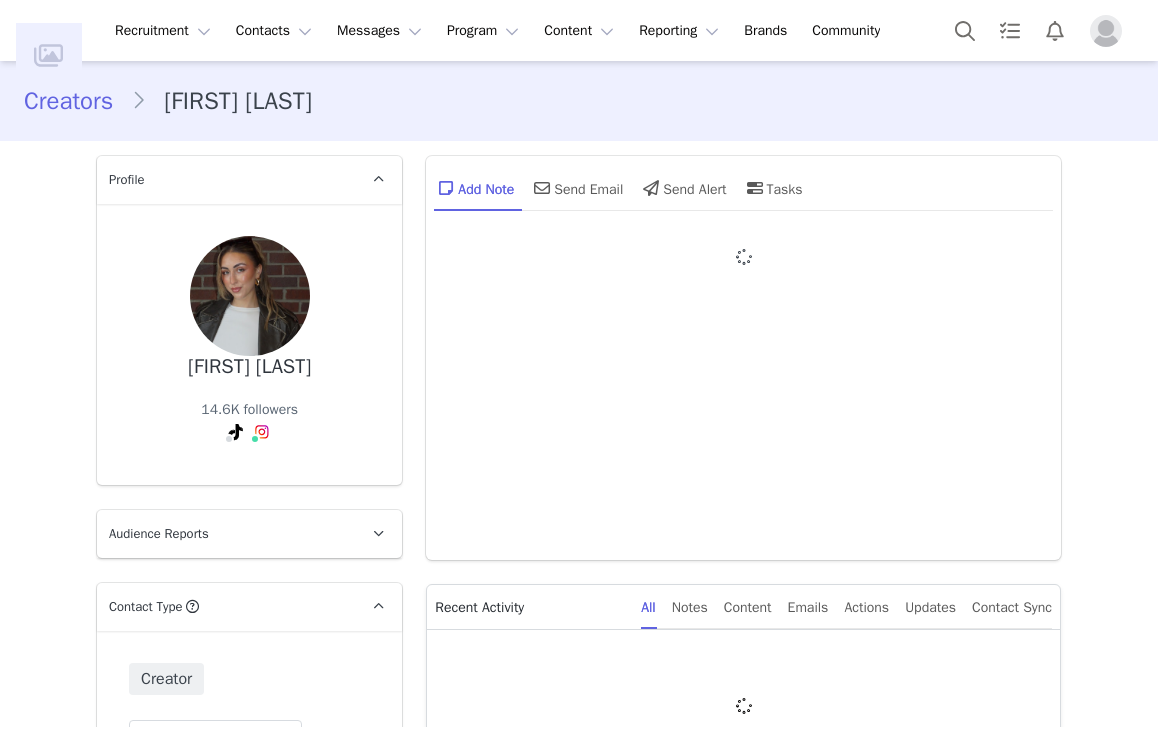 scroll, scrollTop: 0, scrollLeft: 0, axis: both 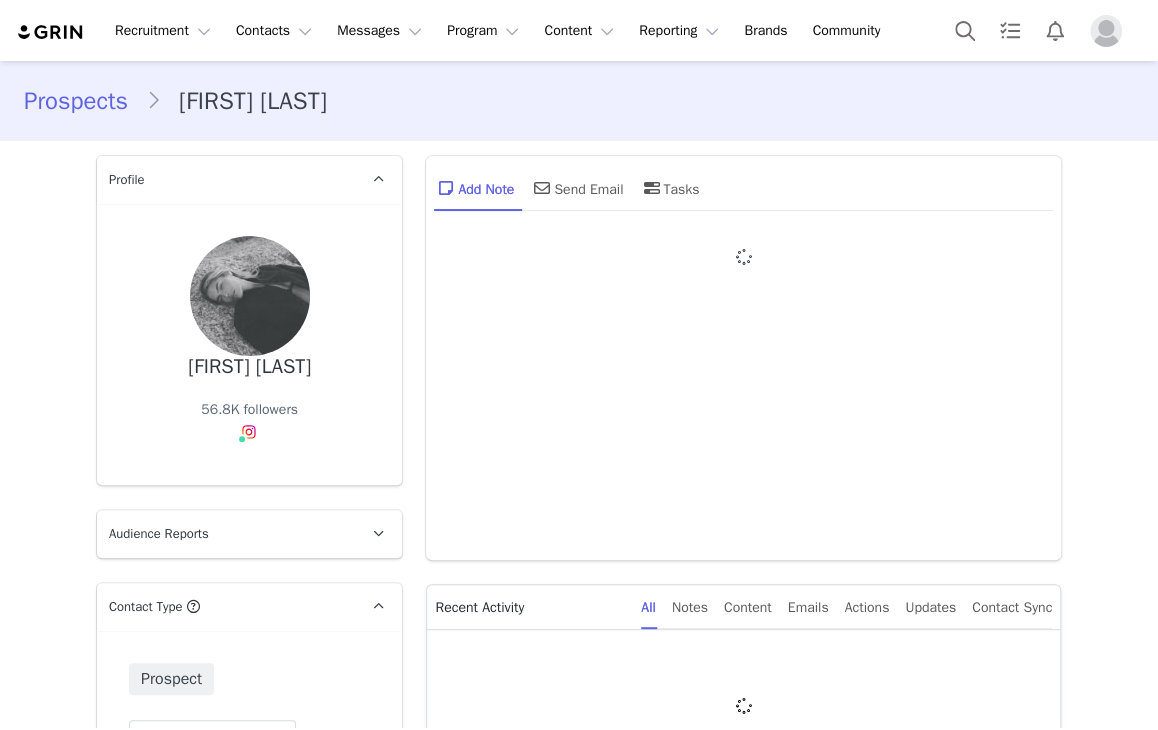 type on "+1 (United States)" 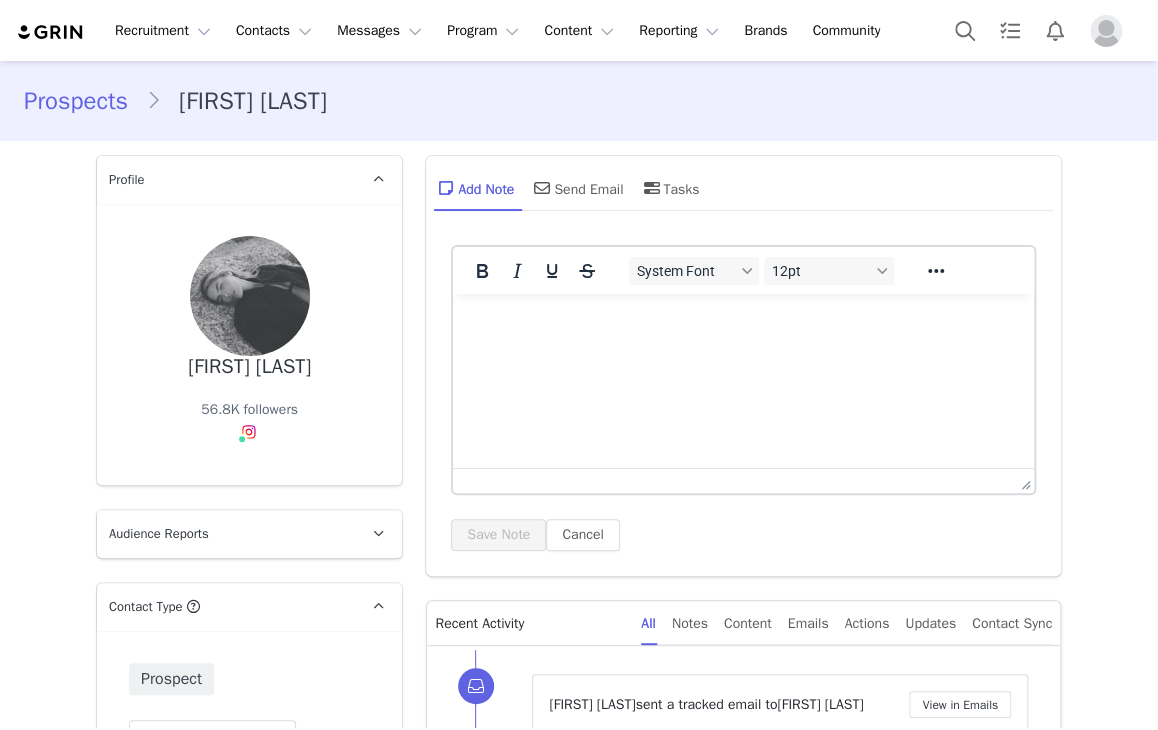 scroll, scrollTop: 0, scrollLeft: 0, axis: both 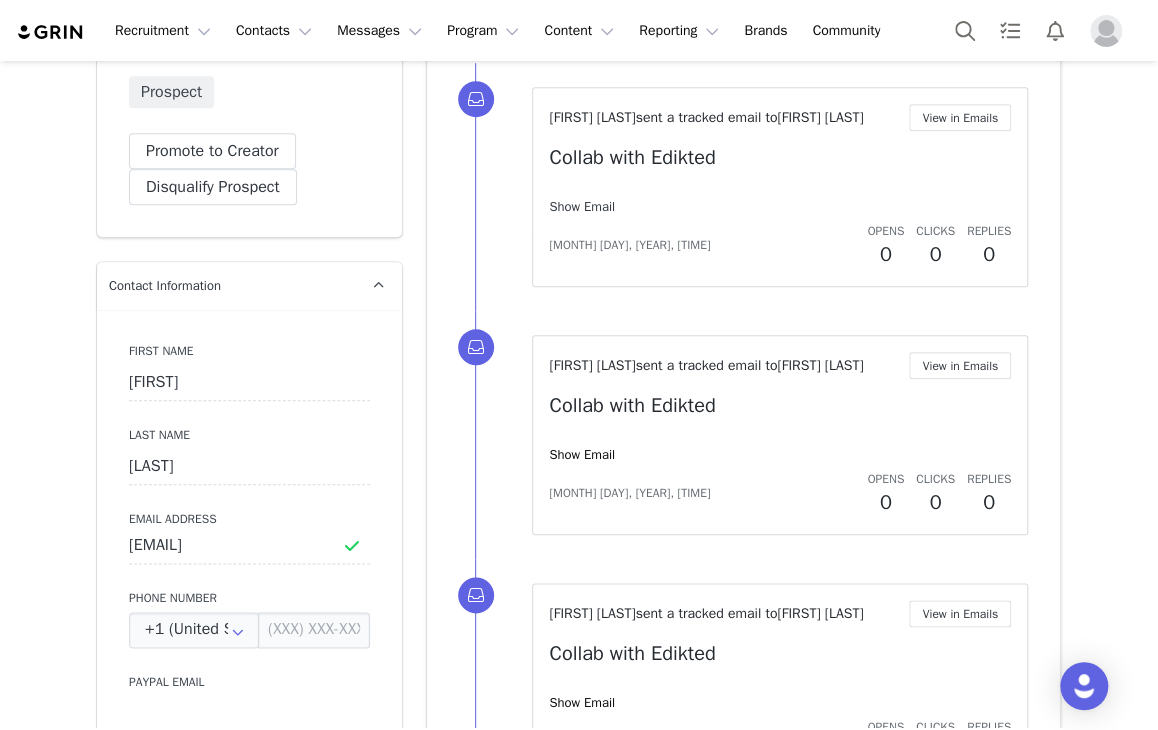 click on "Show Email" at bounding box center (582, 206) 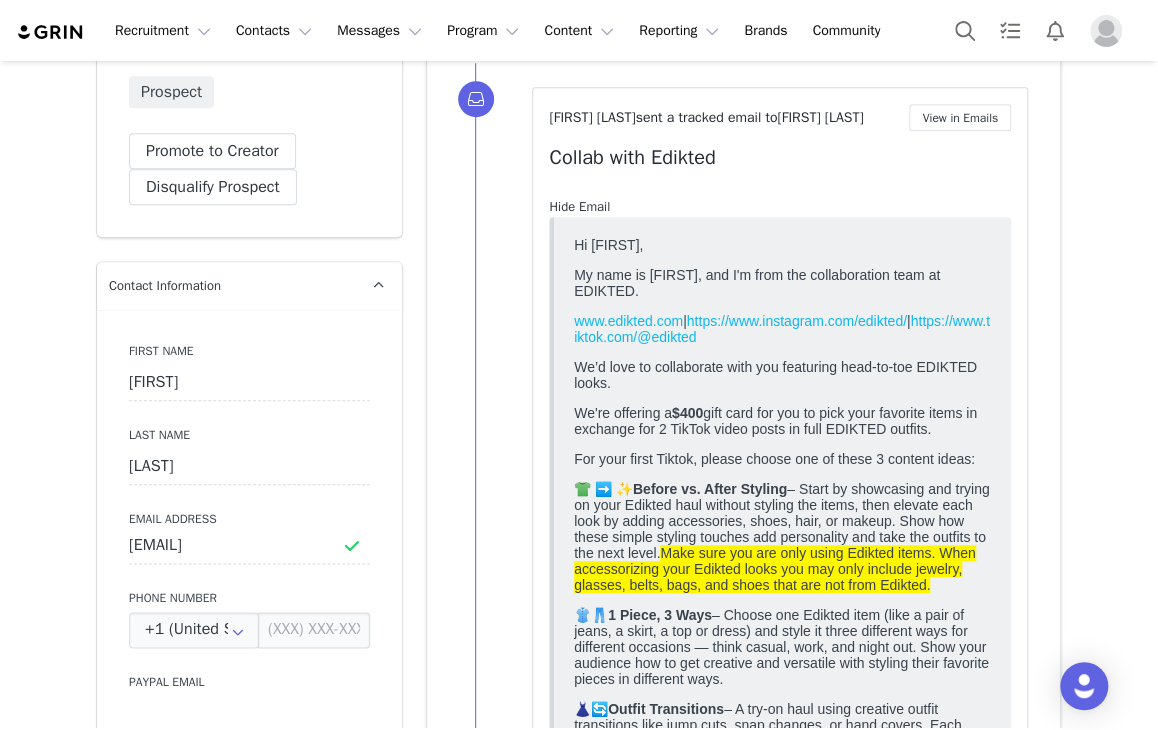 scroll, scrollTop: 0, scrollLeft: 0, axis: both 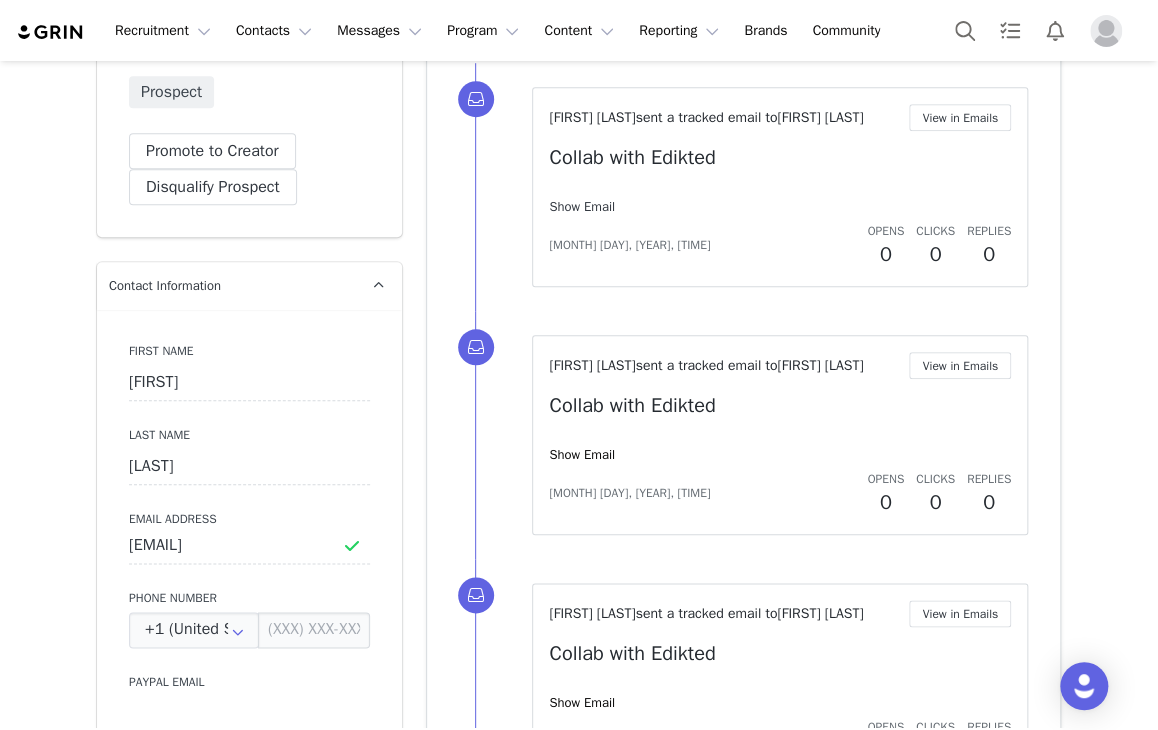 click on "Show Email" at bounding box center (582, 206) 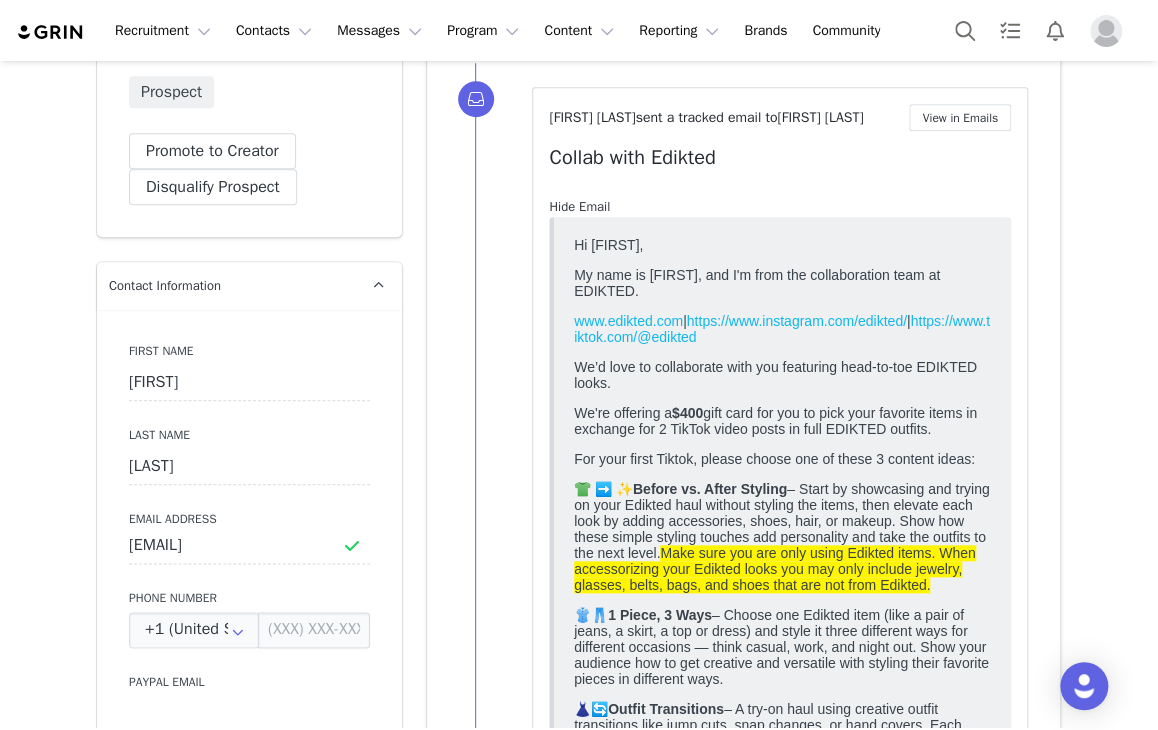 scroll, scrollTop: 0, scrollLeft: 0, axis: both 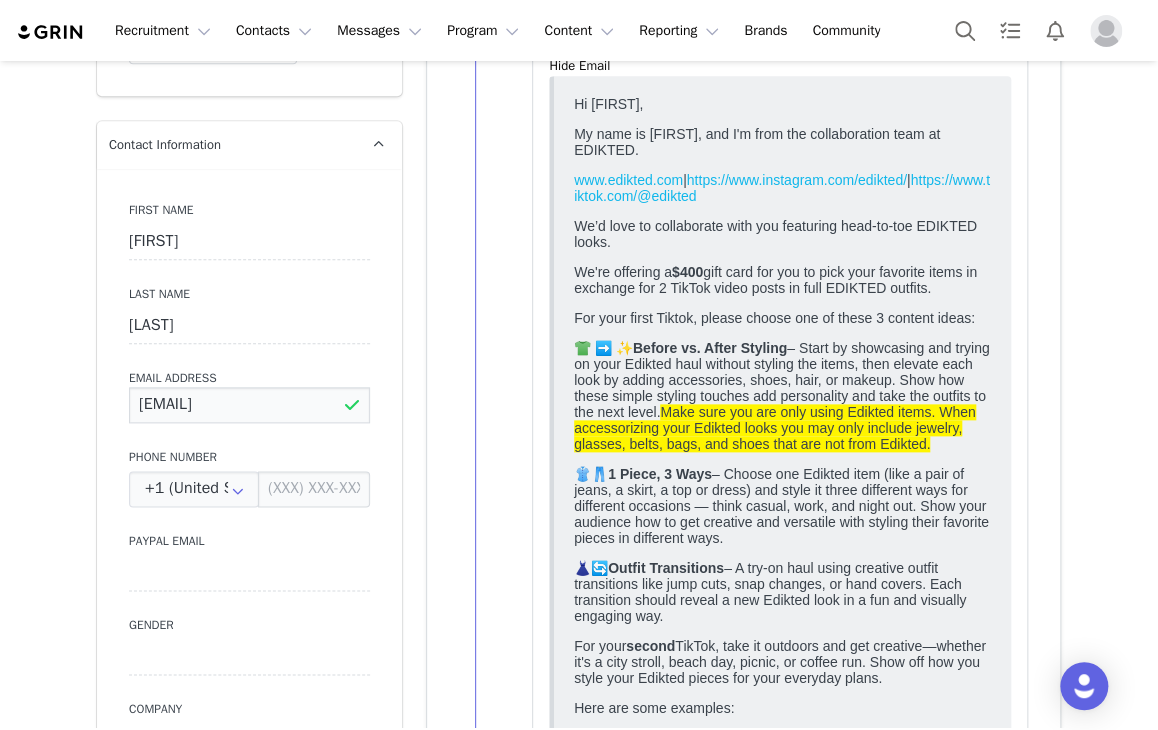 click on "lenevoigt2000@gmail.com" at bounding box center (249, 405) 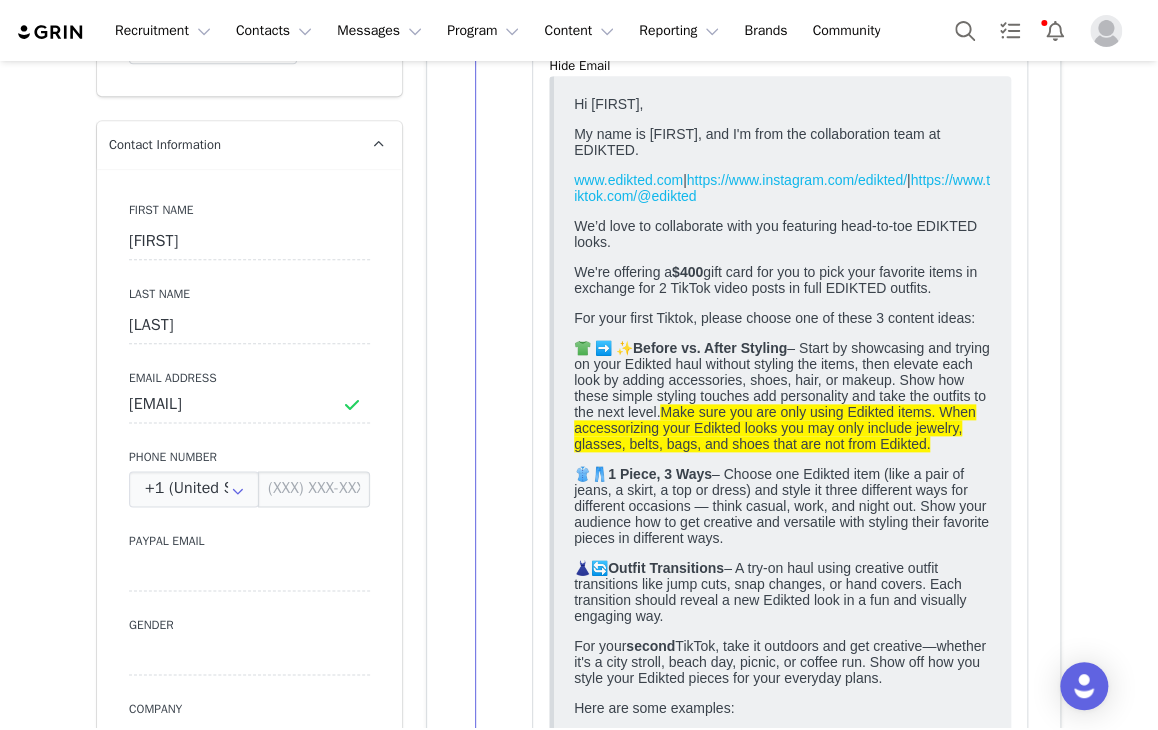 click on "Hi Lené," at bounding box center (782, 103) 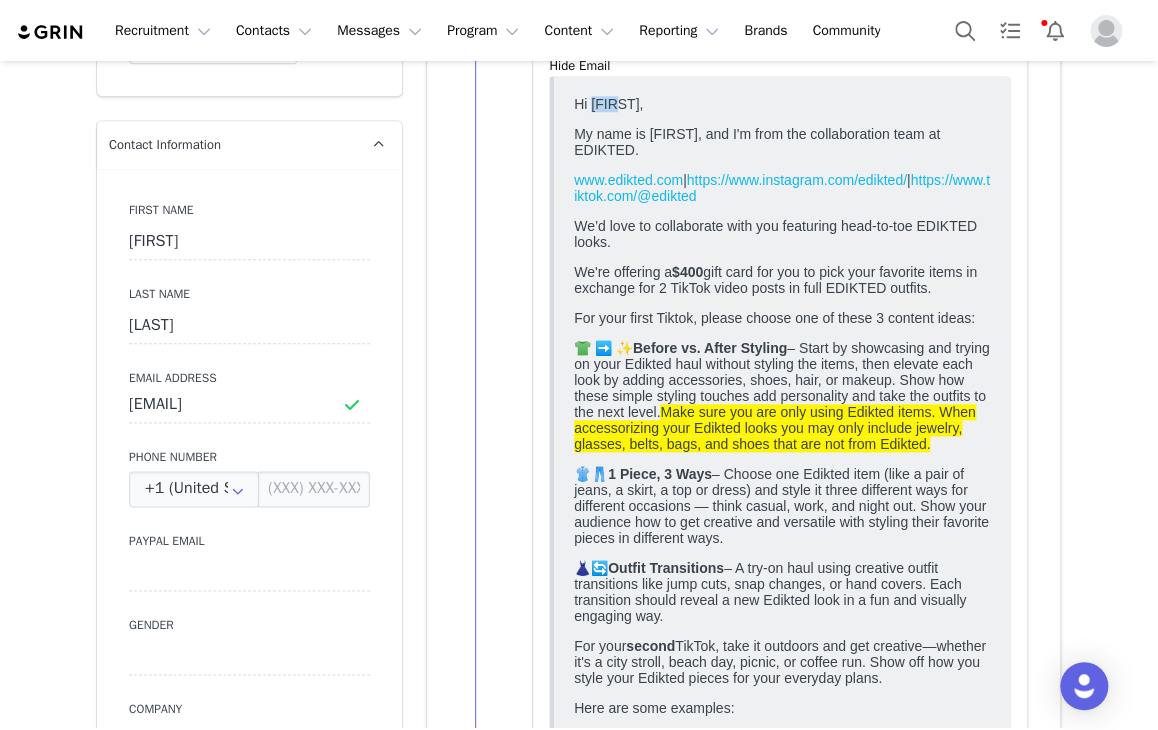 click on "Hi Lené," at bounding box center [782, 103] 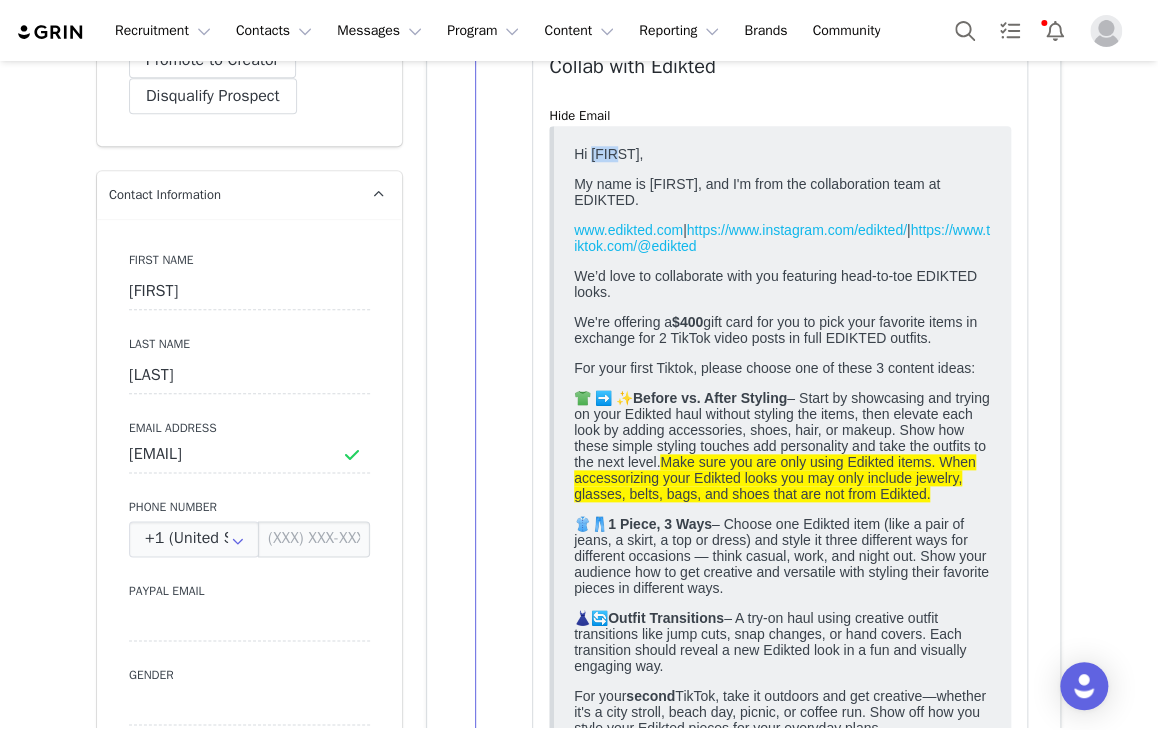 scroll, scrollTop: 676, scrollLeft: 0, axis: vertical 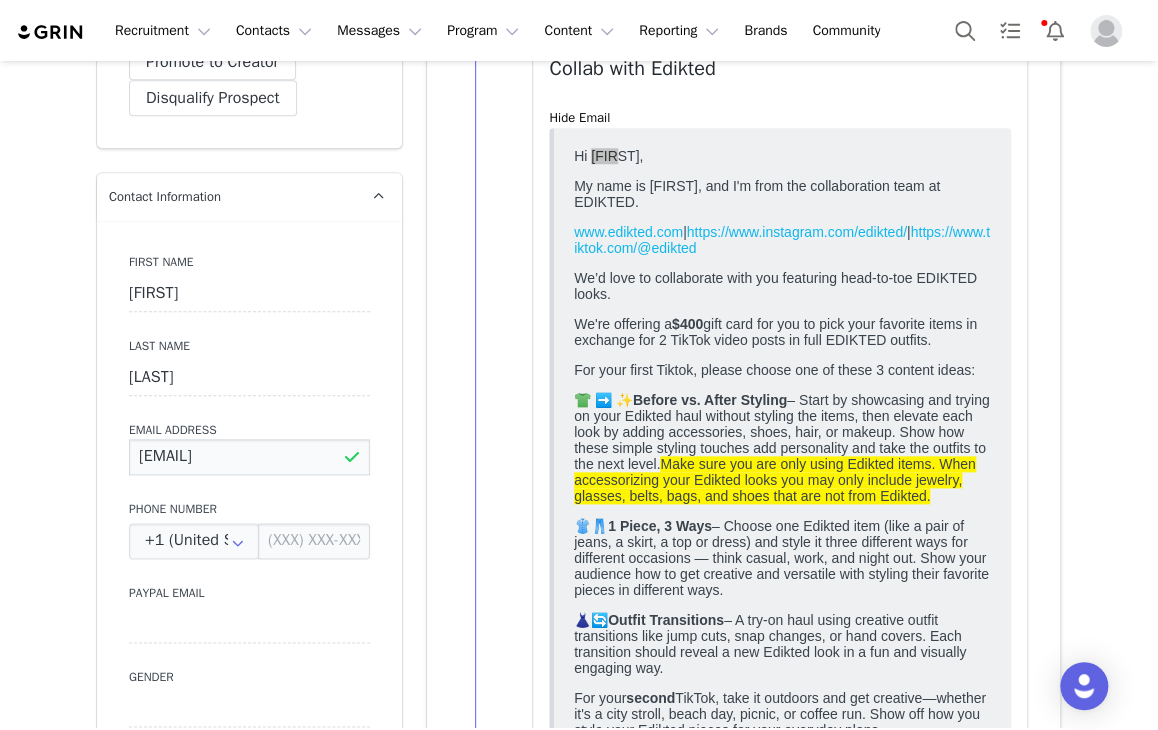 click on "lenevoigt2000@gmail.com" at bounding box center (249, 457) 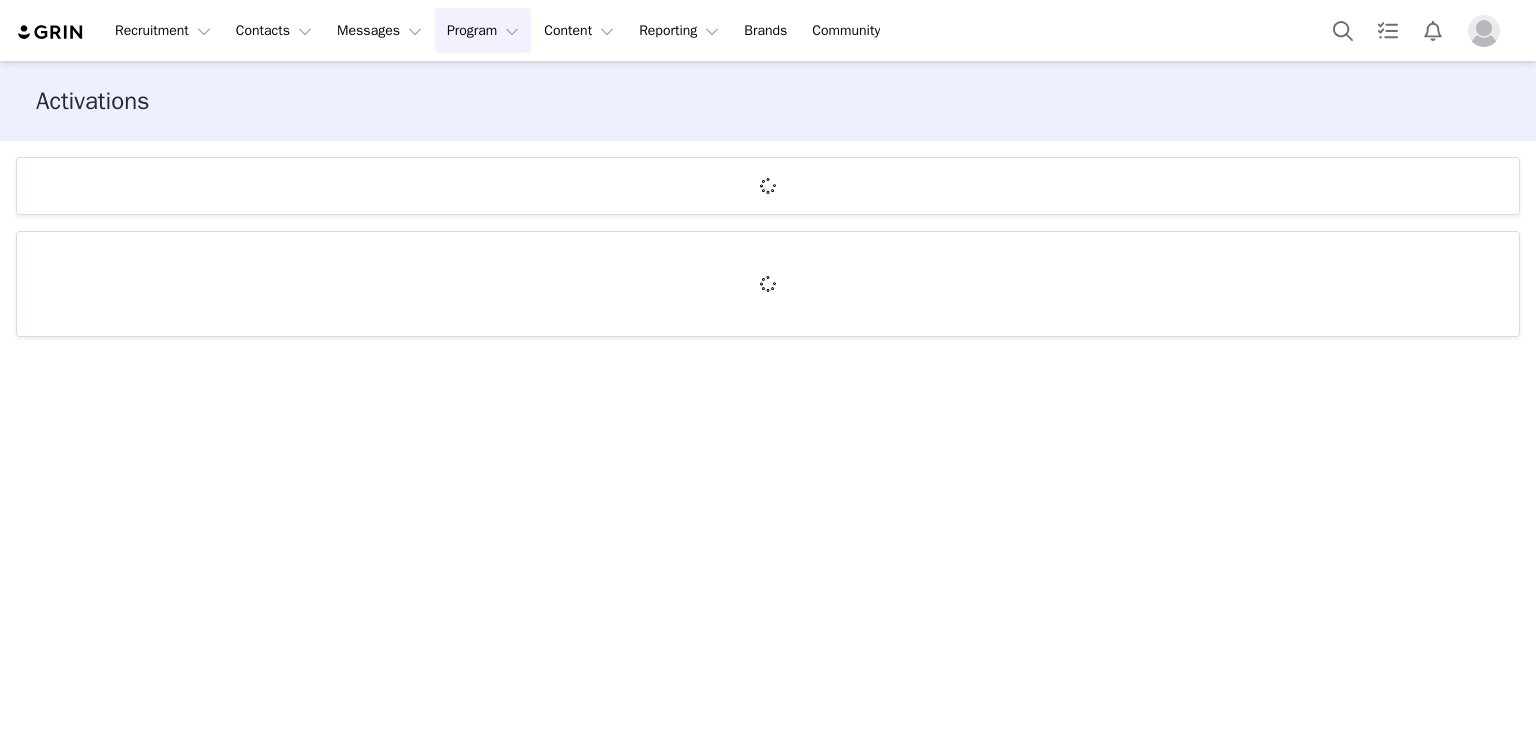 scroll, scrollTop: 0, scrollLeft: 0, axis: both 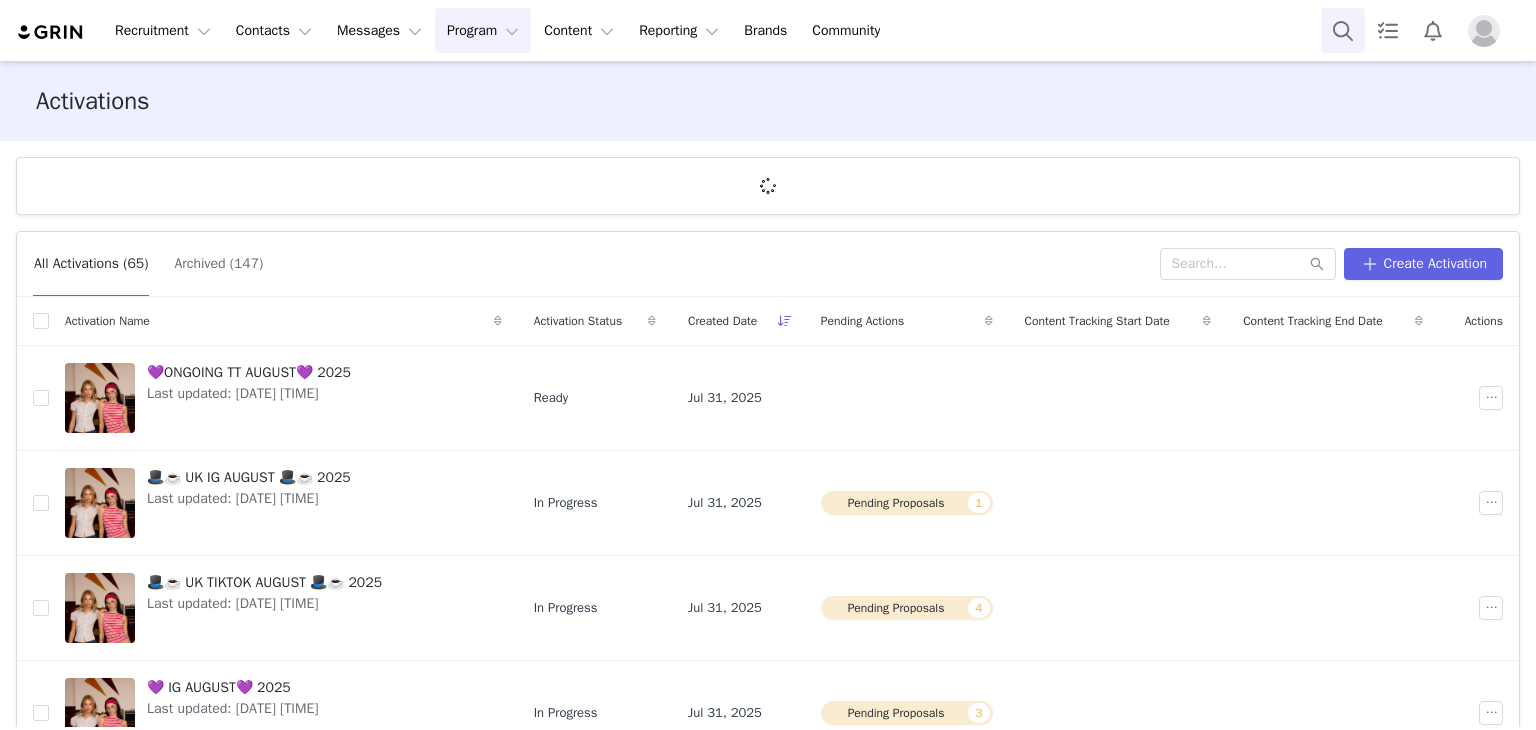 click at bounding box center [1343, 30] 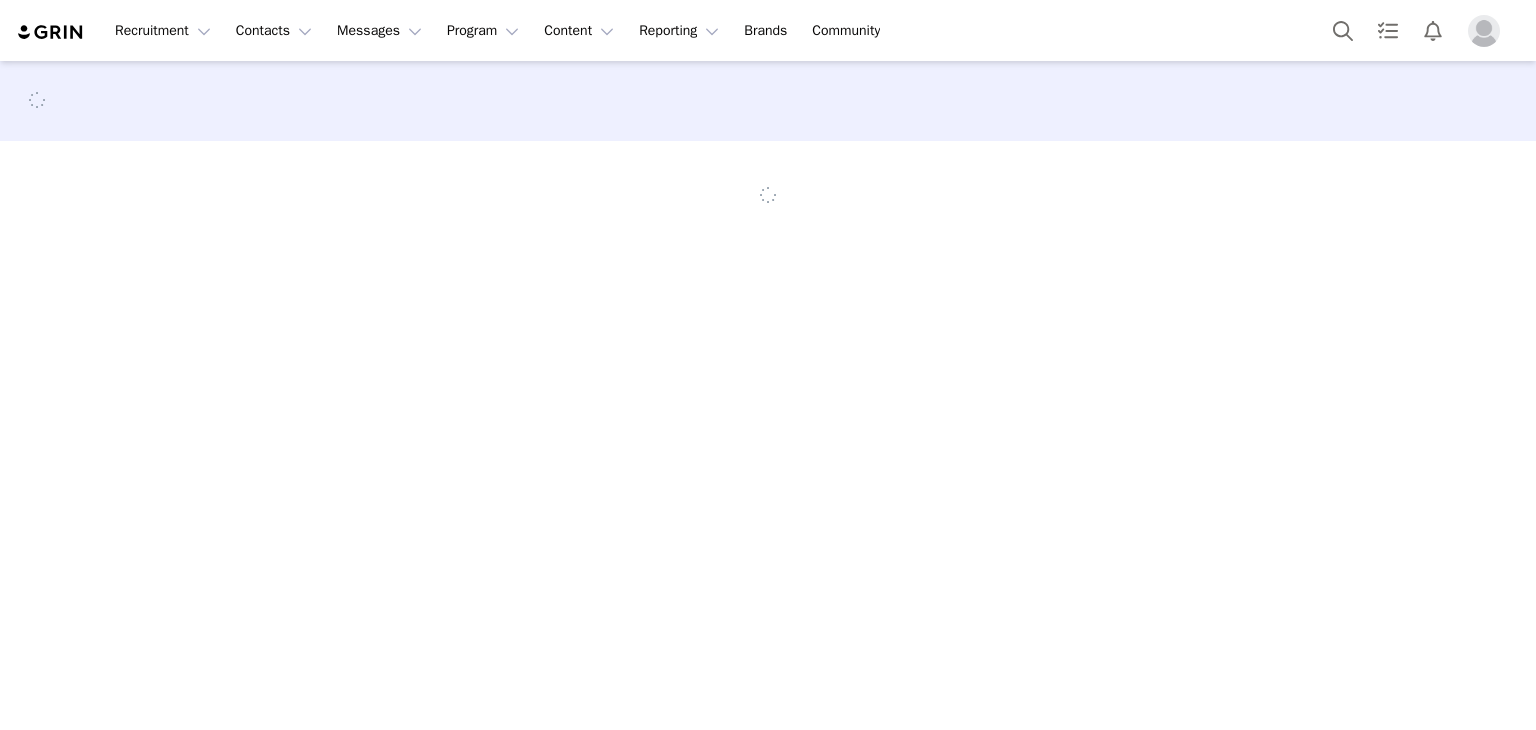 scroll, scrollTop: 0, scrollLeft: 0, axis: both 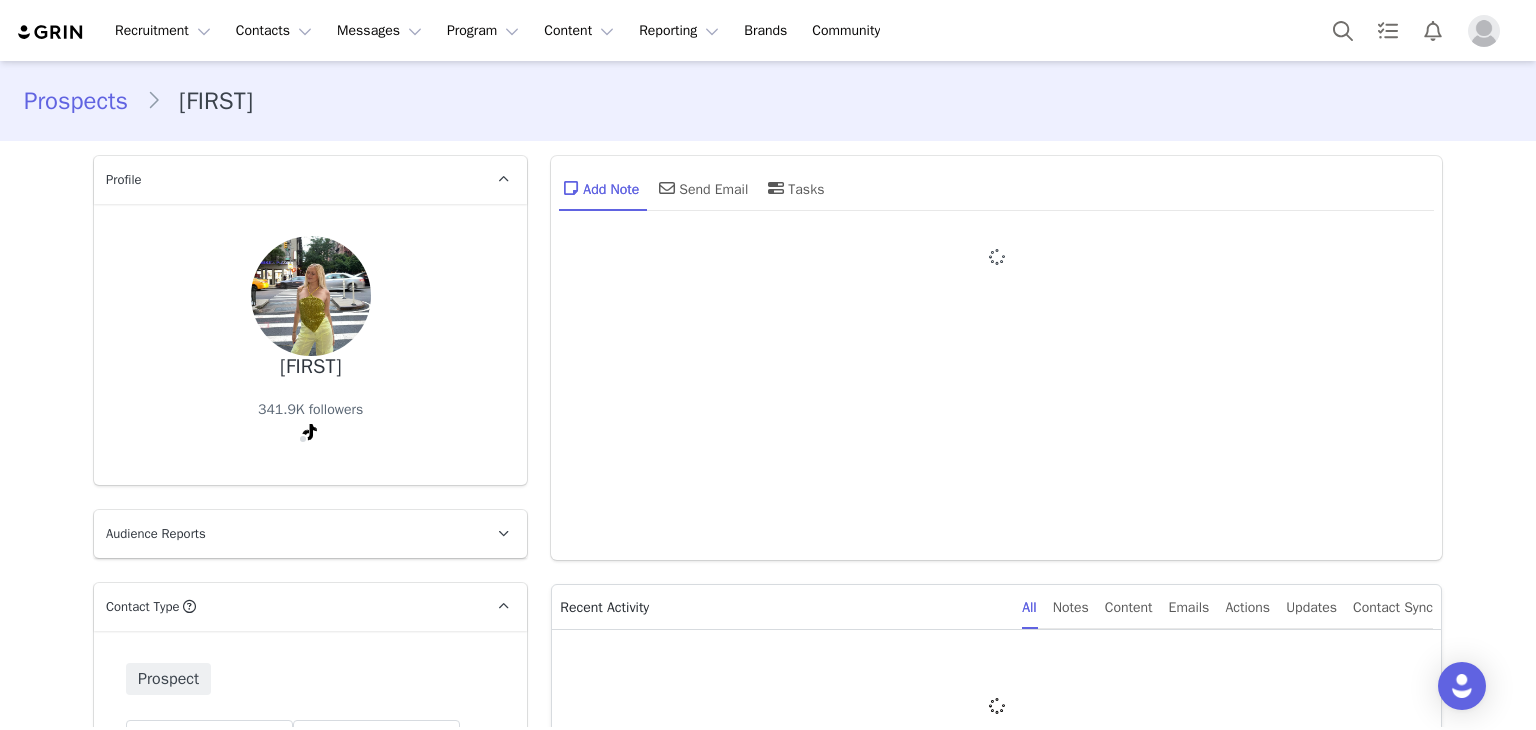 type on "+1 (United States)" 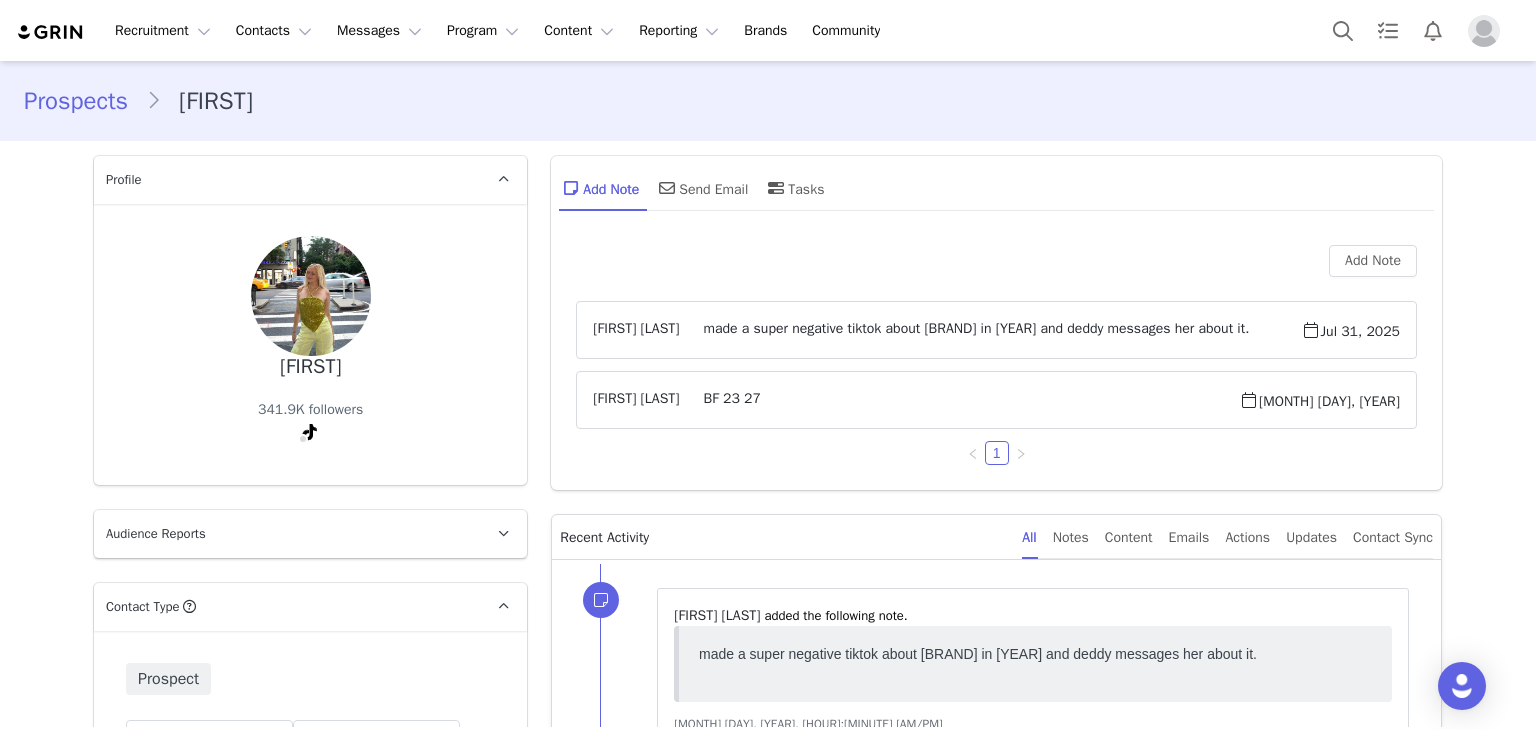 scroll, scrollTop: 0, scrollLeft: 0, axis: both 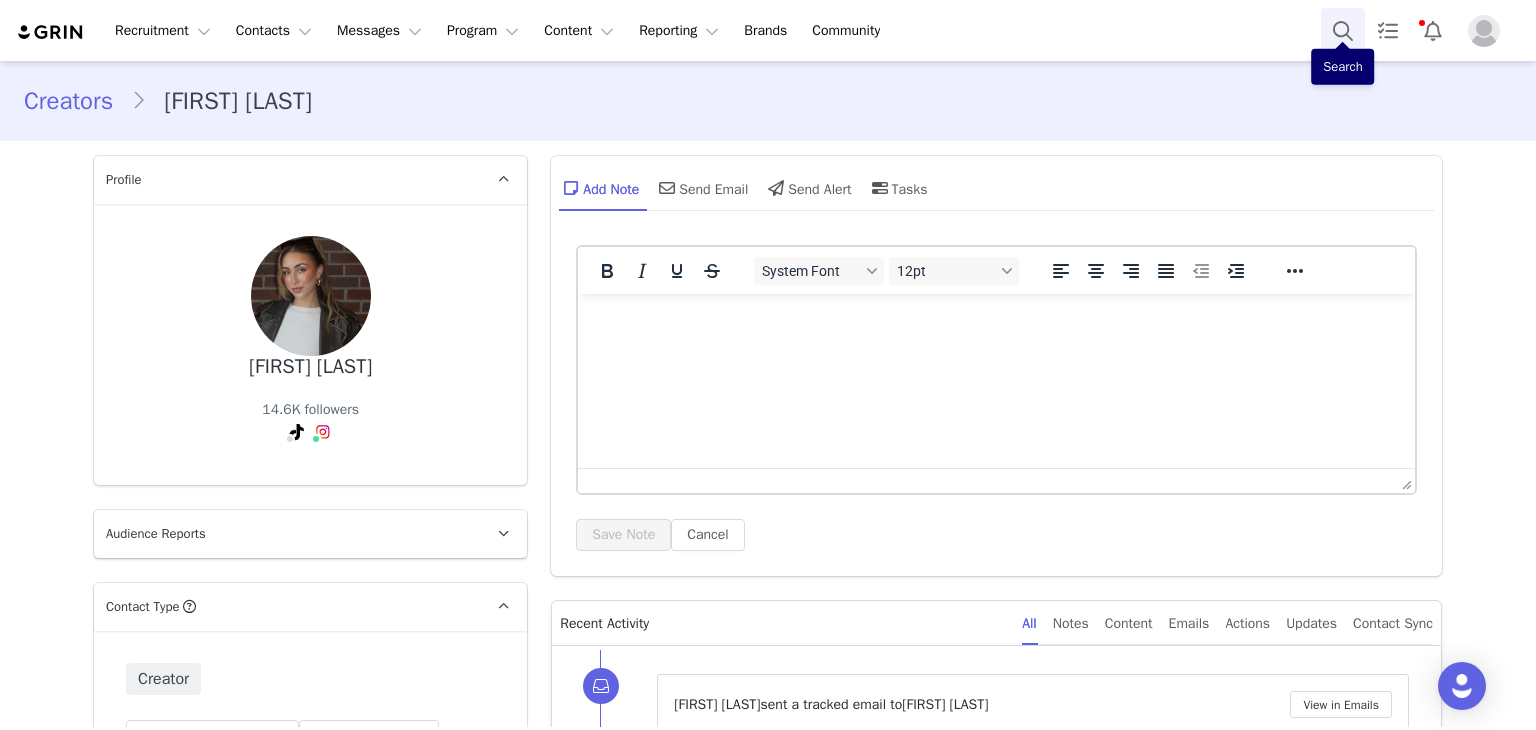 click at bounding box center [1343, 30] 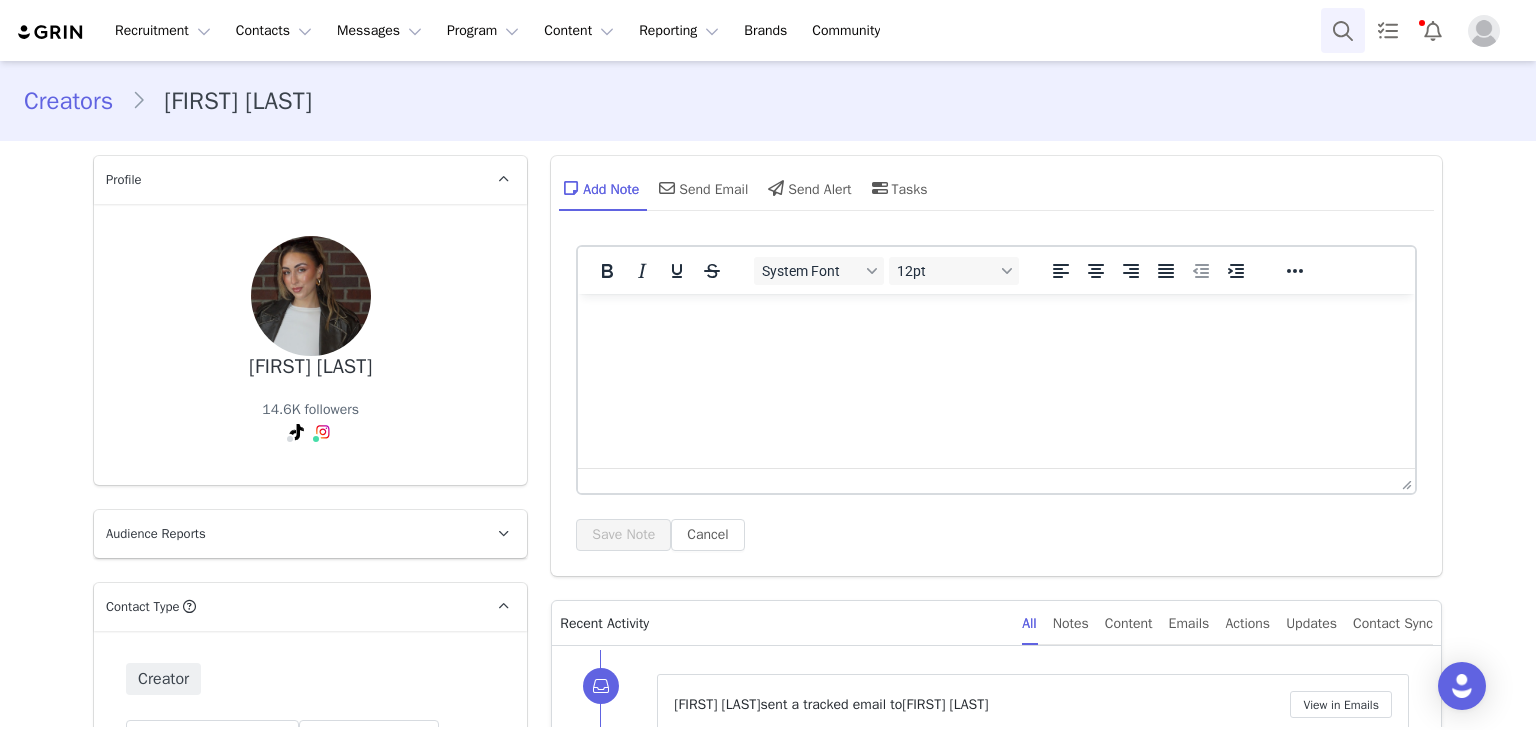 scroll, scrollTop: 0, scrollLeft: 0, axis: both 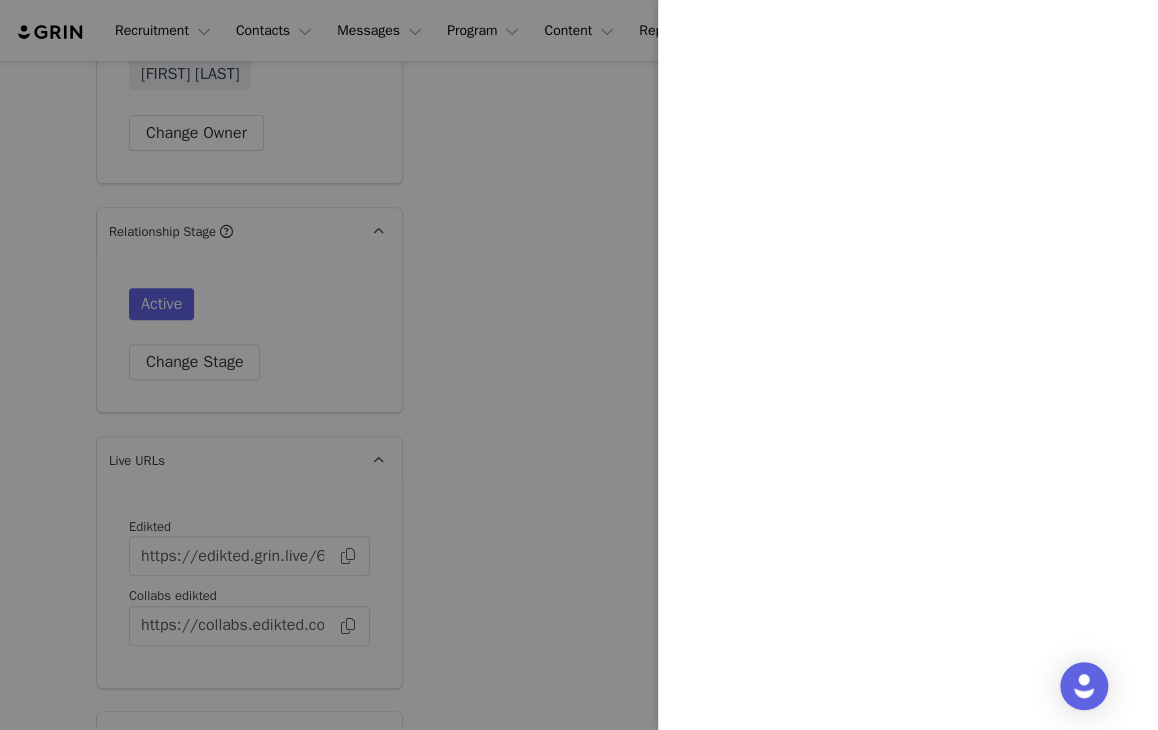 click at bounding box center [579, 365] 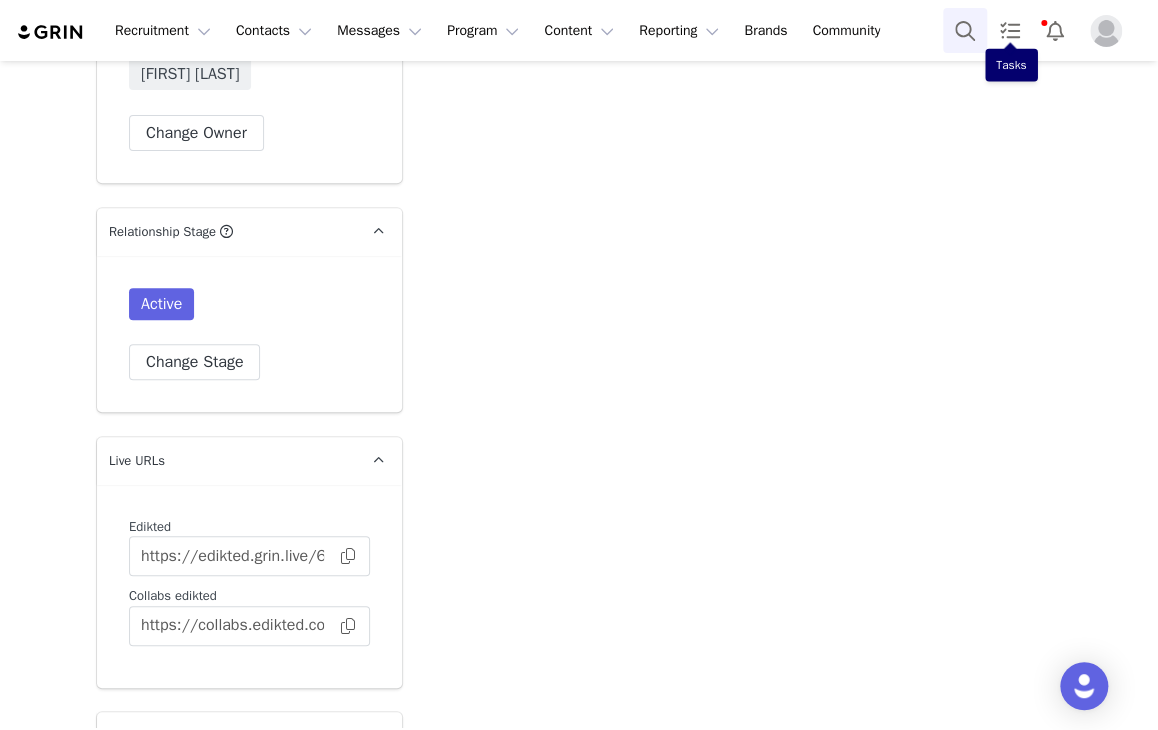 click at bounding box center [965, 30] 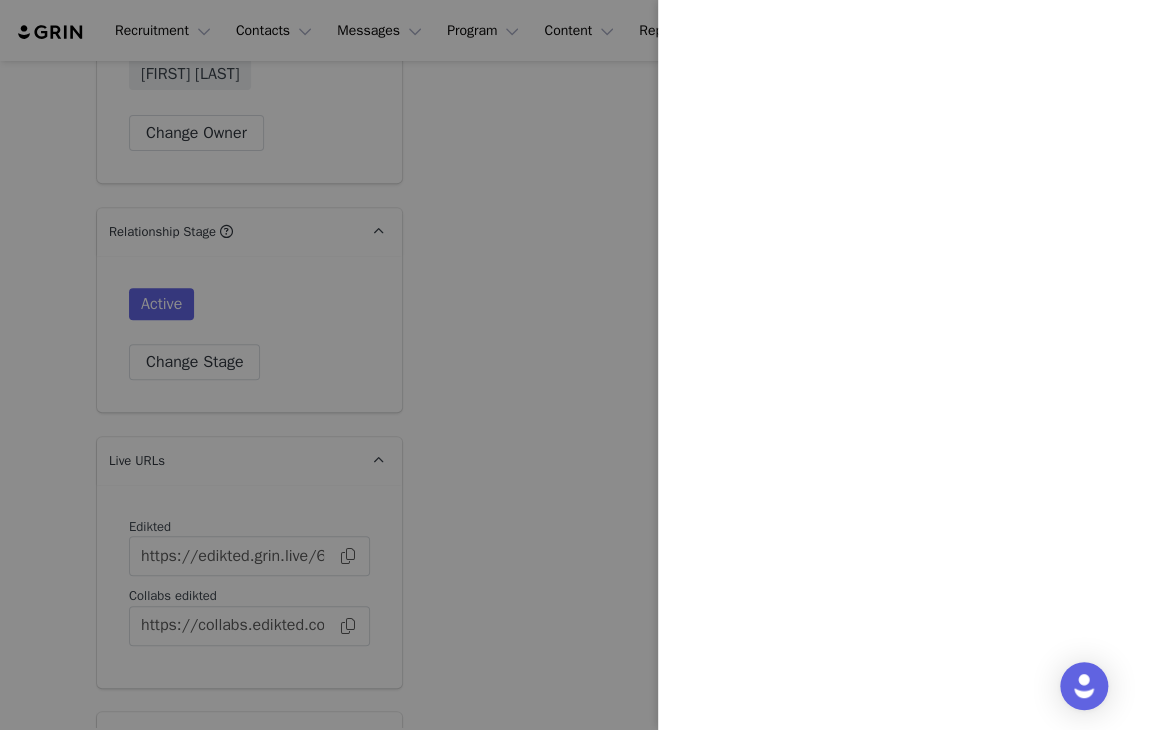 click at bounding box center [579, 365] 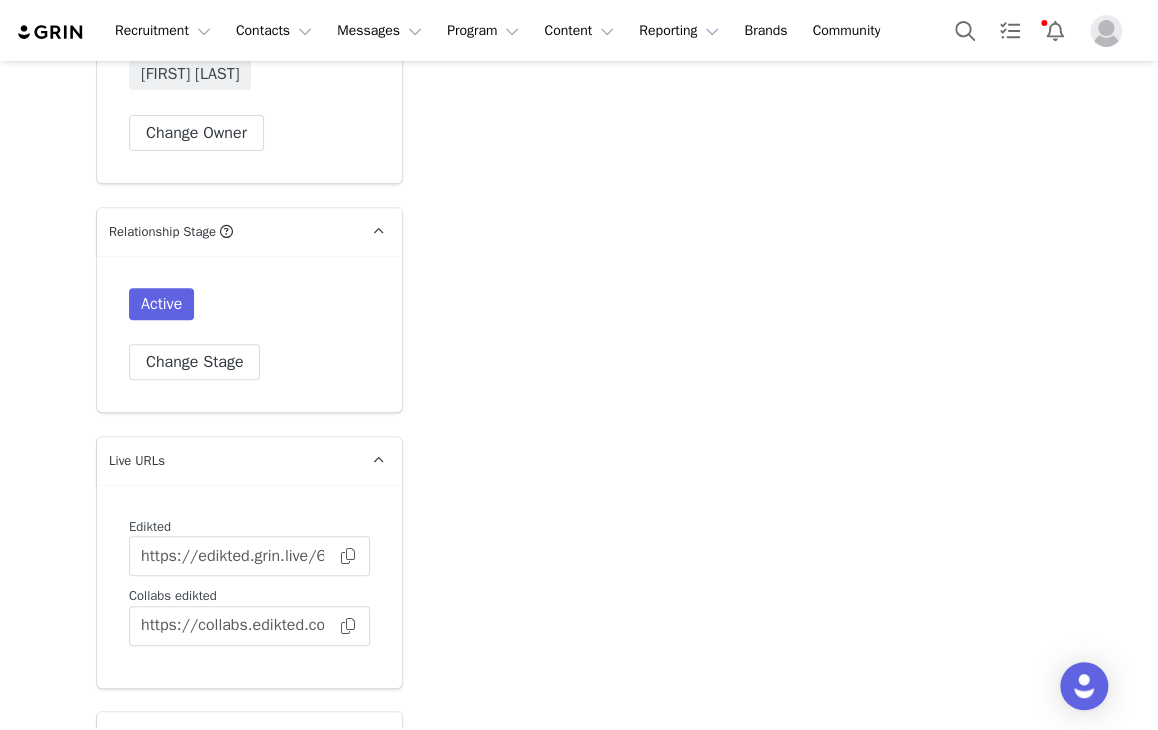 click at bounding box center [51, 32] 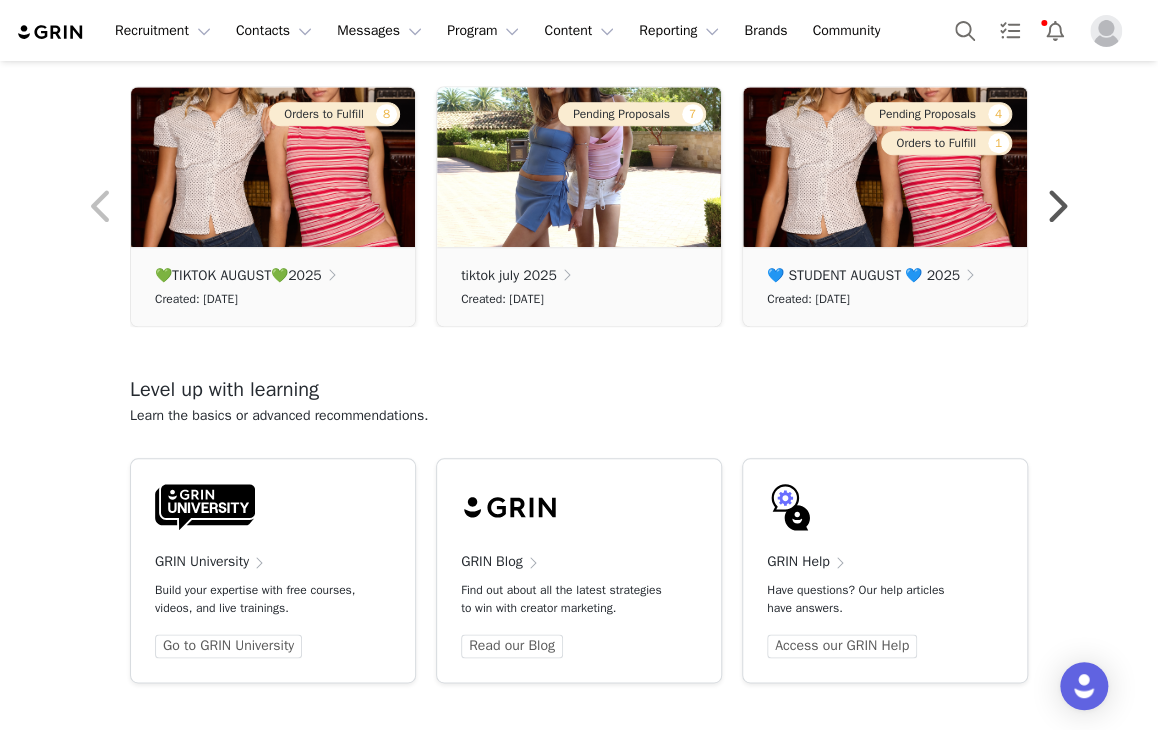 scroll, scrollTop: 666, scrollLeft: 0, axis: vertical 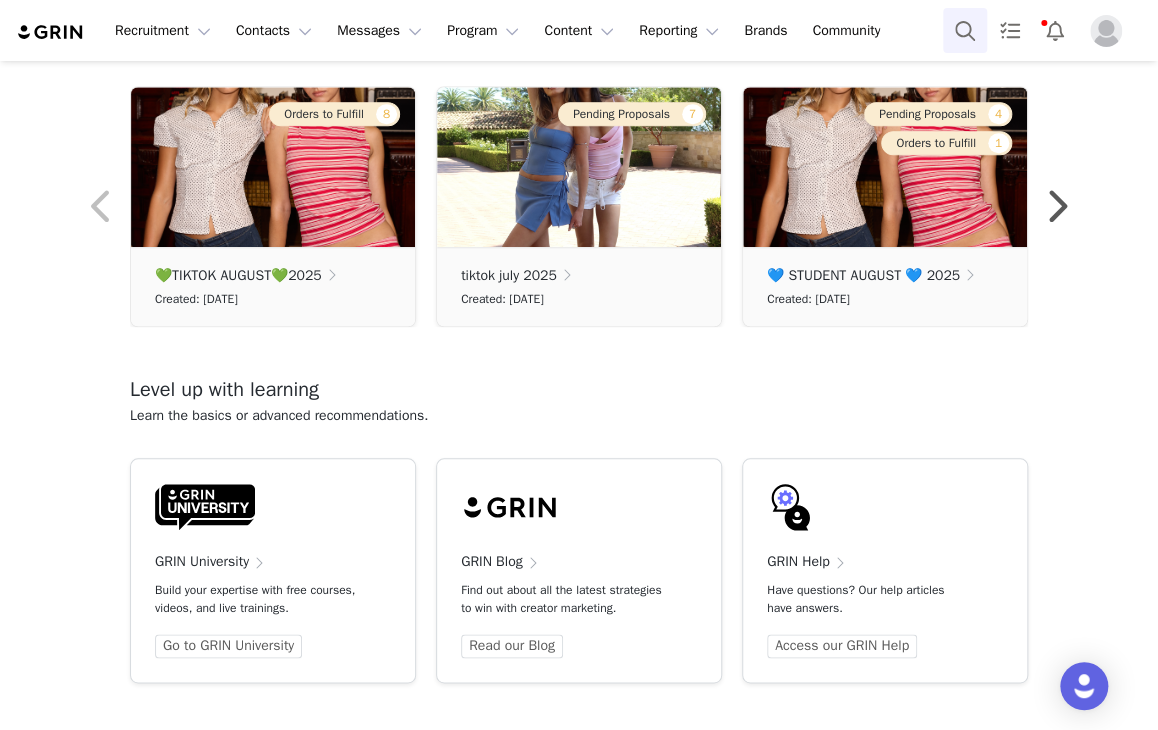click at bounding box center (965, 30) 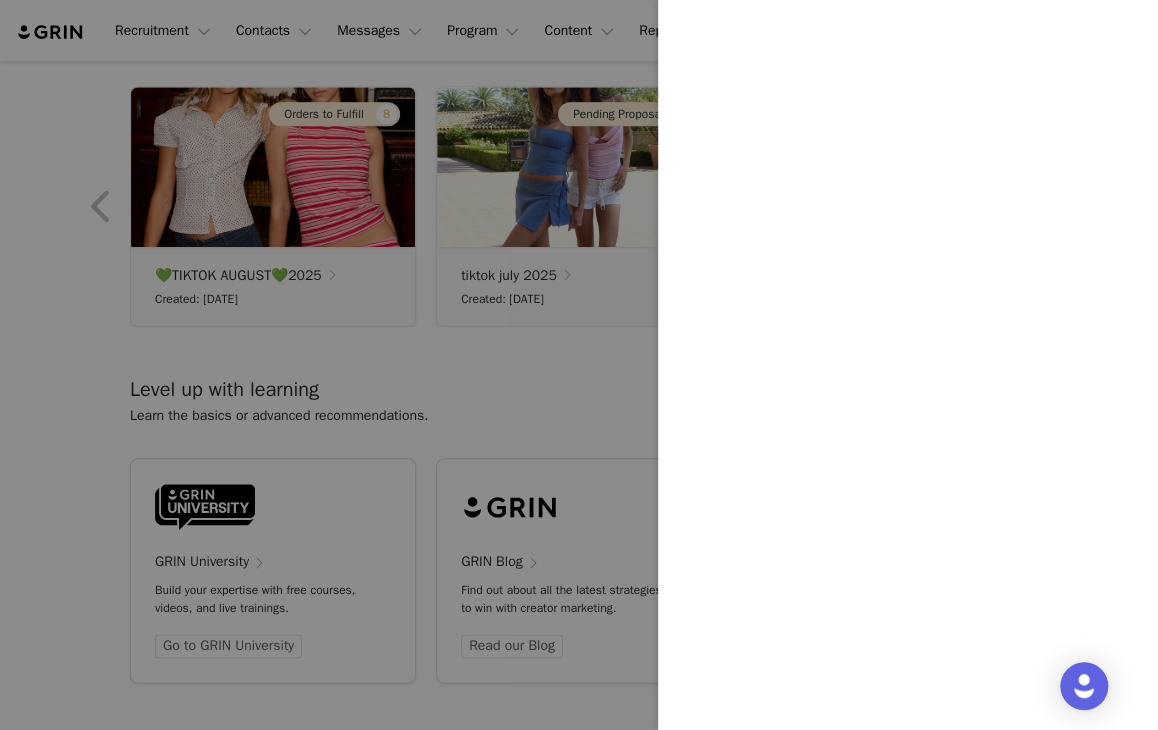 click at bounding box center (579, 365) 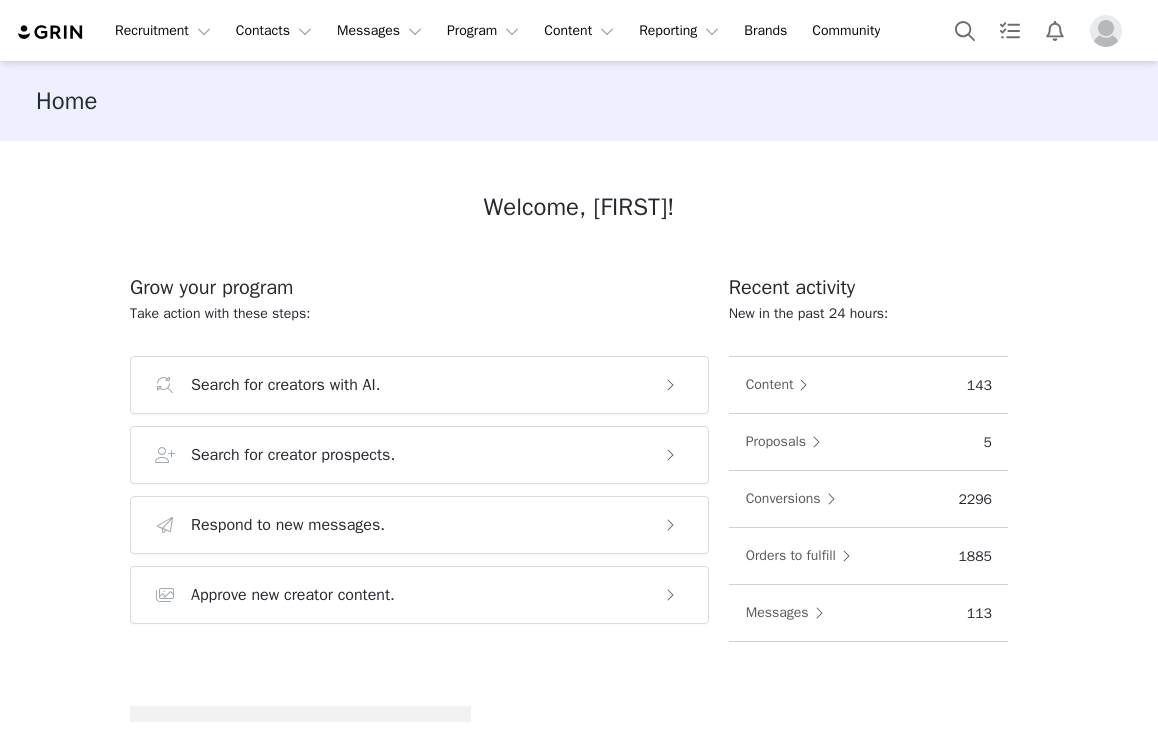 scroll, scrollTop: 0, scrollLeft: 0, axis: both 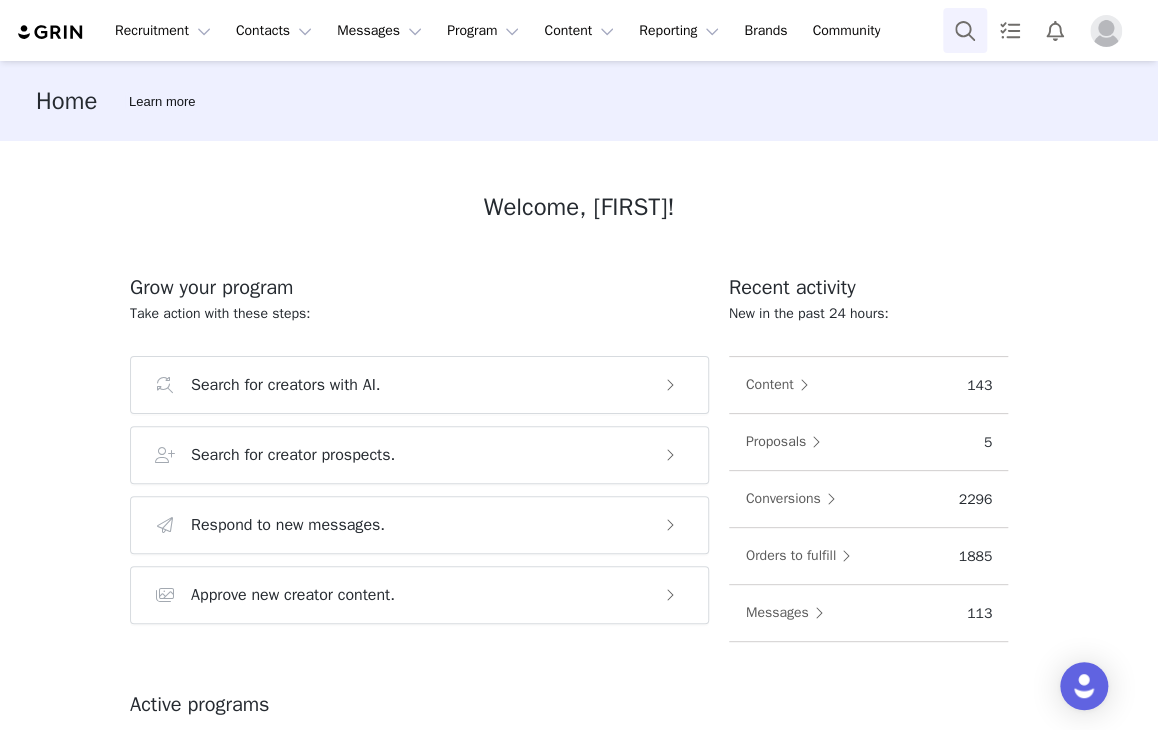 click at bounding box center [965, 30] 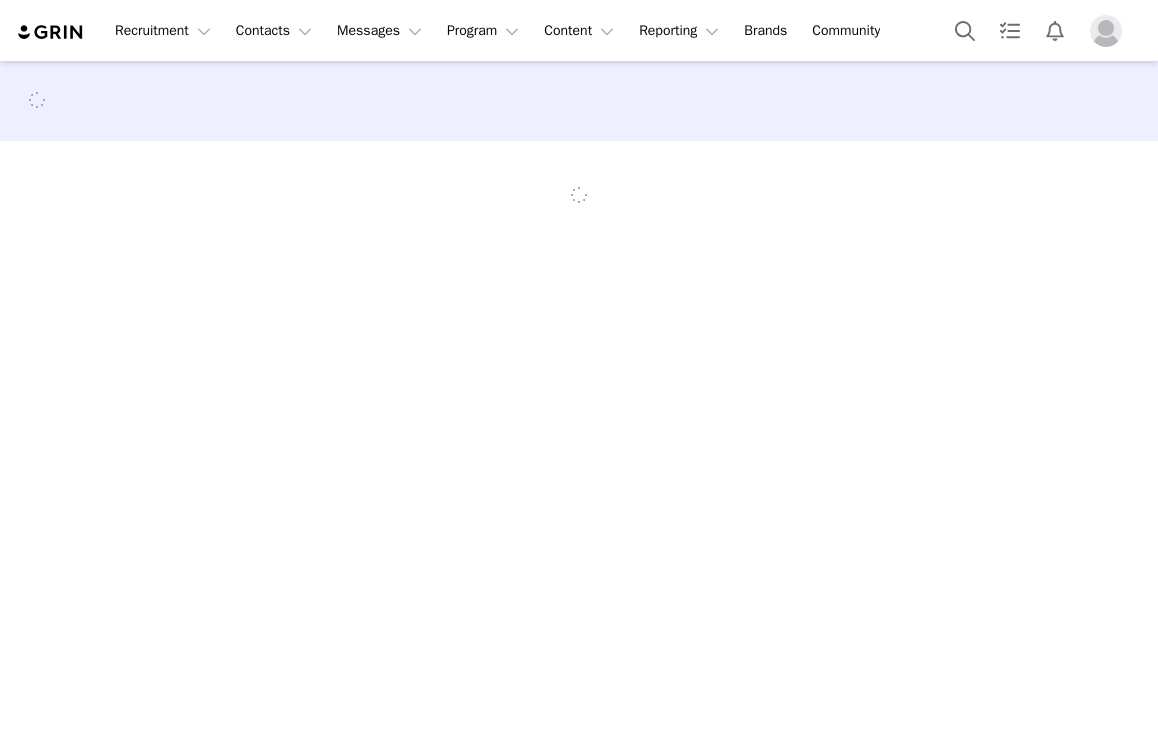 scroll, scrollTop: 0, scrollLeft: 0, axis: both 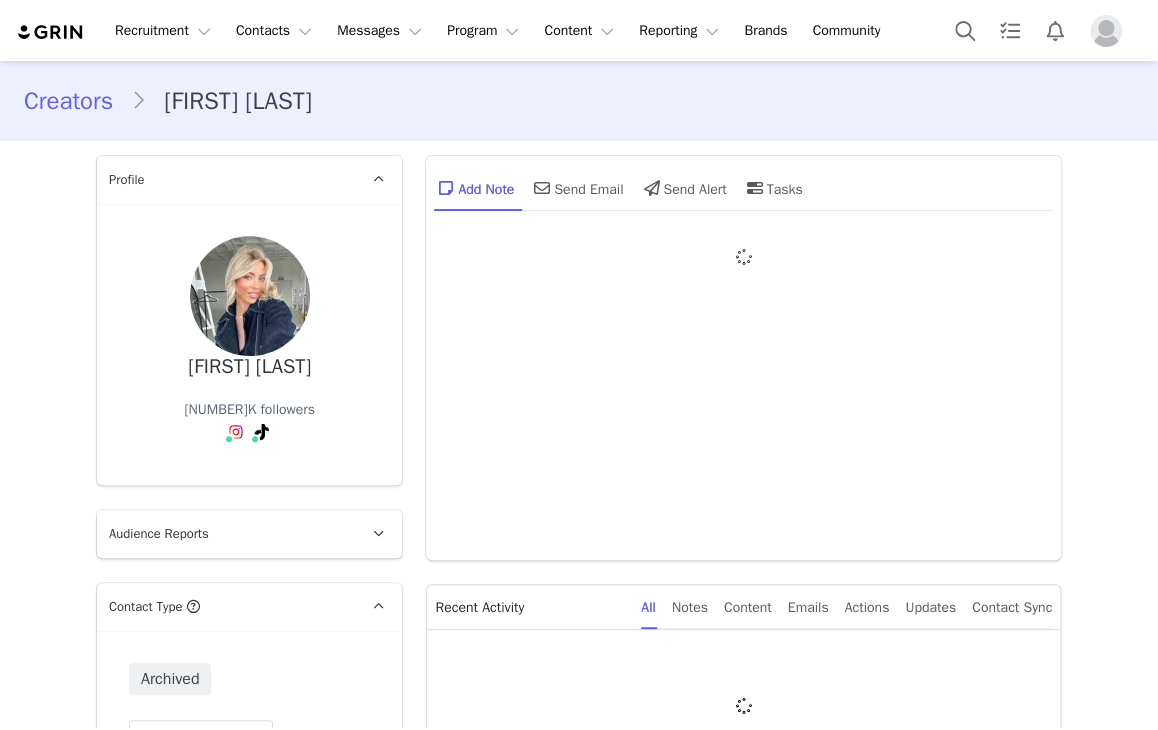 type on "+1 (United States)" 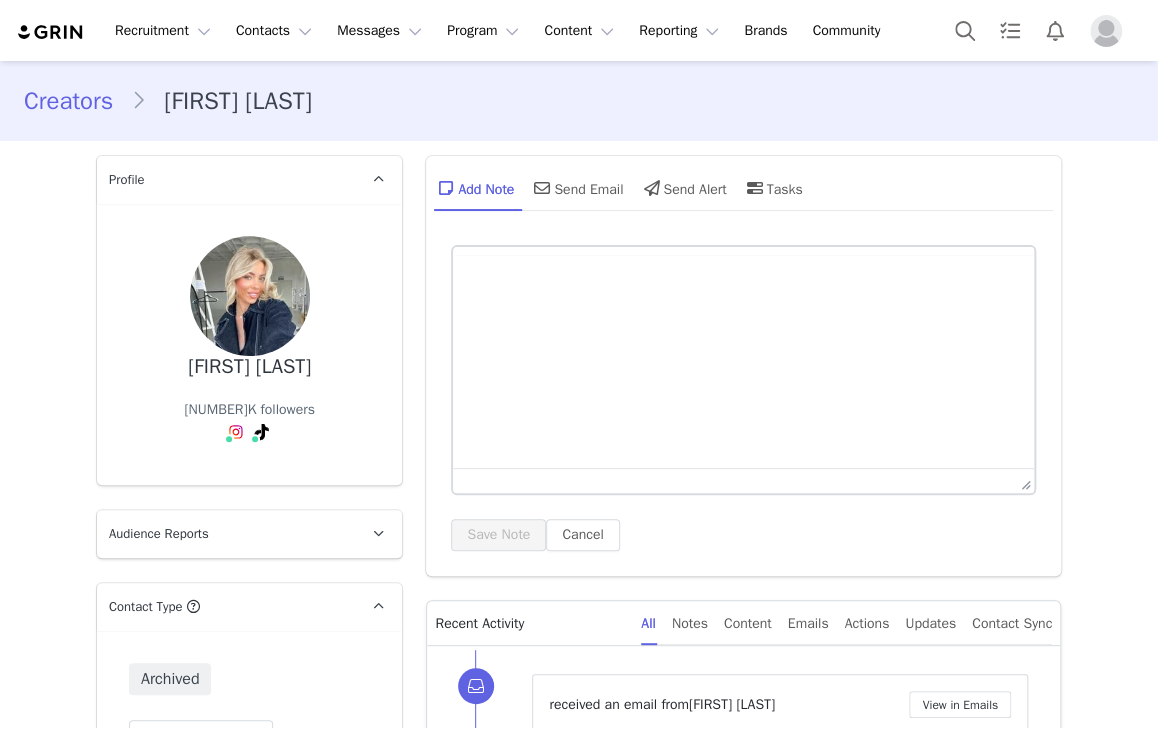 scroll, scrollTop: 0, scrollLeft: 0, axis: both 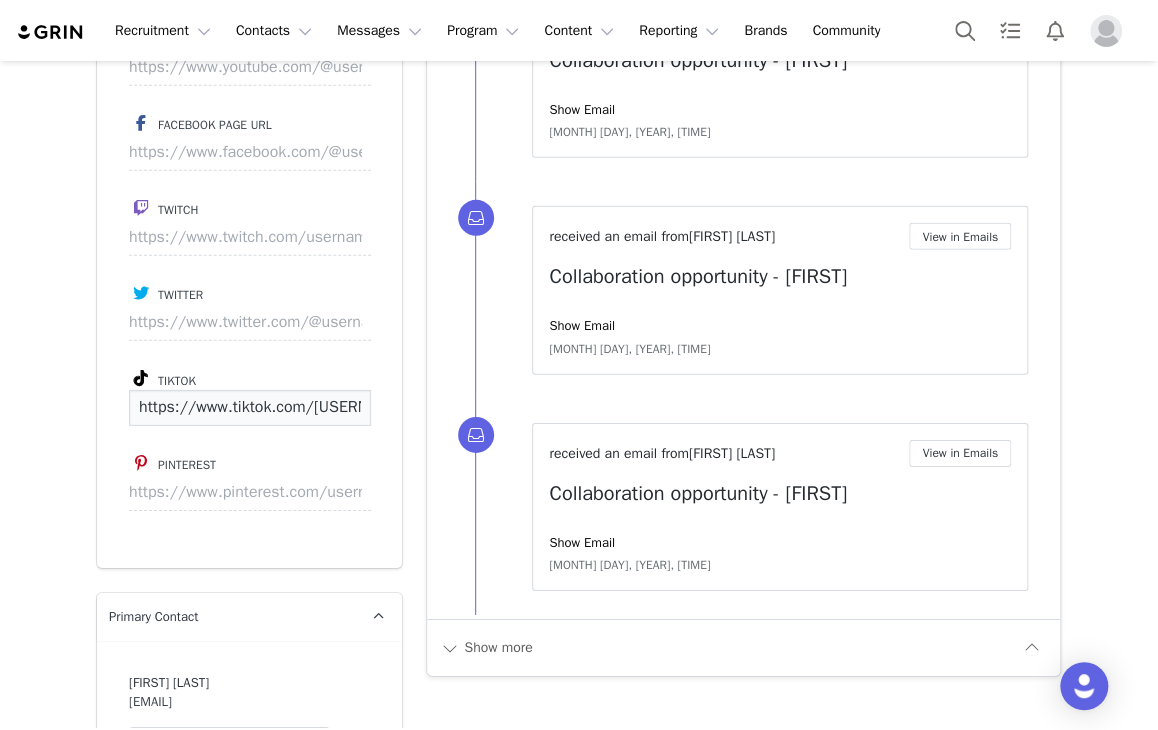 click on "https://www.tiktok.com/[USERNAME]" at bounding box center [250, 408] 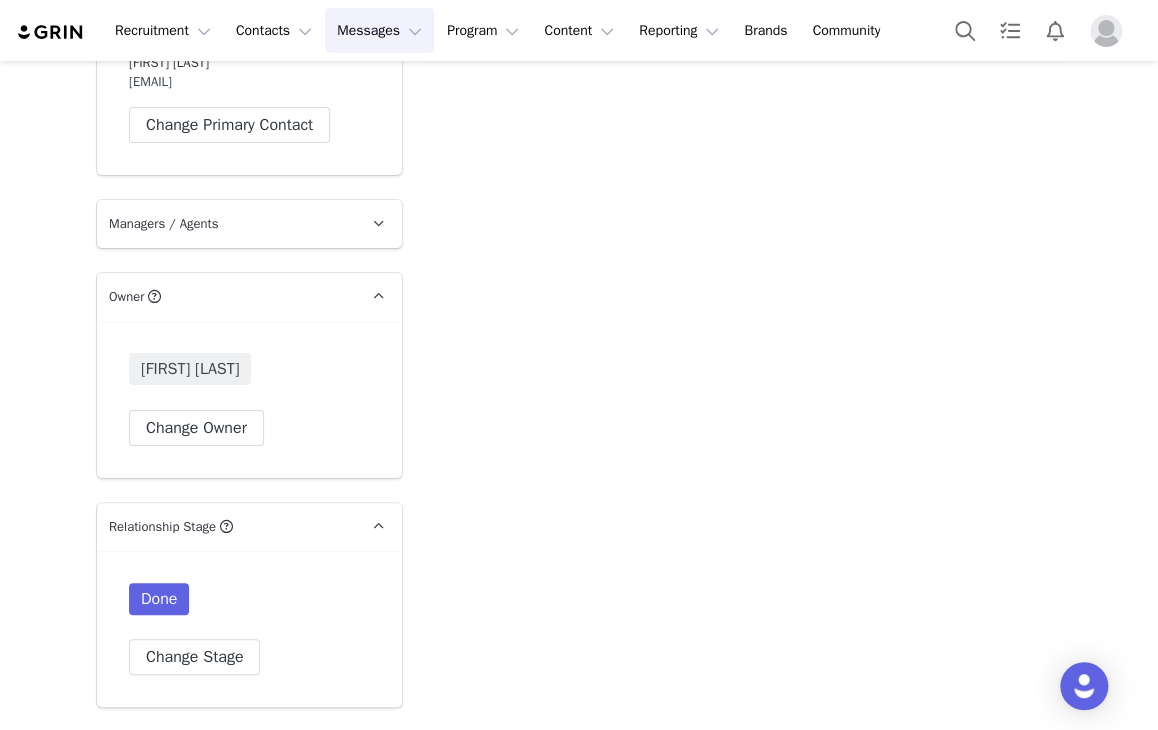 scroll, scrollTop: 2700, scrollLeft: 0, axis: vertical 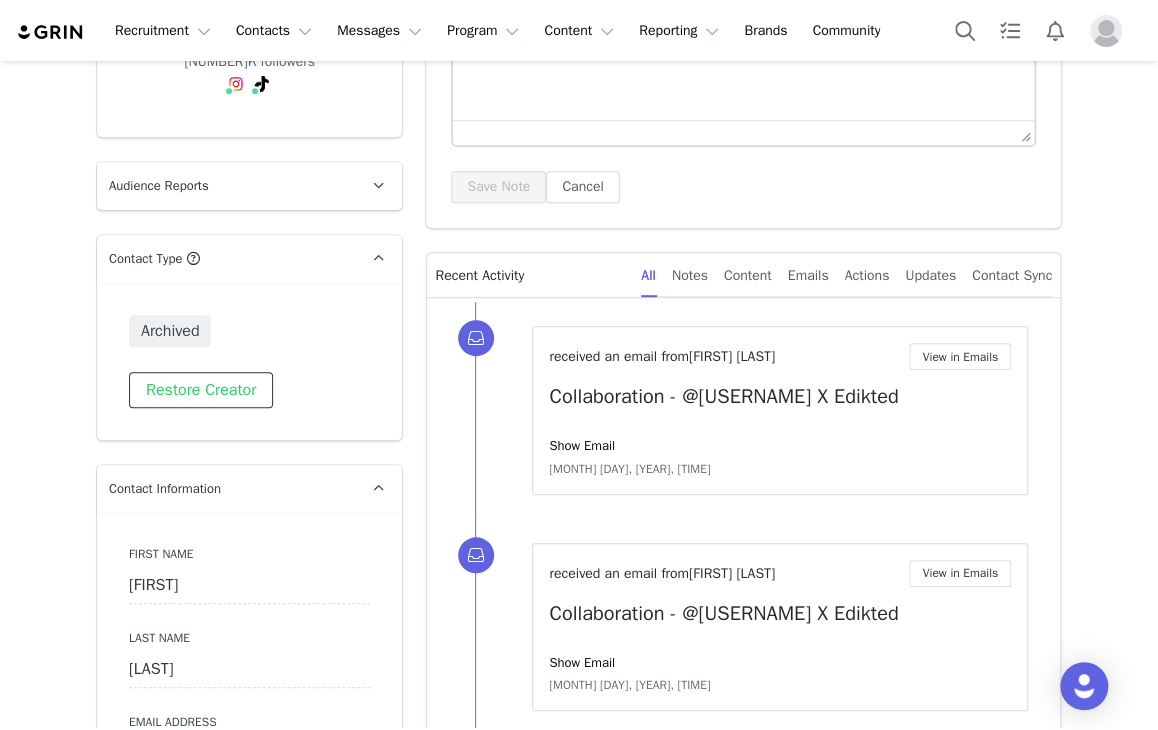 click on "Restore Creator" at bounding box center (201, 390) 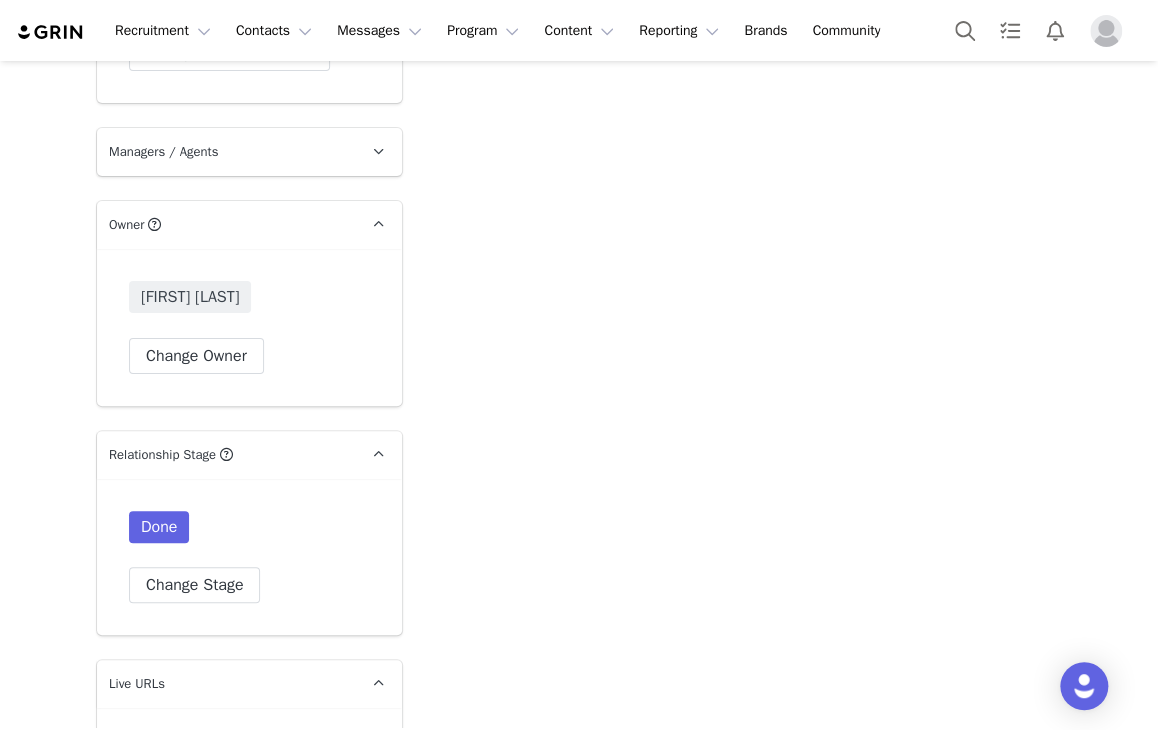 scroll, scrollTop: 2932, scrollLeft: 0, axis: vertical 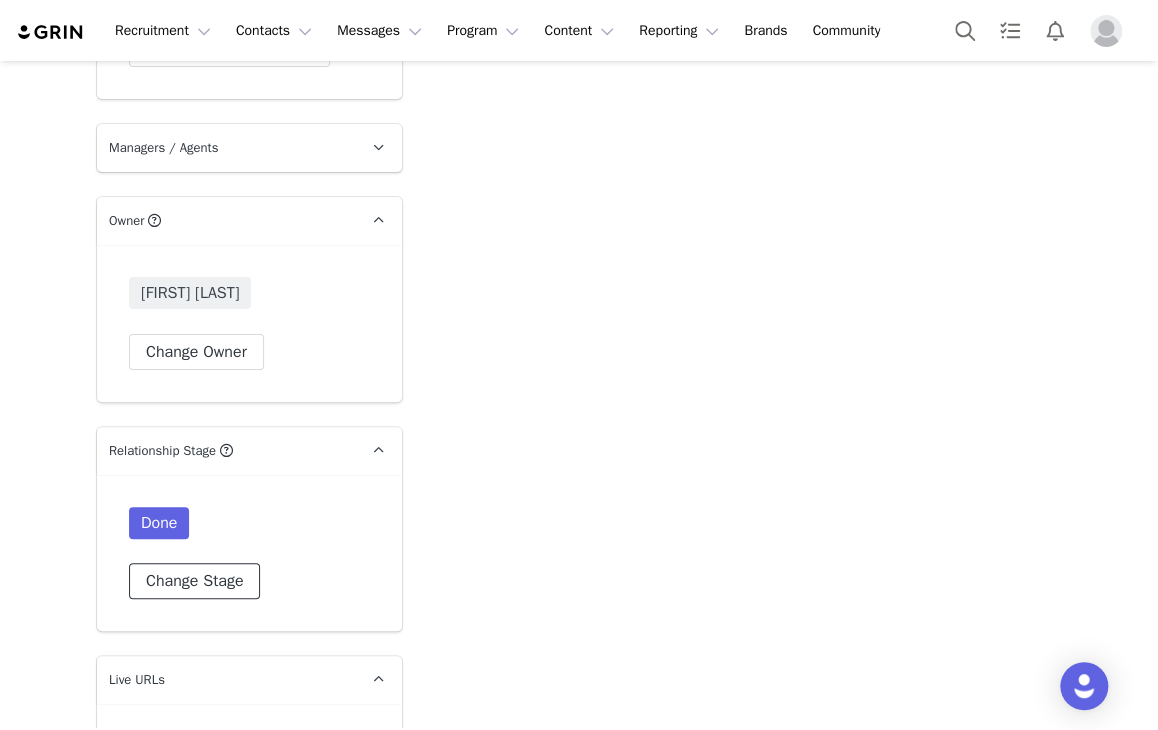 click on "Change Stage" at bounding box center (194, 581) 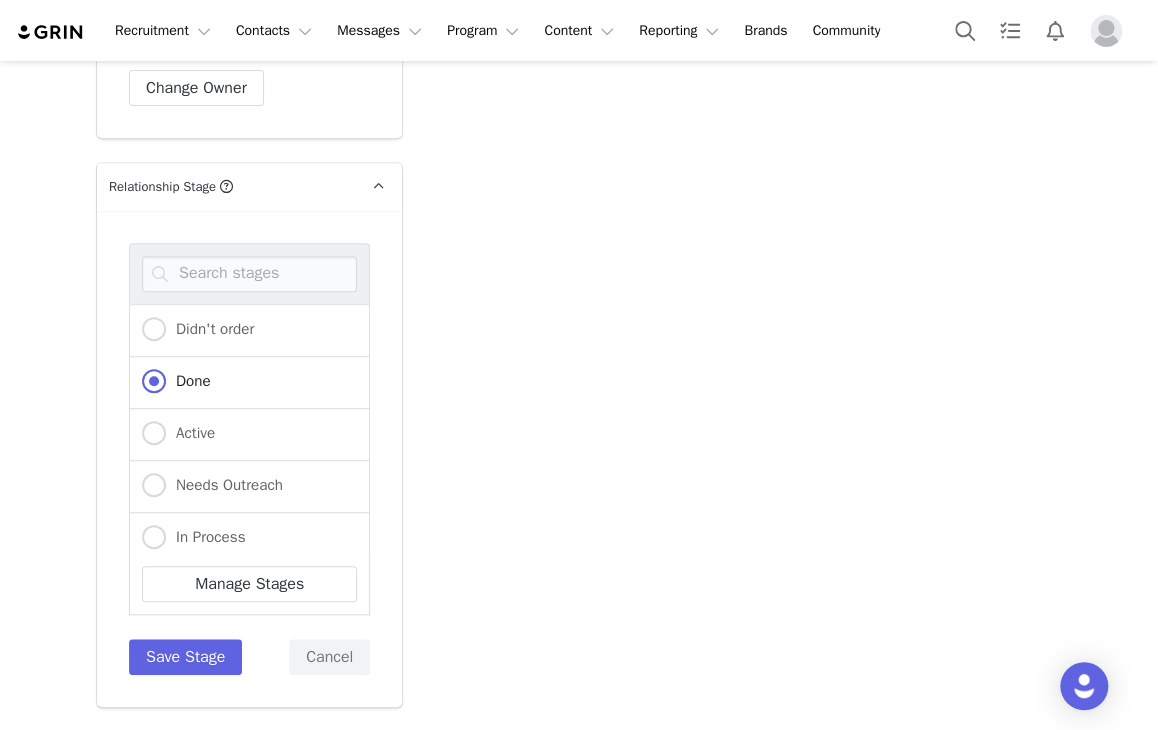 scroll, scrollTop: 3204, scrollLeft: 0, axis: vertical 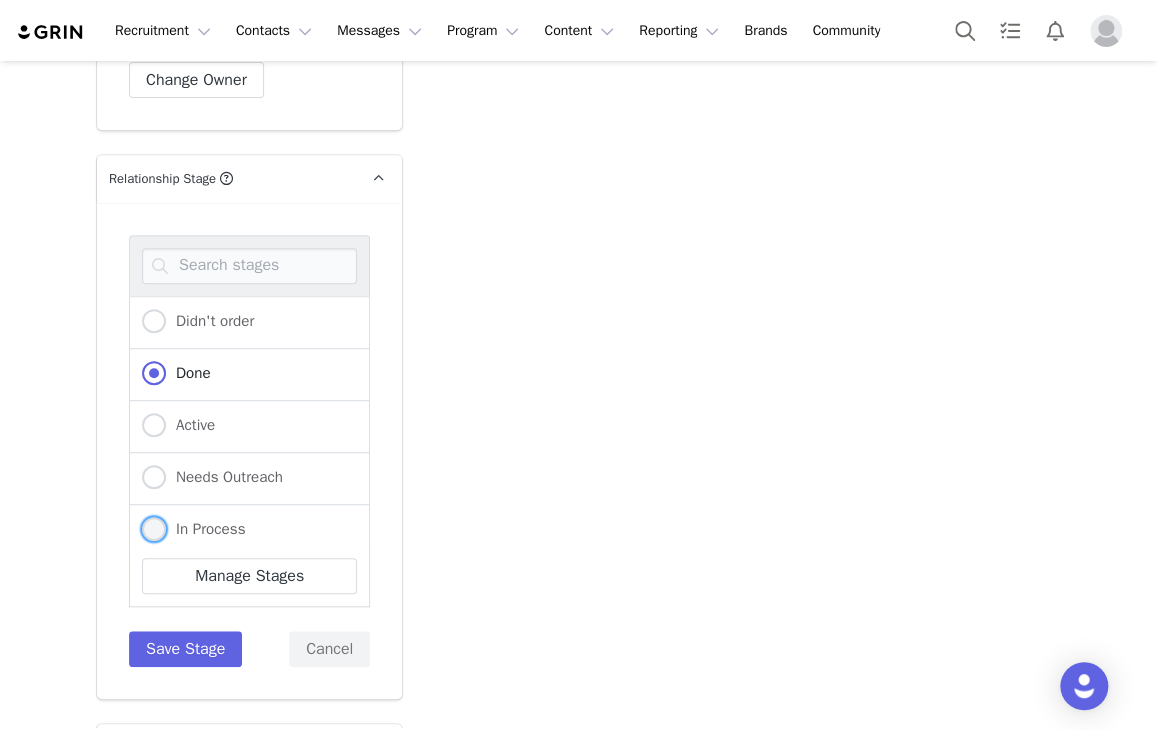 click at bounding box center (154, 529) 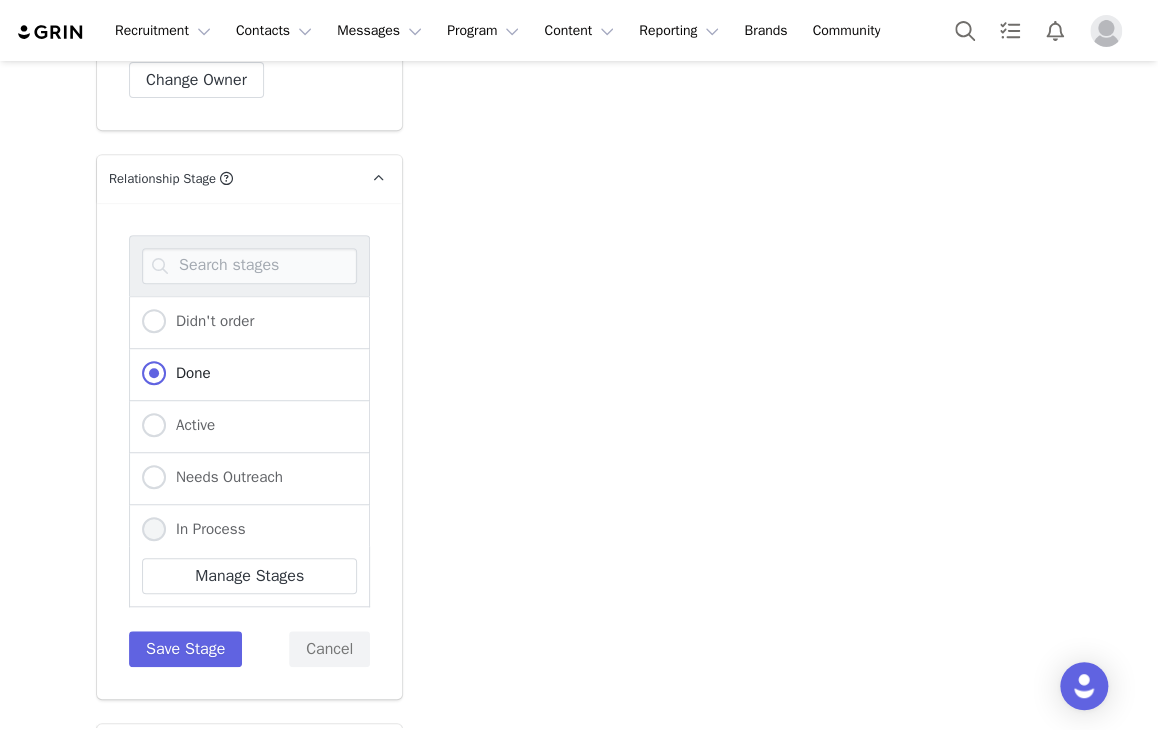 click on "In Process" at bounding box center (154, 530) 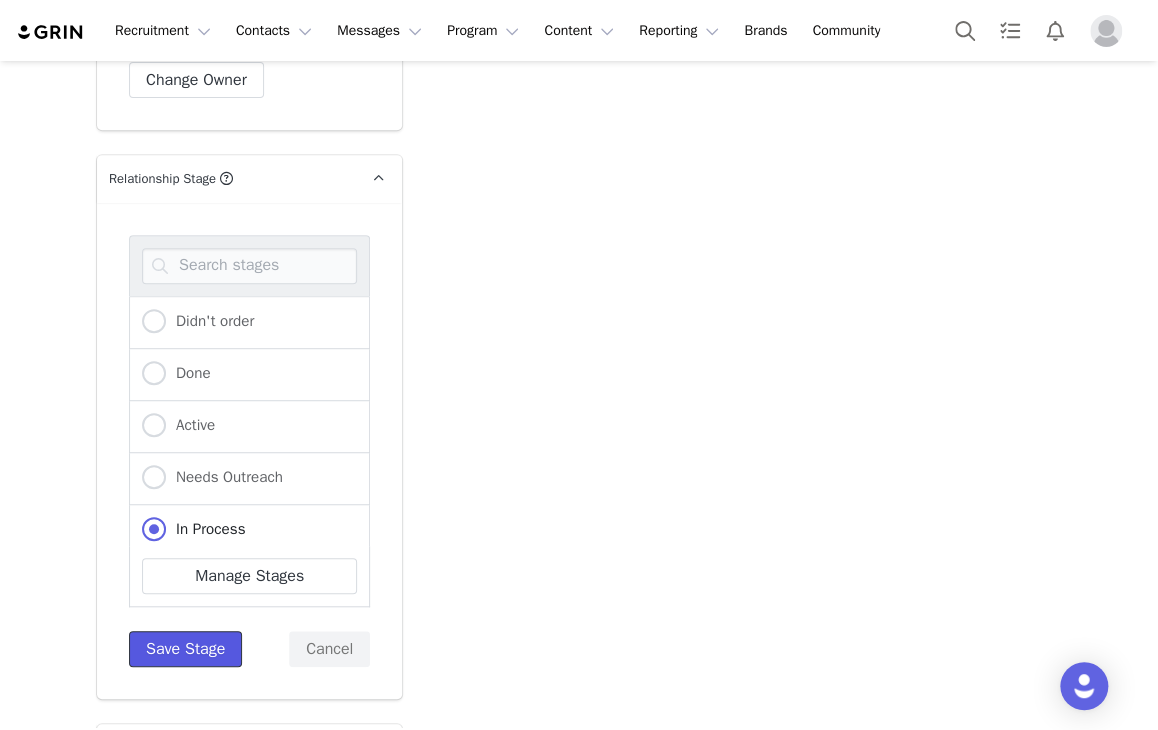 click on "Save Stage" at bounding box center (185, 649) 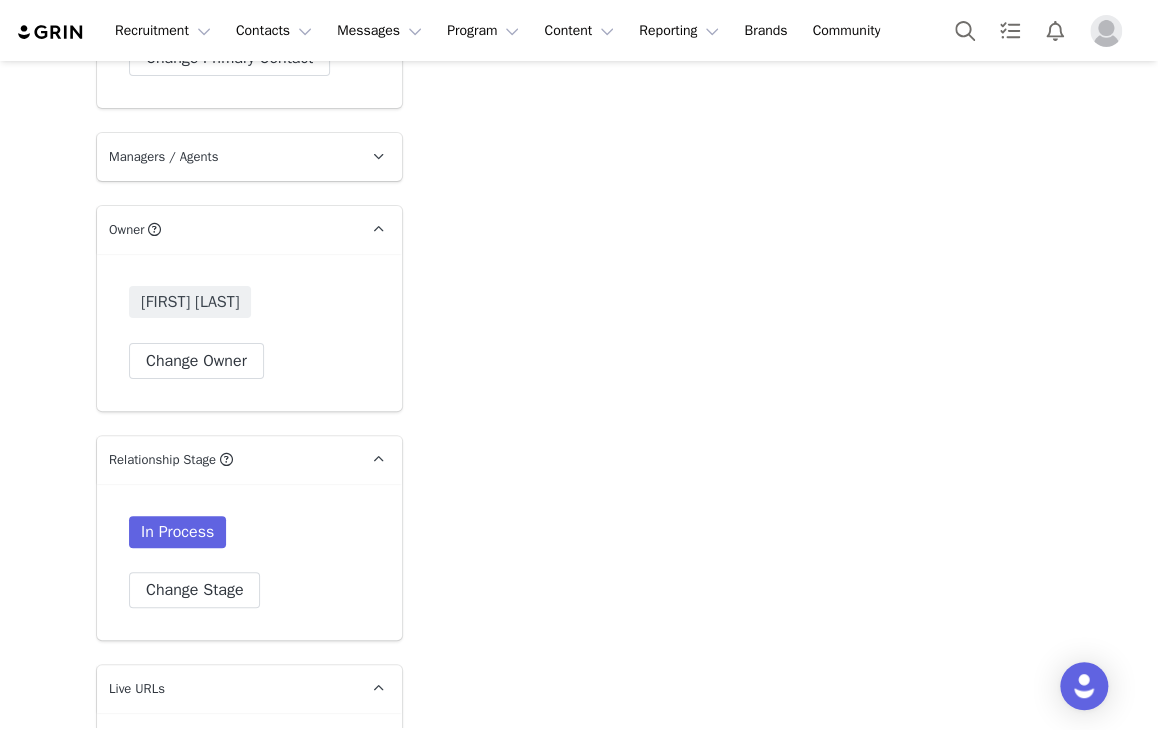 scroll, scrollTop: 2920, scrollLeft: 0, axis: vertical 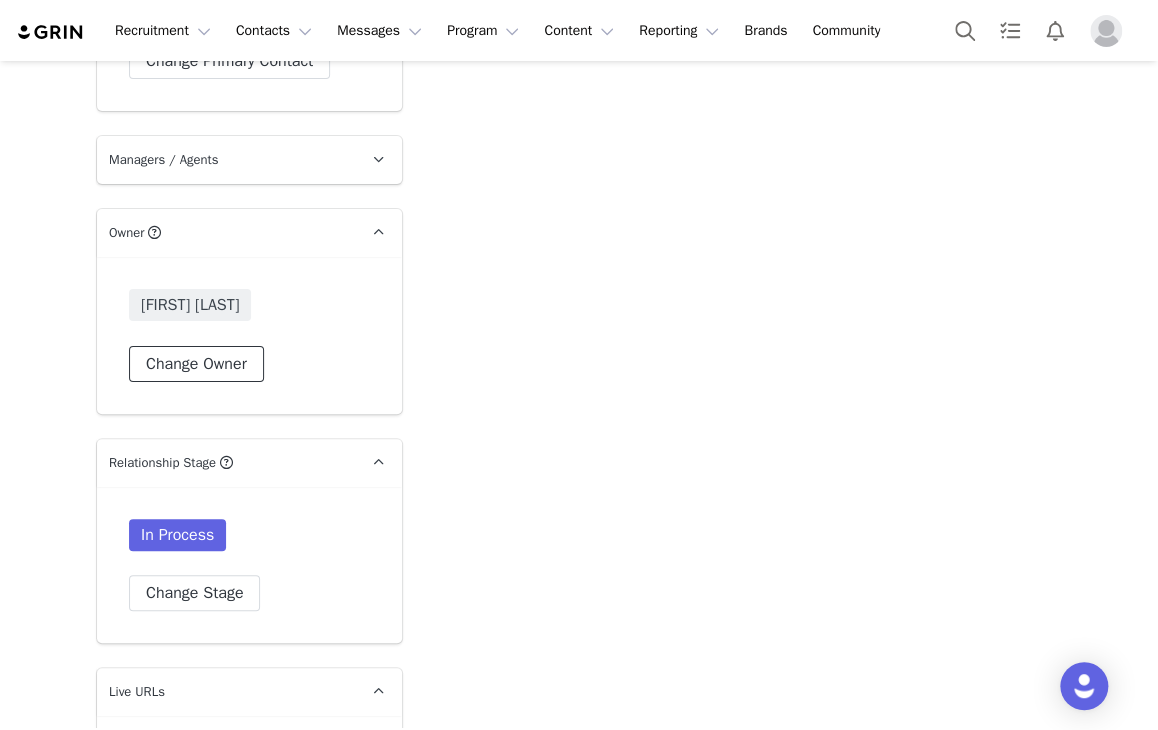 click on "Change Owner" at bounding box center [196, 364] 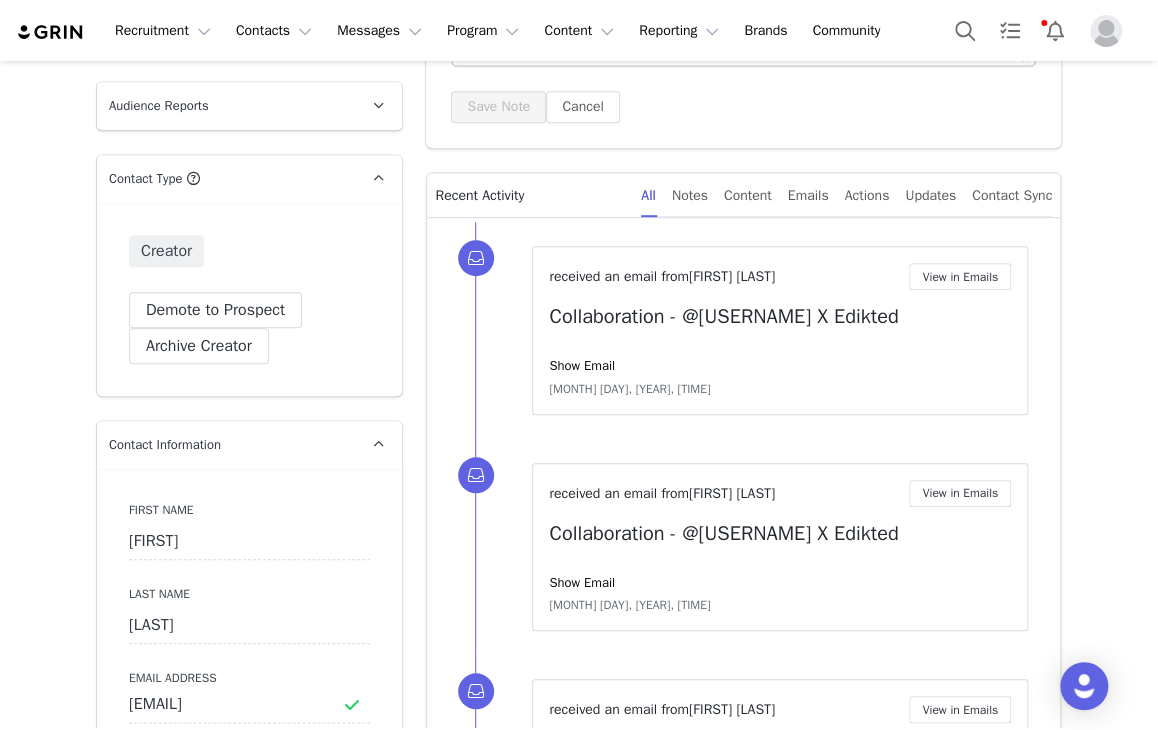 scroll, scrollTop: 451, scrollLeft: 0, axis: vertical 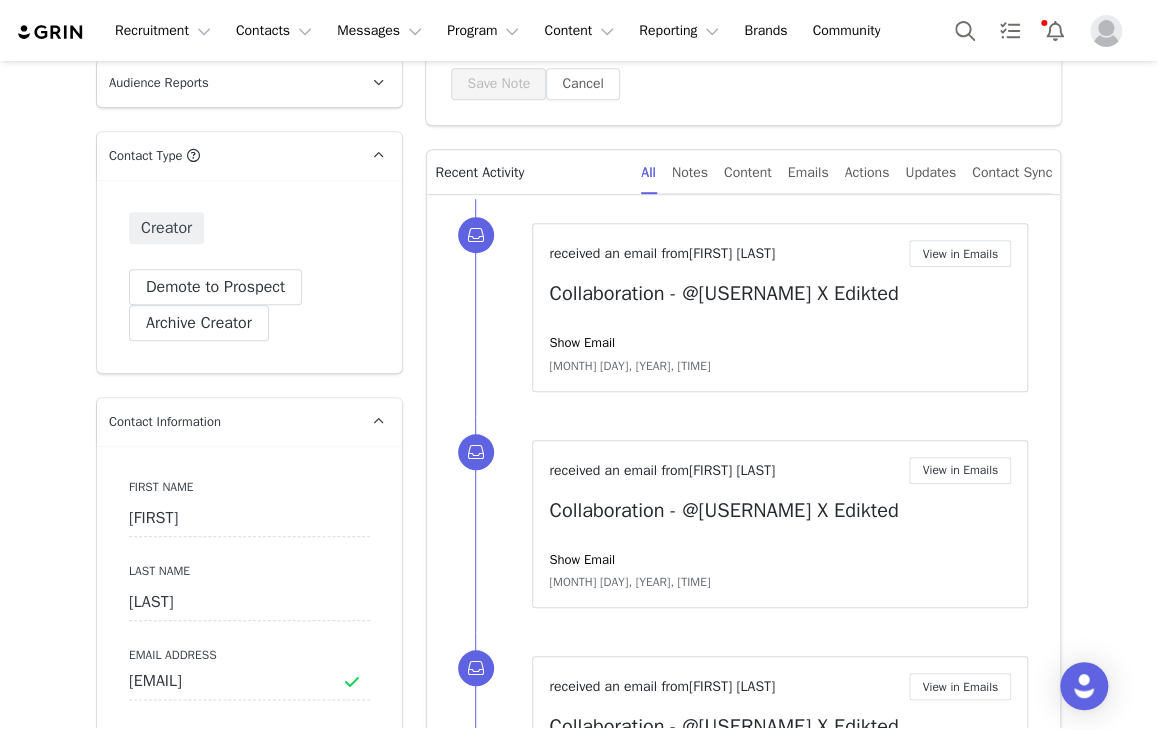 click on "received an email from  Tegan Insley      View in Emails   Collaboration - @teganinsleyox X Edikted   Show Email  Jul 17, 2025, 10:21 AM" at bounding box center (780, 307) 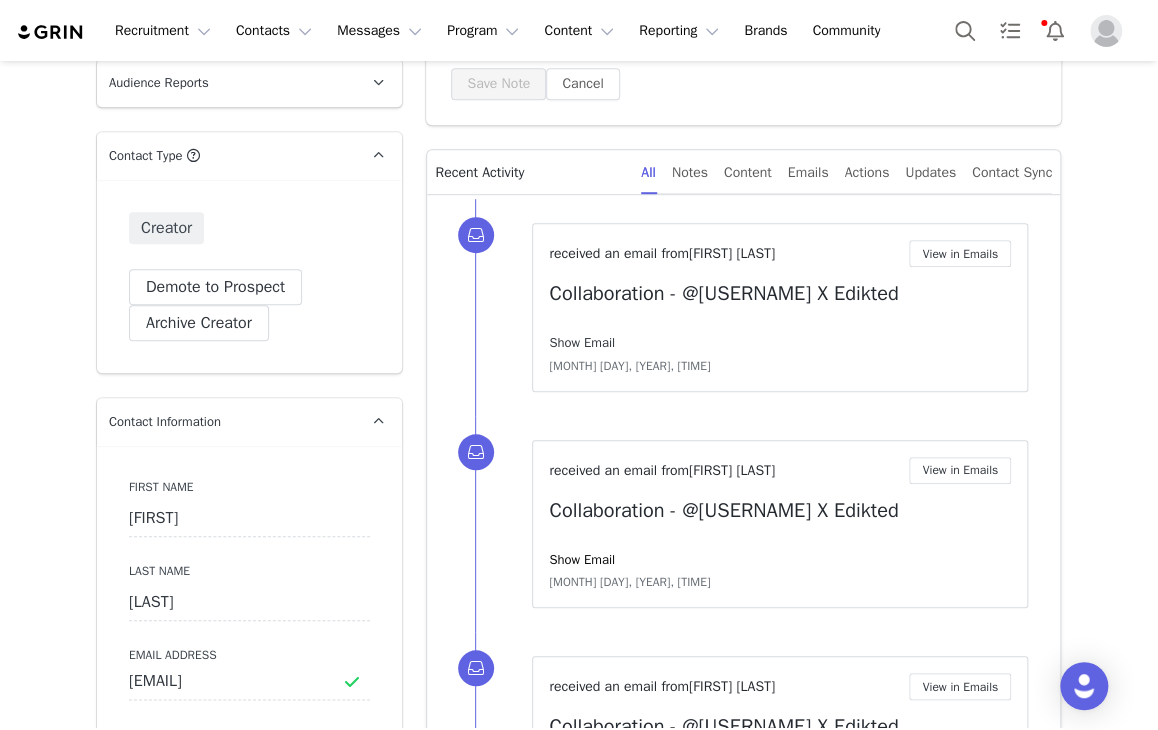 click on "Show Email" at bounding box center [582, 342] 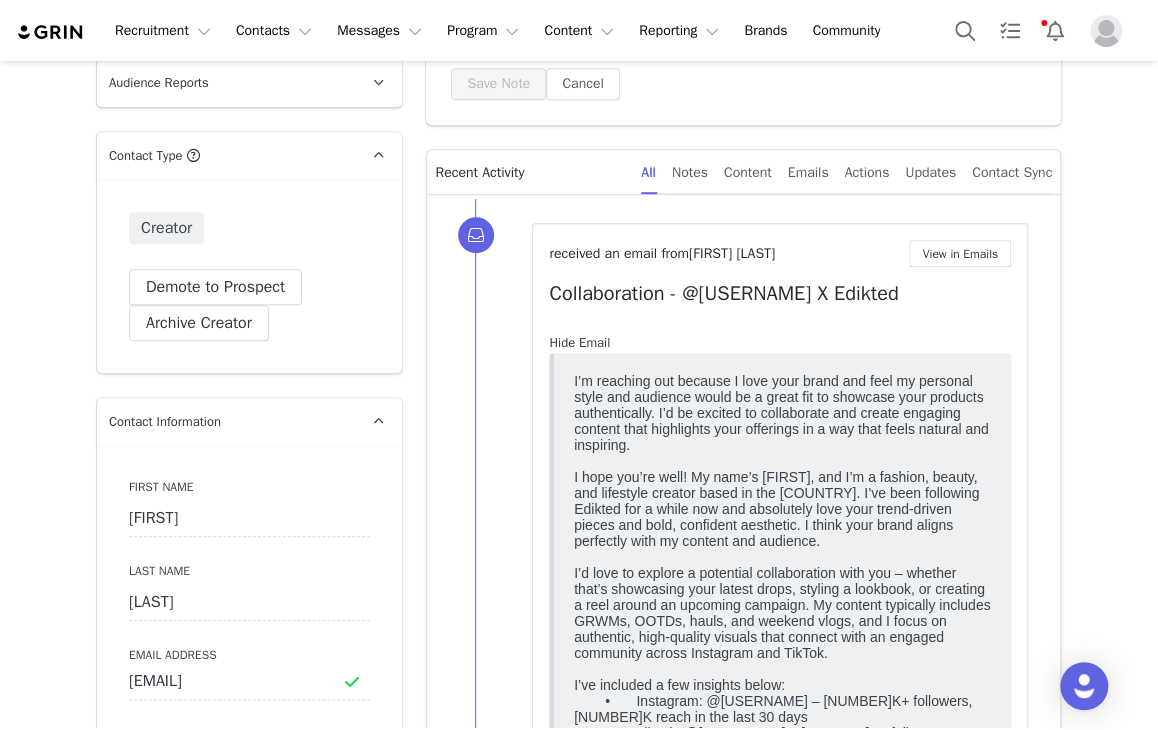 scroll, scrollTop: 0, scrollLeft: 0, axis: both 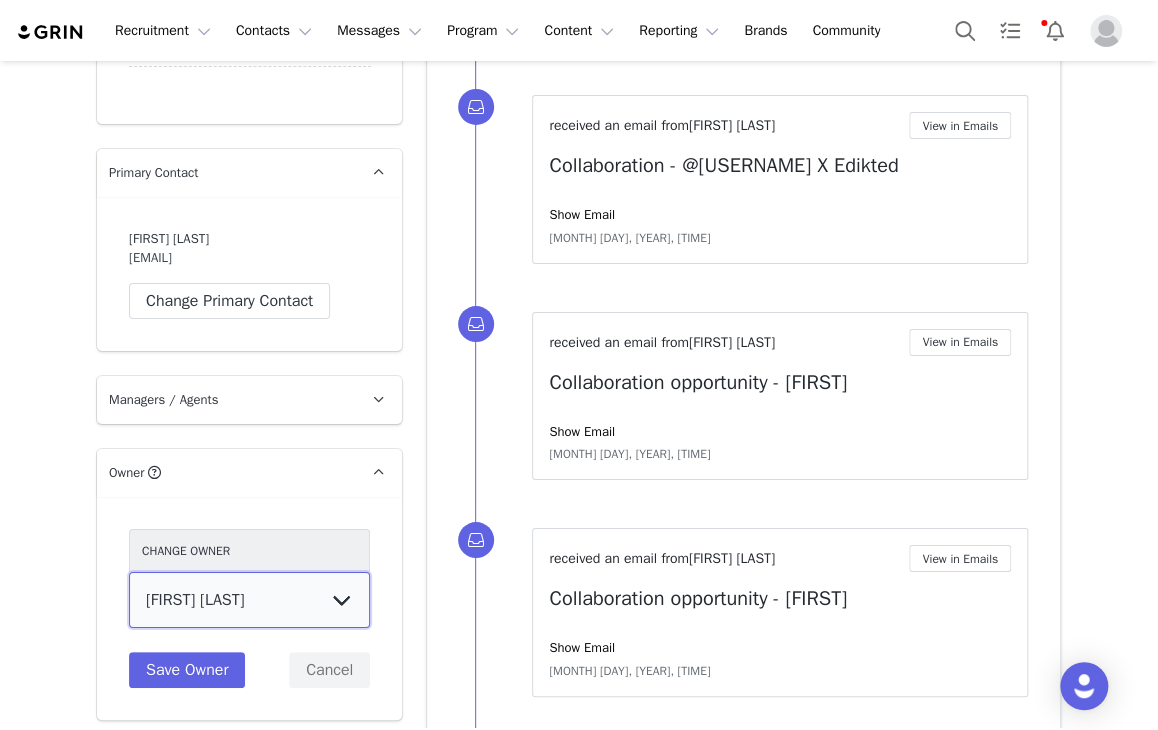 click on "Talia Zion   Ashley Adler   Maya Vandermolen   Martina Villaverde   Dana israeli   Mia Maddison   Galya Kangisser   Eden Hagege   Danielle Neschis   Jordana Linch   Guadalupe Poeta   Lemai Vaknin   Lily Shams   Romy Sagi   Hannah Bura   Ella Alexander   Ella Brooks   Michelle Gabay   Eva Alloun   Ava Ben-David" at bounding box center [249, 600] 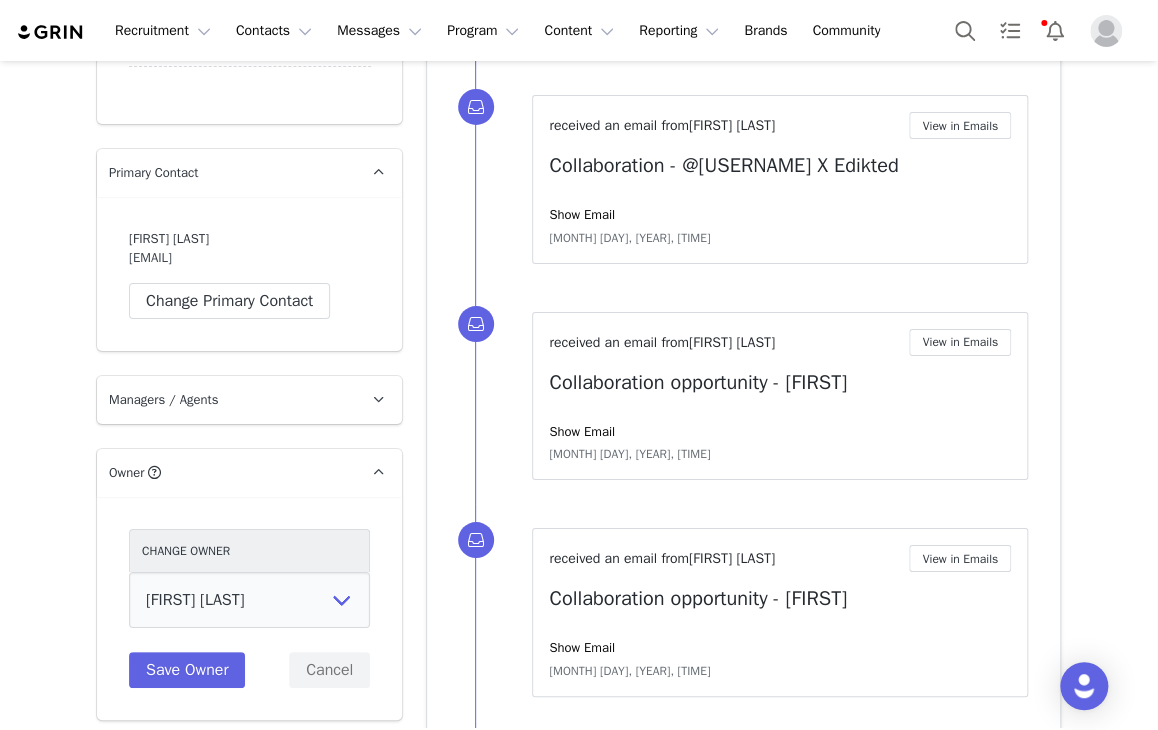 click on "Change Owner  Talia Zion   Ashley Adler   Maya Vandermolen   Martina Villaverde   Dana israeli   Mia Maddison   Galya Kangisser   Eden Hagege   Danielle Neschis   Jordana Linch   Guadalupe Poeta   Lemai Vaknin   Lily Shams   Romy Sagi   Hannah Bura   Ella Alexander   Ella Brooks   Michelle Gabay   Eva Alloun   Ava Ben-David   Save Owner  Cancel" at bounding box center (249, 608) 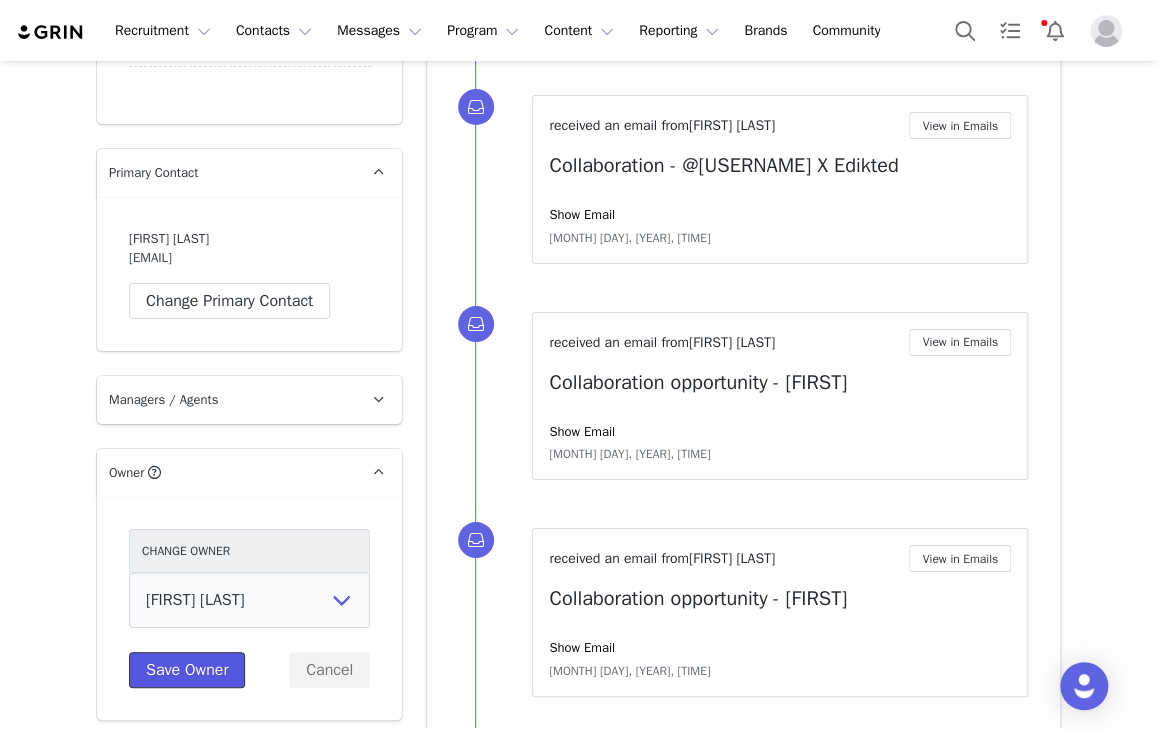 click on "Save Owner" at bounding box center (187, 670) 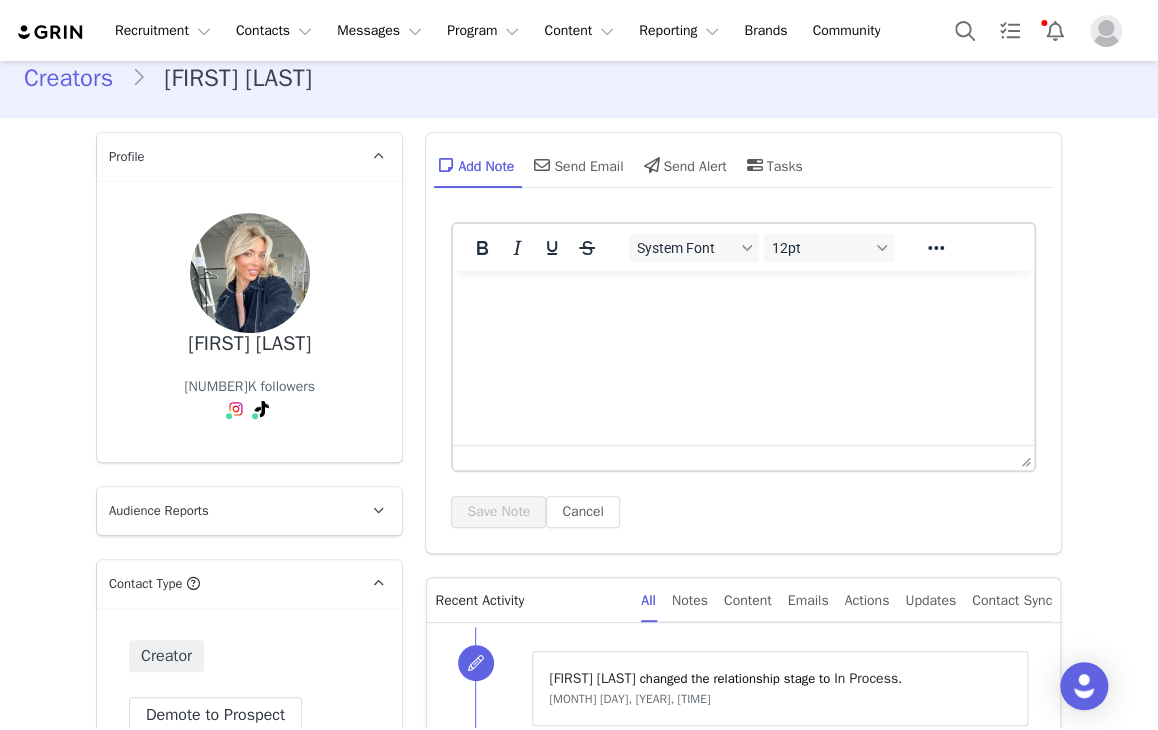 scroll, scrollTop: 0, scrollLeft: 0, axis: both 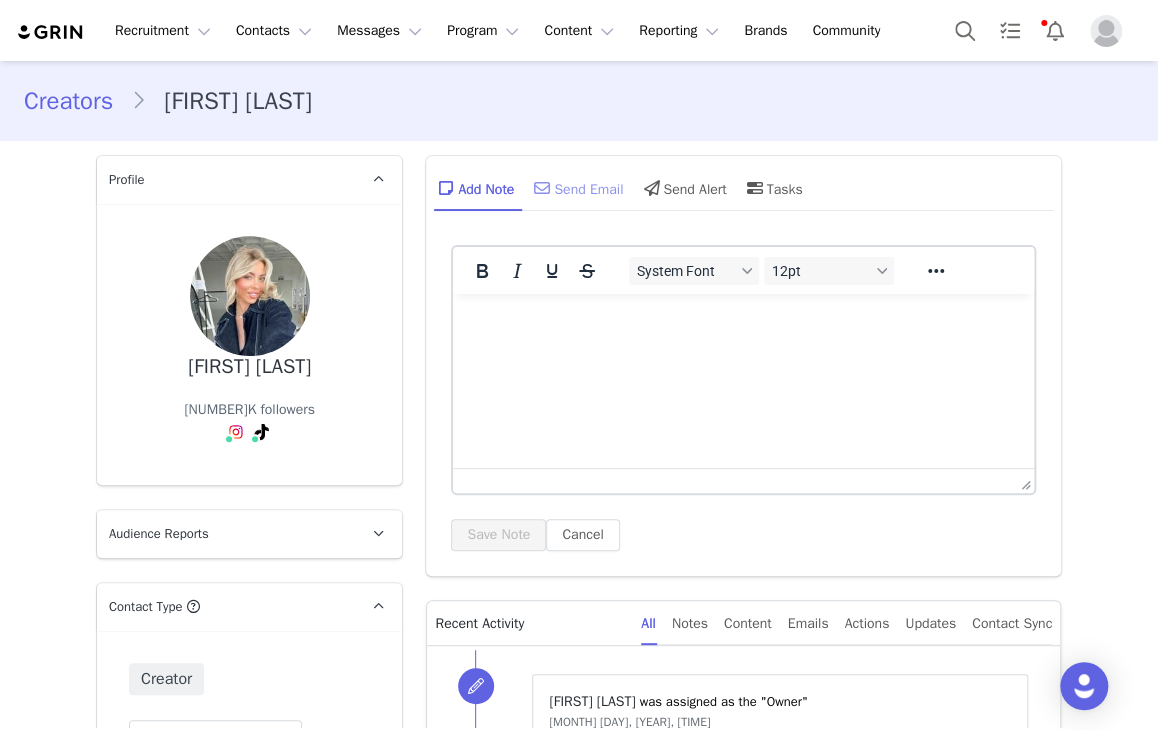 click on "Send Email" at bounding box center [576, 188] 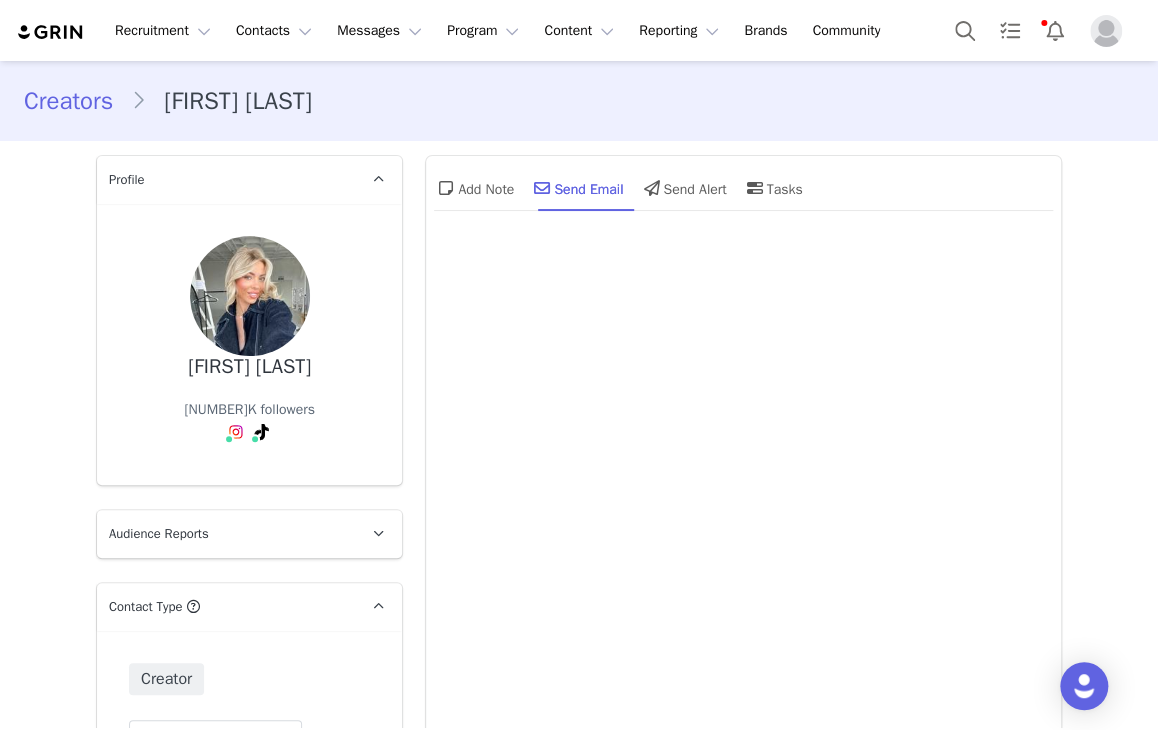 scroll, scrollTop: 0, scrollLeft: 0, axis: both 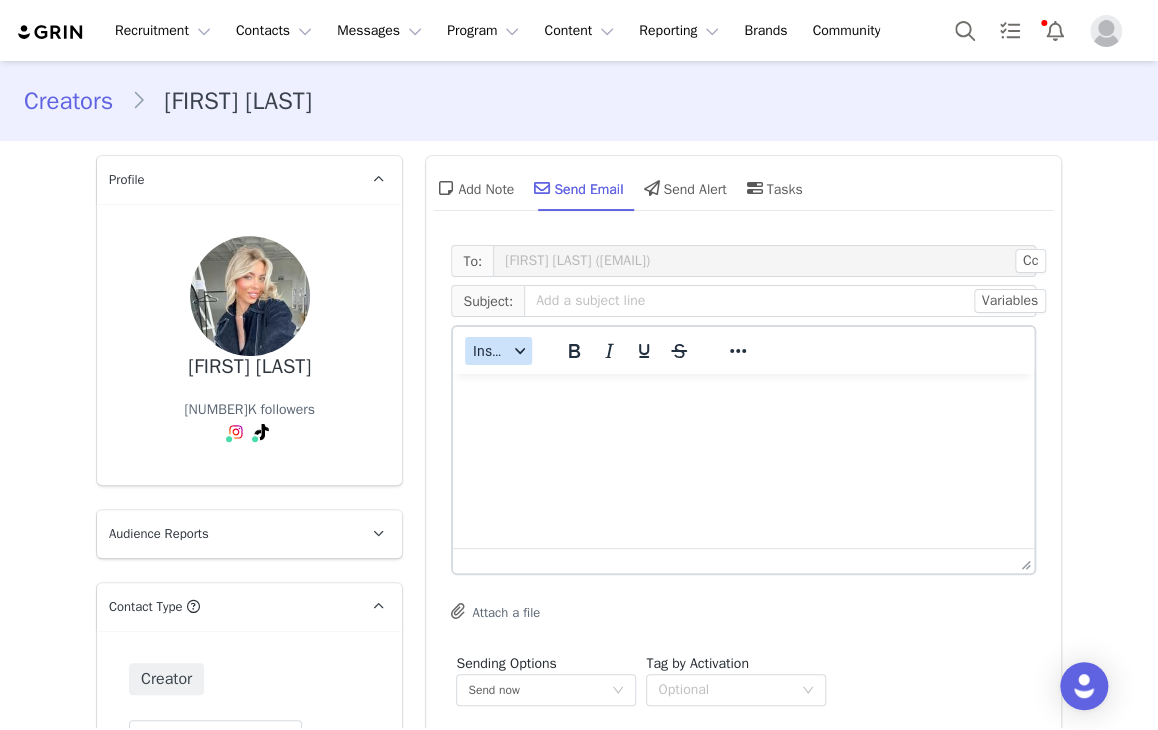 drag, startPoint x: 488, startPoint y: 325, endPoint x: 484, endPoint y: 350, distance: 25.317978 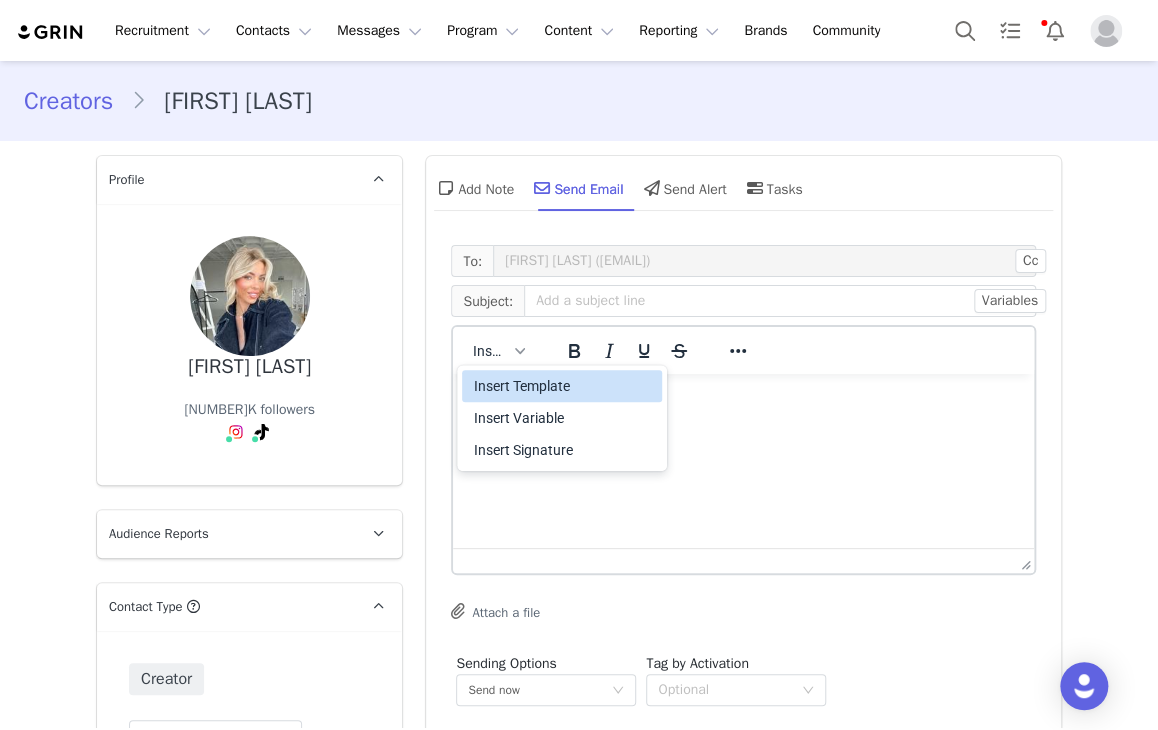 click on "Insert Template" at bounding box center [564, 386] 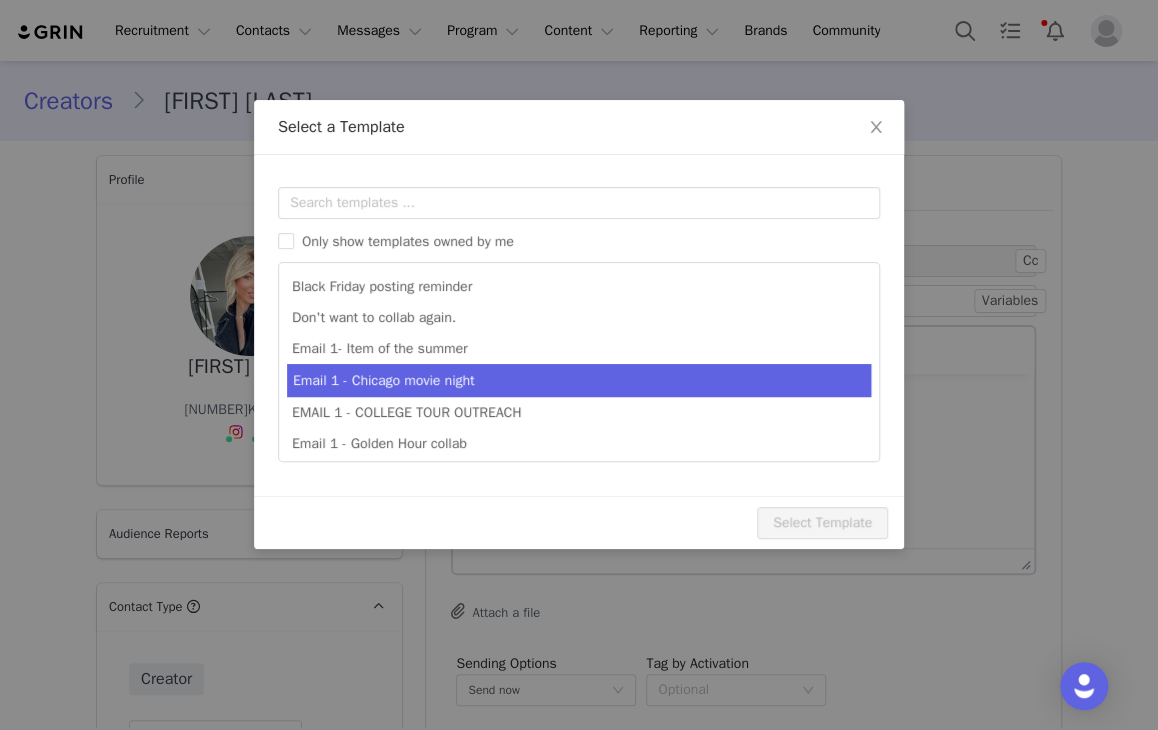 scroll, scrollTop: 0, scrollLeft: 0, axis: both 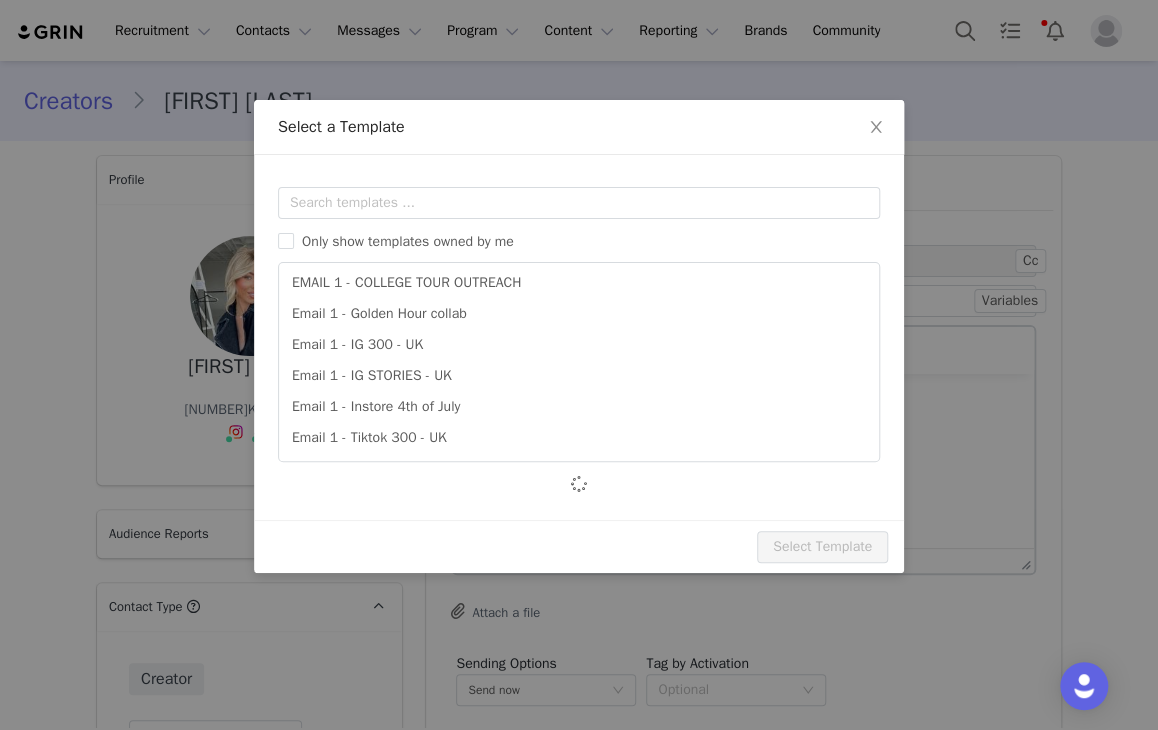 click on "Only show templates owned by me      Black Friday posting reminder   Don't want to collab again.   Email  1- Item of the summer   Email 1 - Chicago movie night   EMAIL 1 - COLLEGE TOUR OUTREACH   Email 1 - Golden Hour collab   Email 1 - IG 300 - UK   Email 1 - IG STORIES - UK   Email 1 - Instore 4th of July   Email 1 - Tiktok 300 - UK" at bounding box center (579, 341) 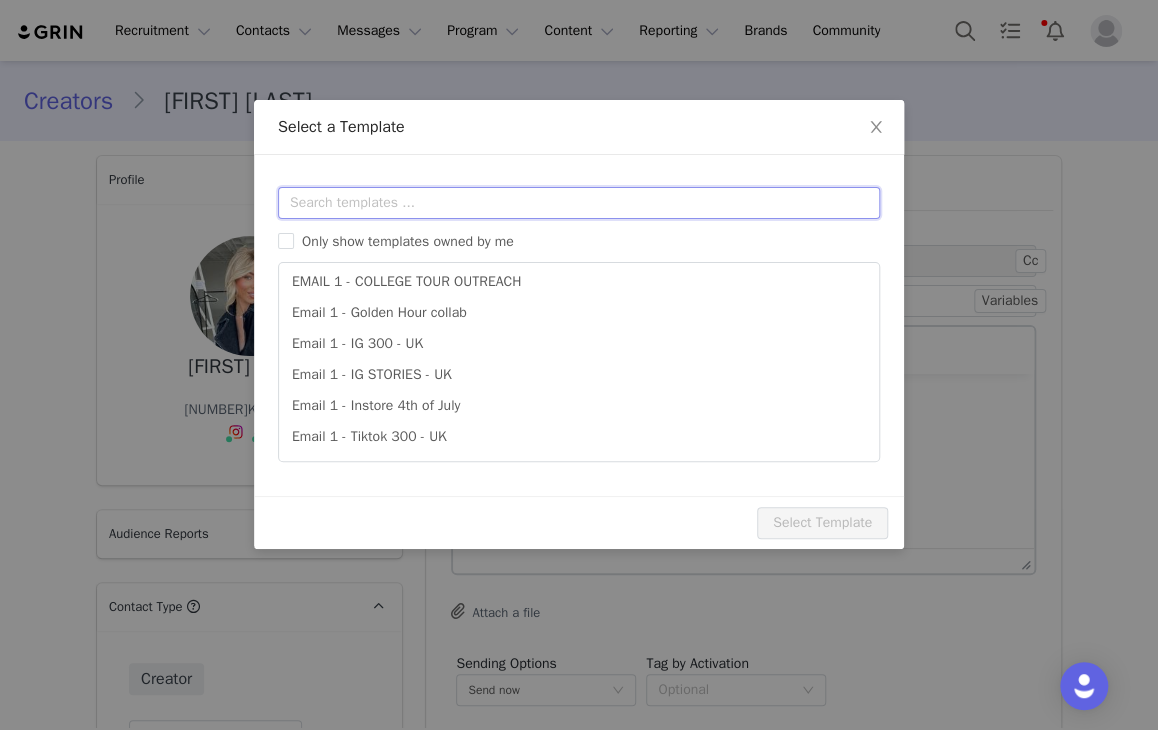 click at bounding box center (579, 203) 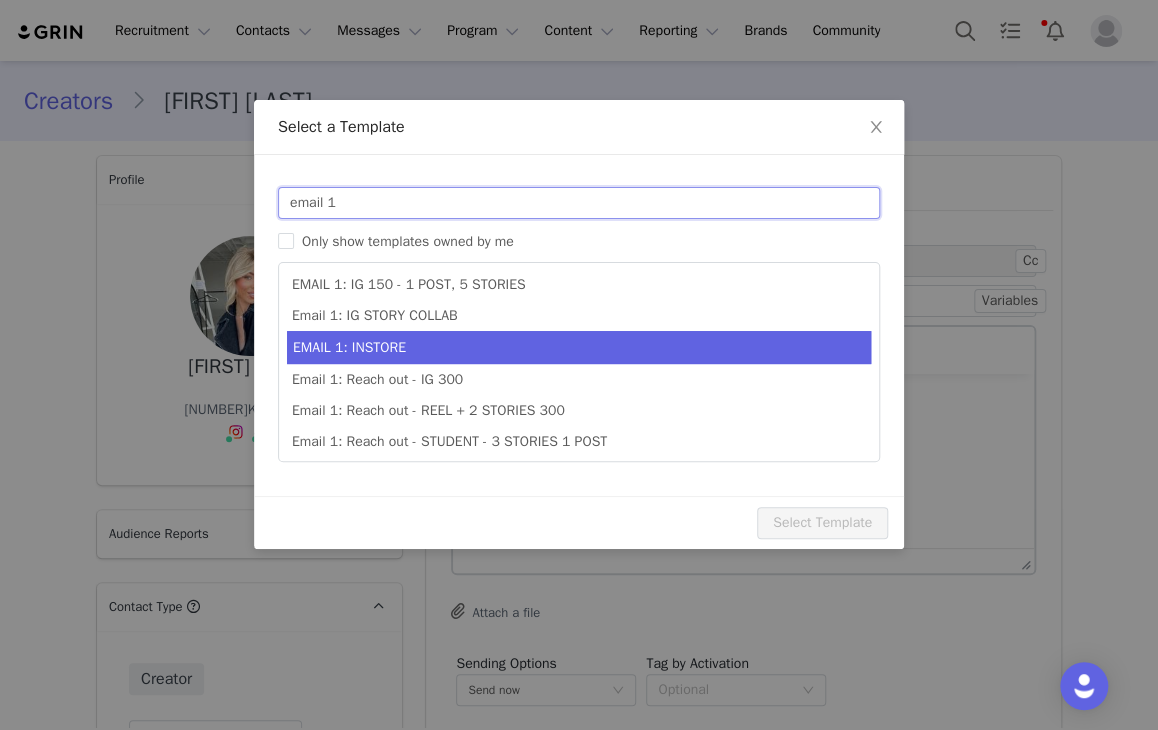 scroll, scrollTop: 439, scrollLeft: 0, axis: vertical 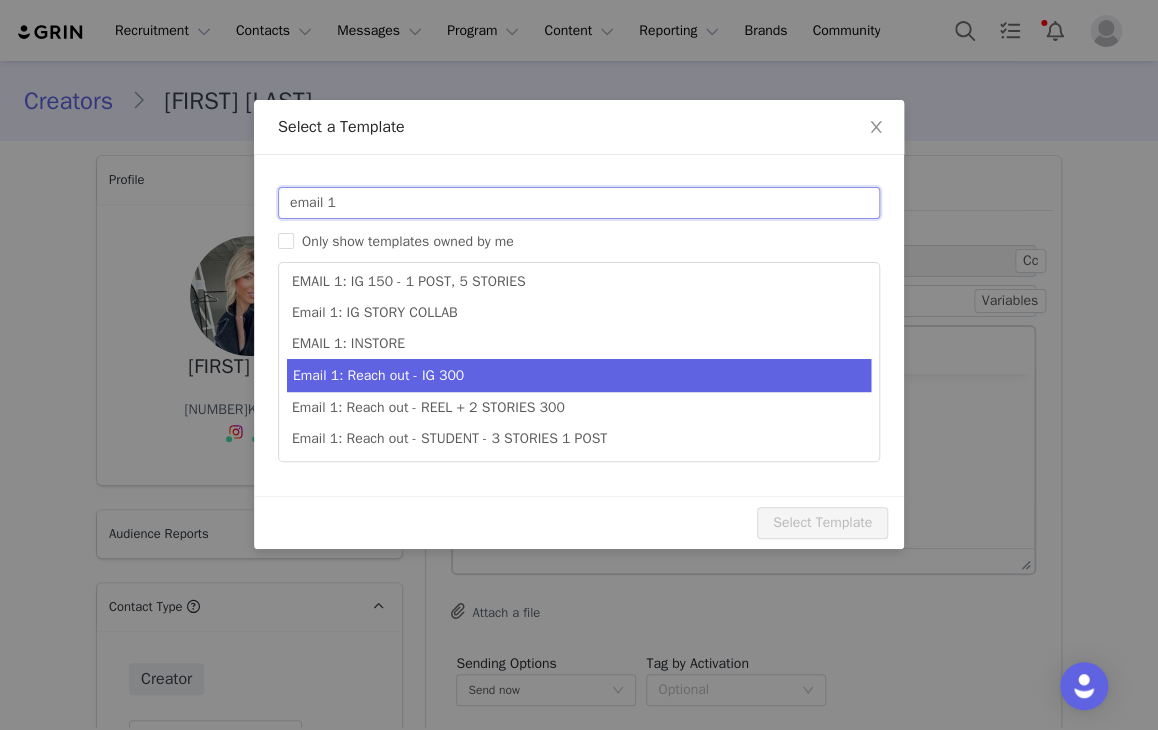 type on "email 1" 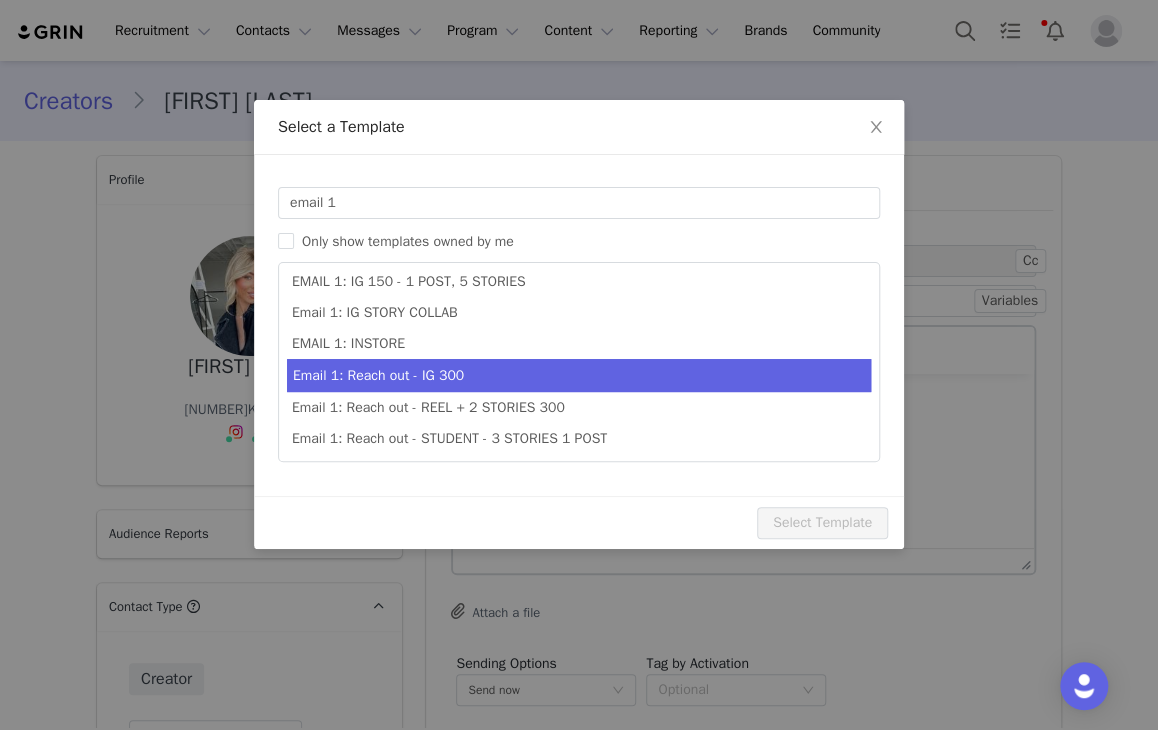 click on "Email 1: Reach out - IG 300" at bounding box center [579, 375] 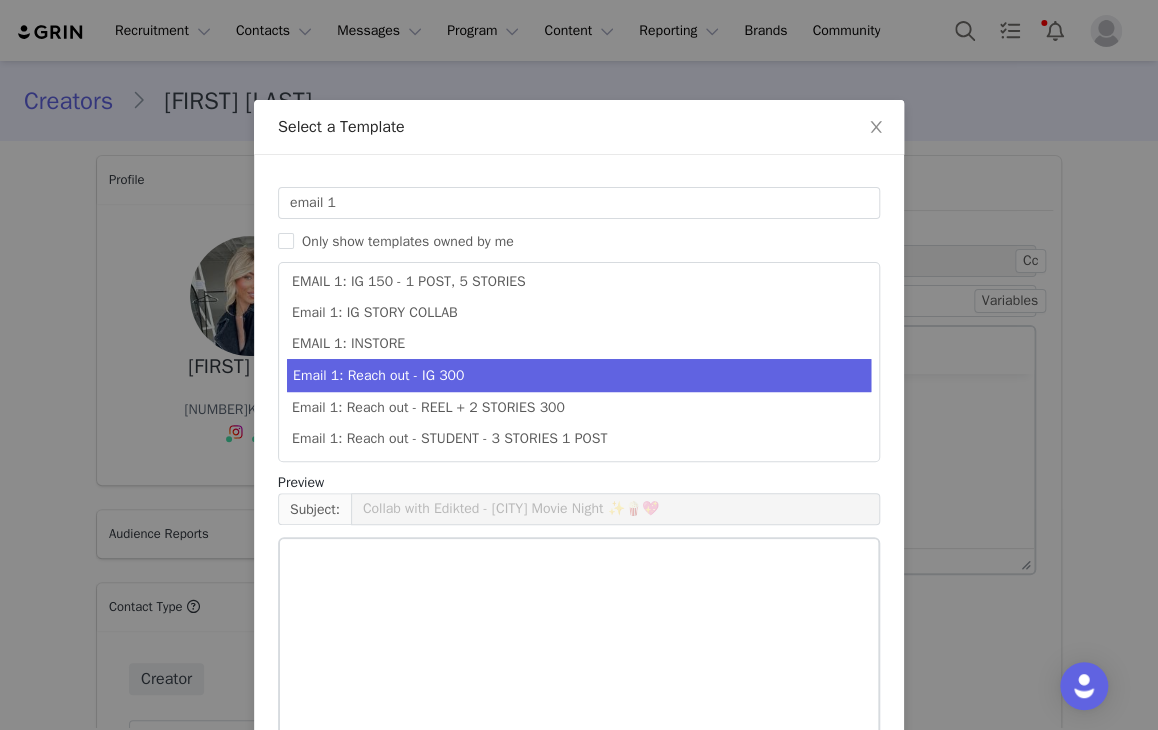 type on "Collab with Edikted" 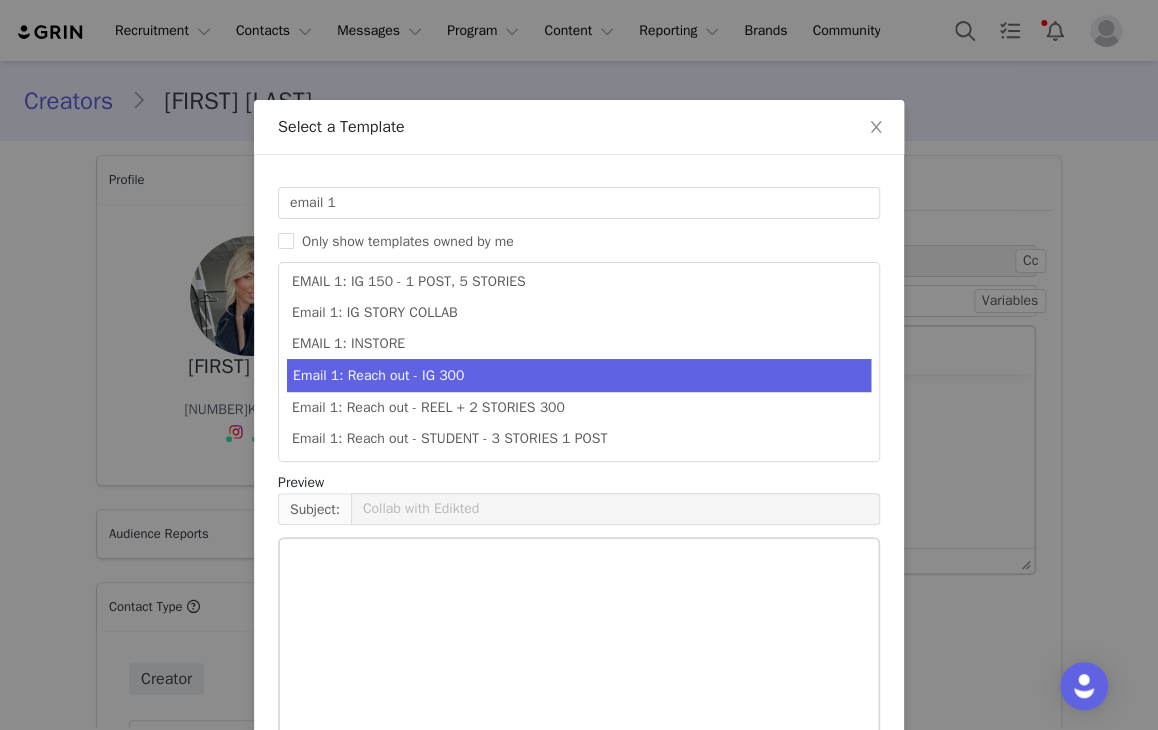 scroll, scrollTop: 439, scrollLeft: 0, axis: vertical 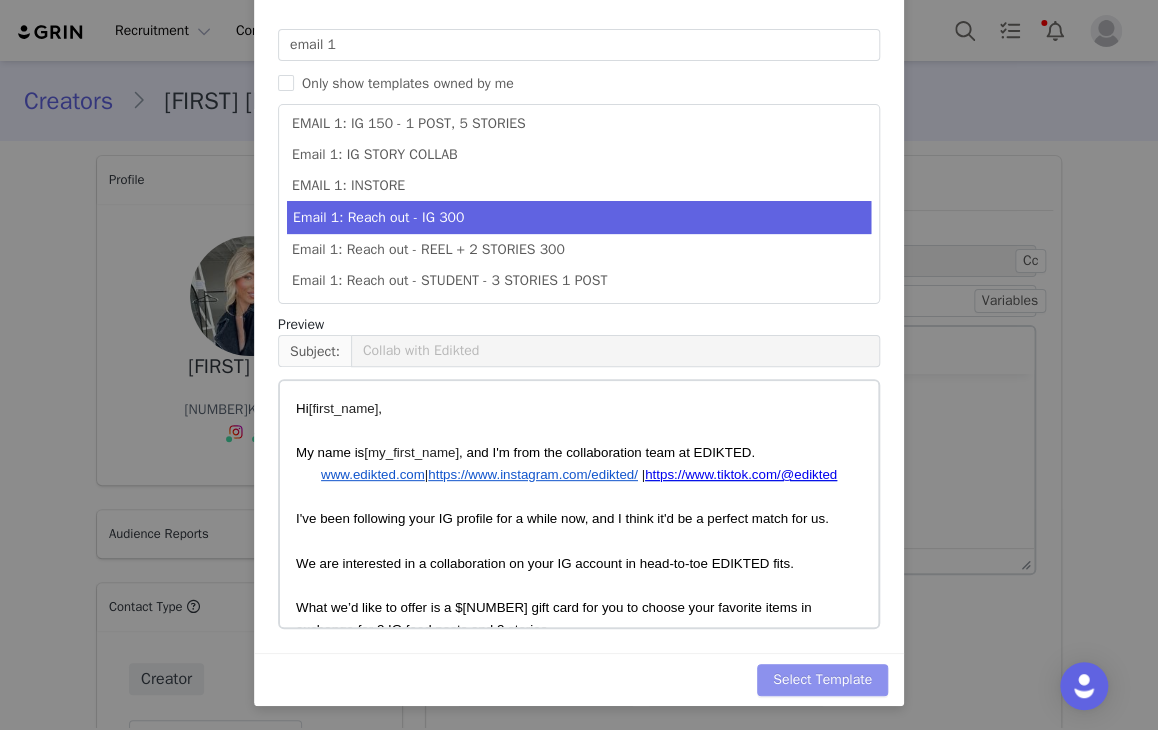click on "Select Template" at bounding box center (822, 680) 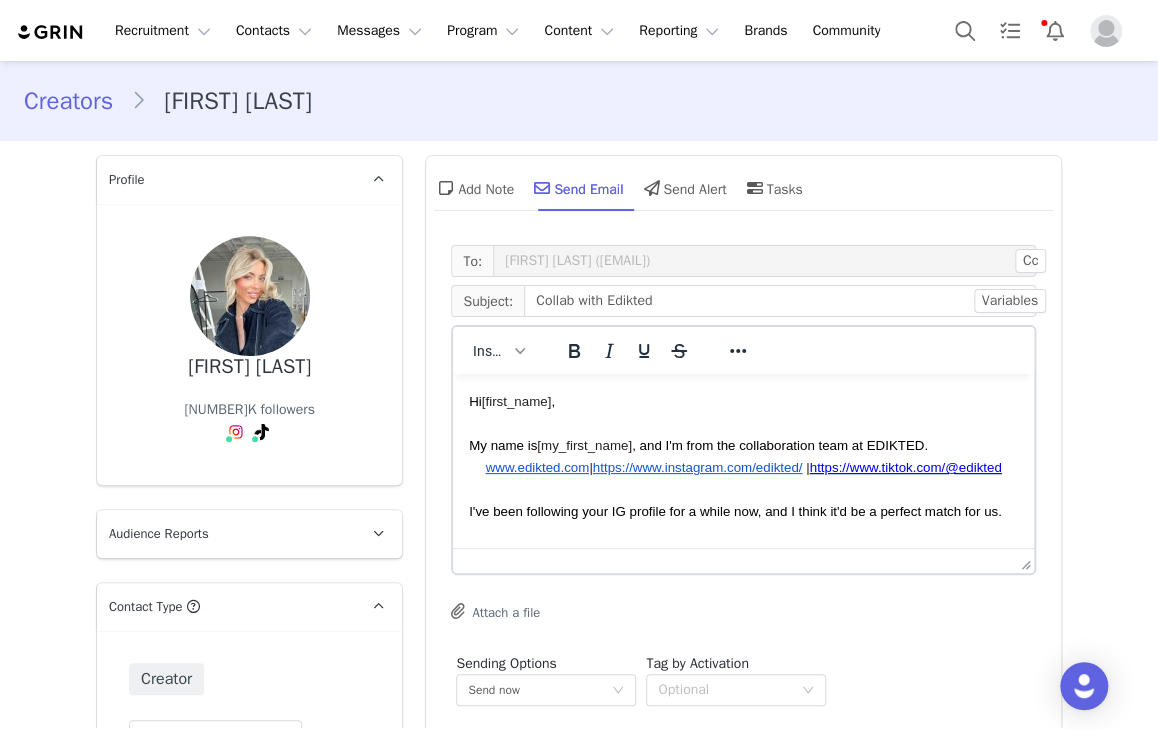 scroll, scrollTop: 0, scrollLeft: 0, axis: both 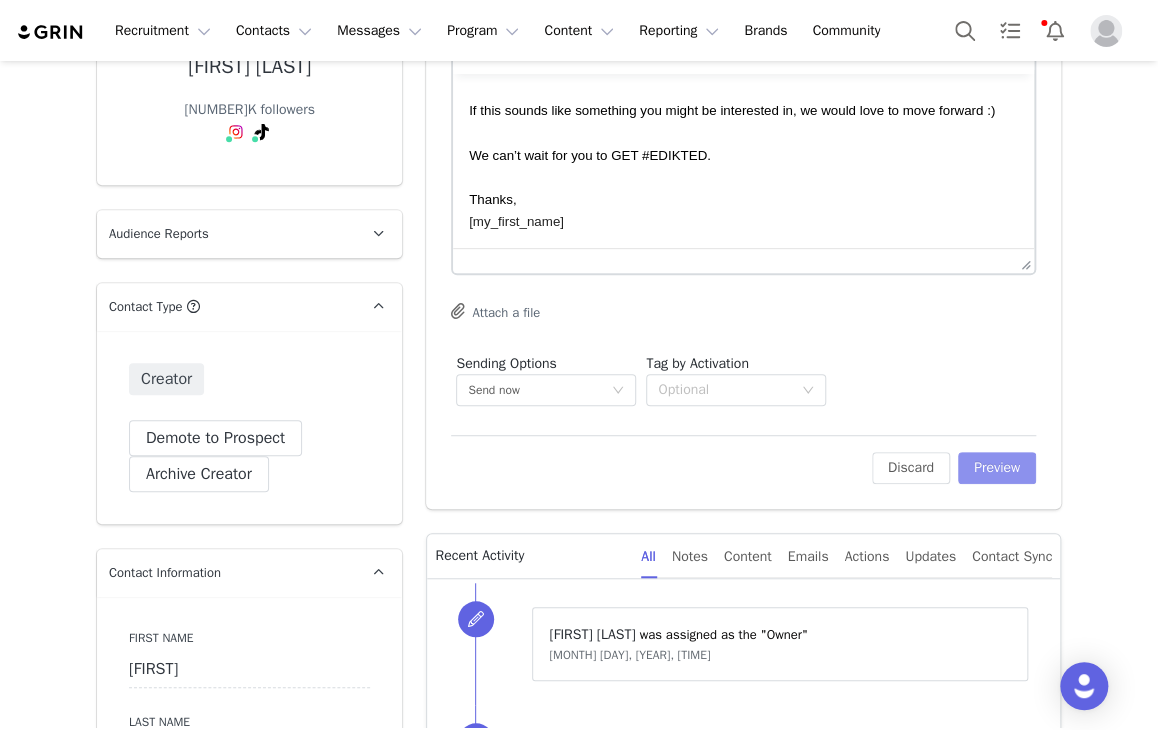 click on "Preview" at bounding box center [997, 468] 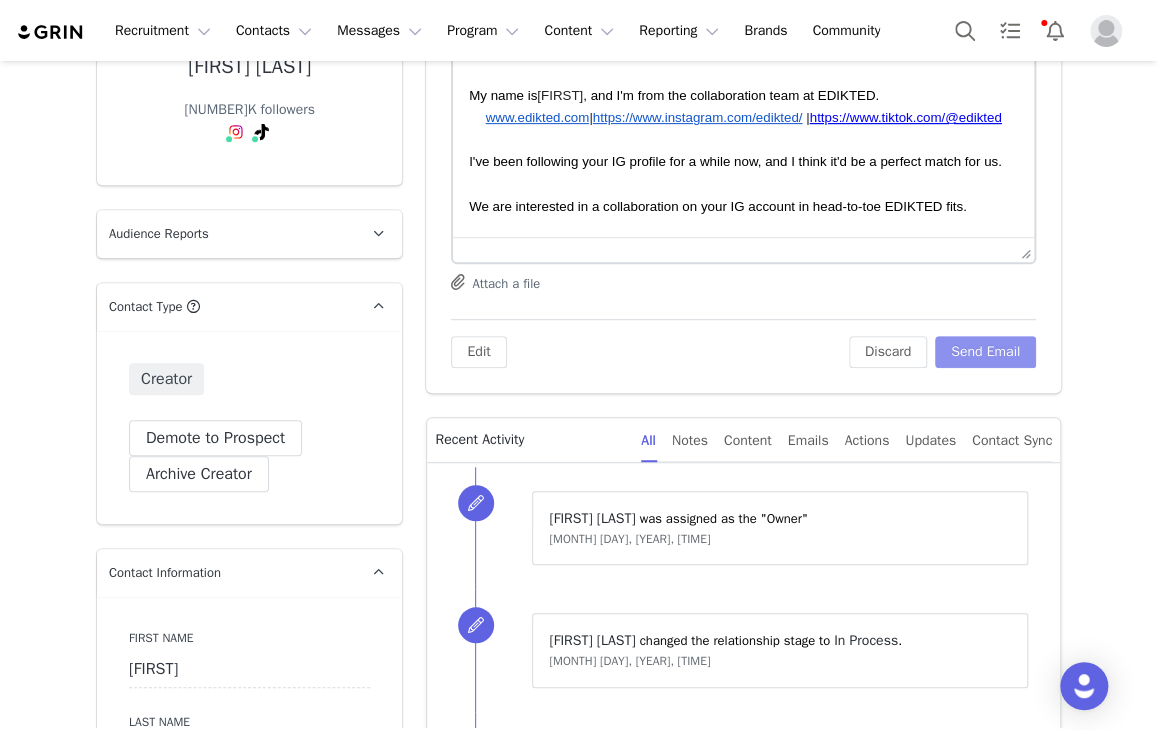 scroll, scrollTop: 0, scrollLeft: 0, axis: both 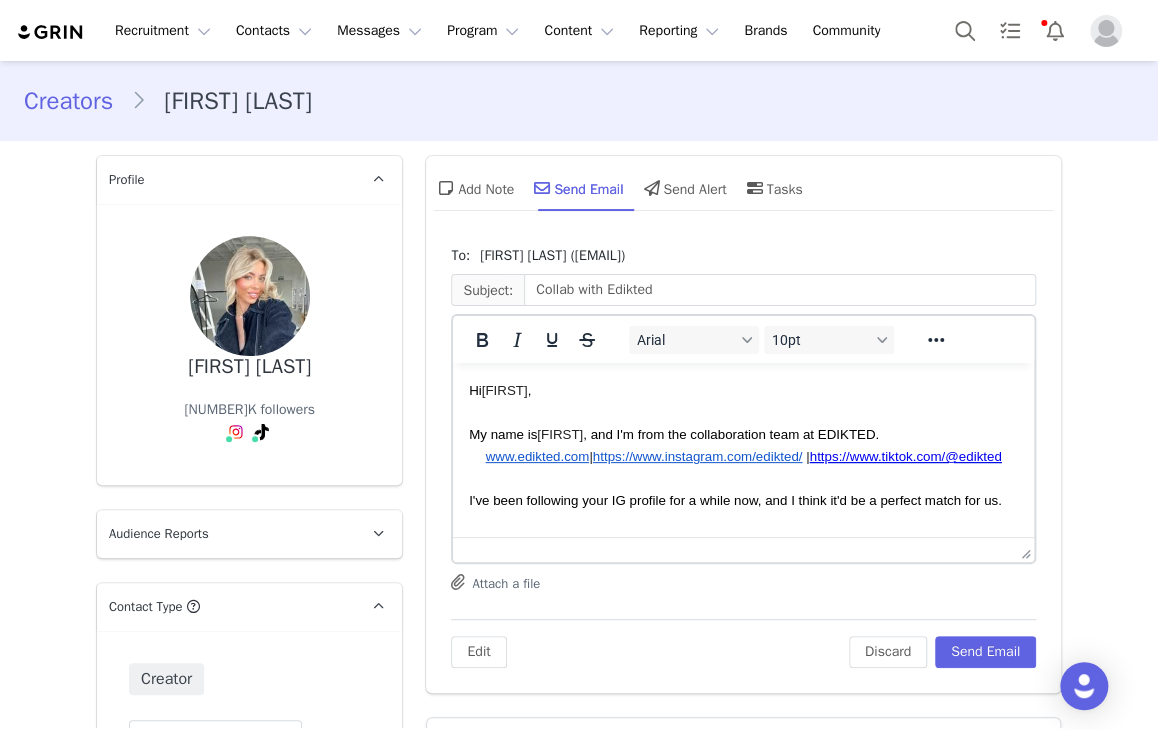 click at bounding box center (743, 412) 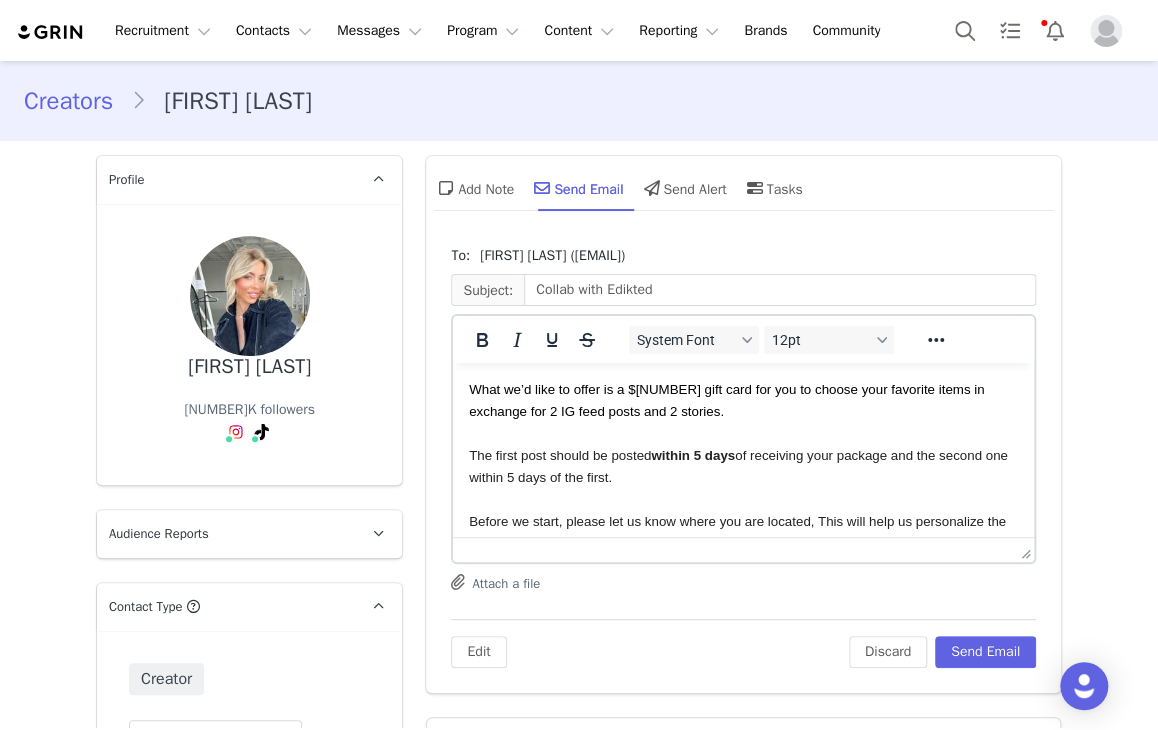 scroll, scrollTop: 100, scrollLeft: 0, axis: vertical 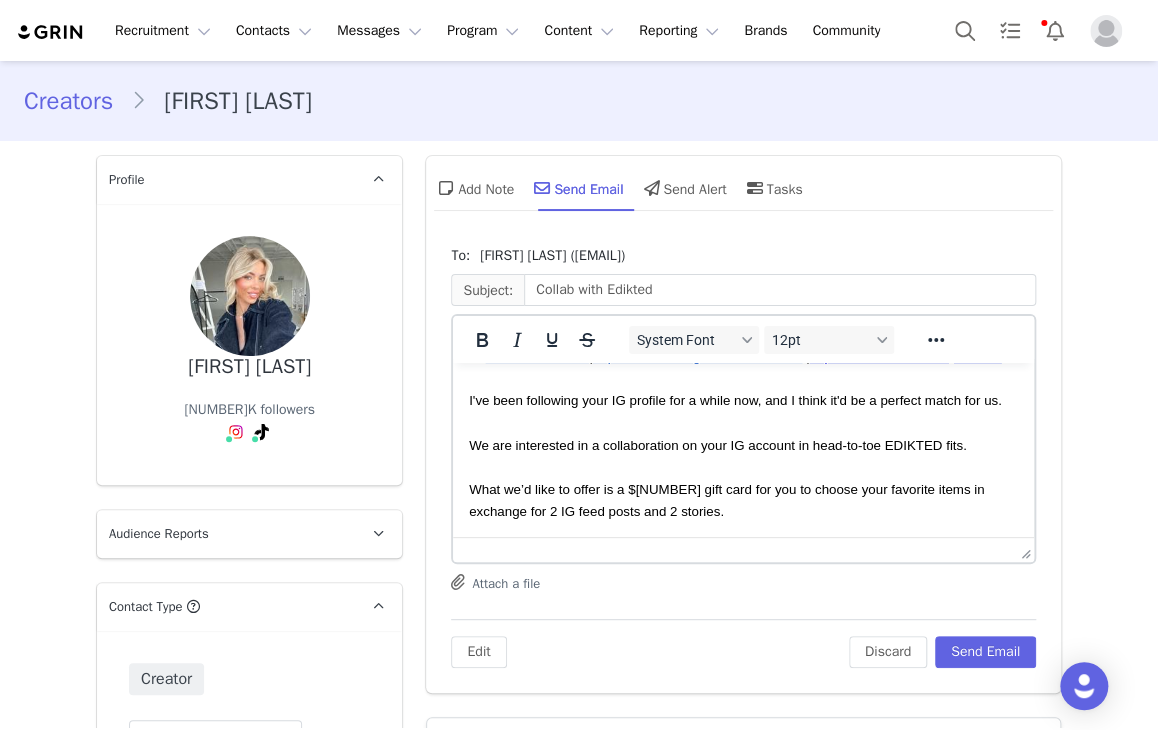 click on "We are interested in a collaboration on your IG account in head-to-toe EDIKTED fits." at bounding box center [718, 445] 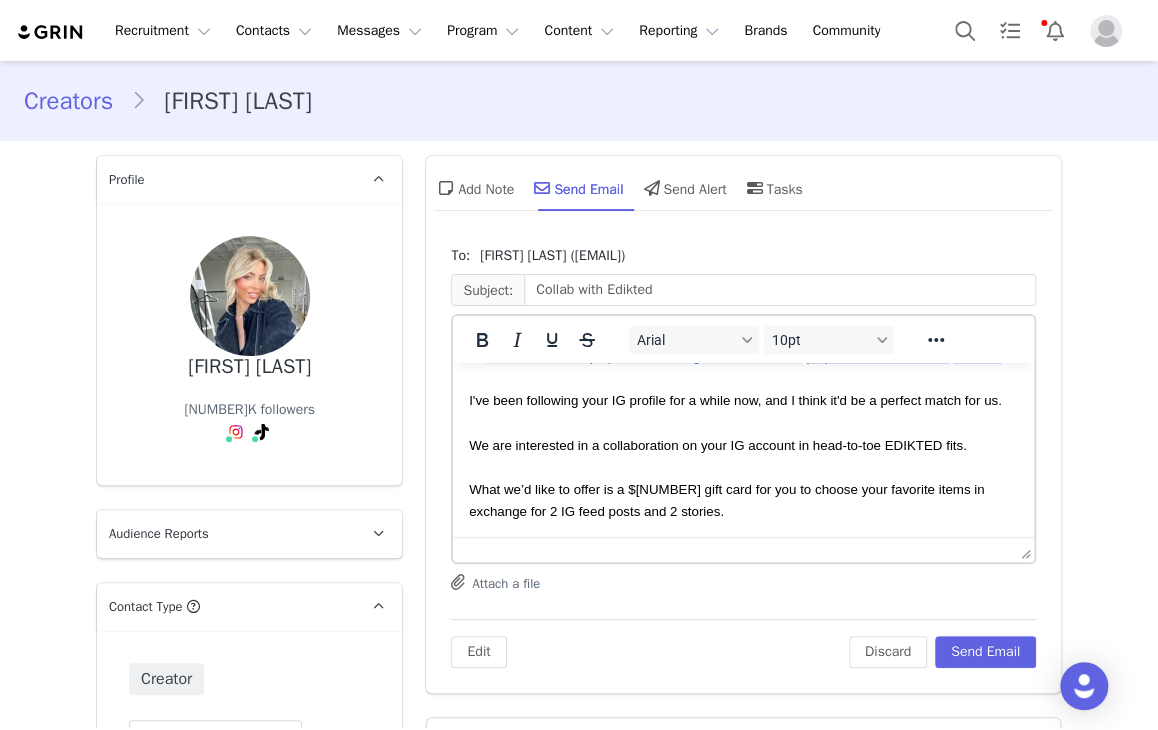type 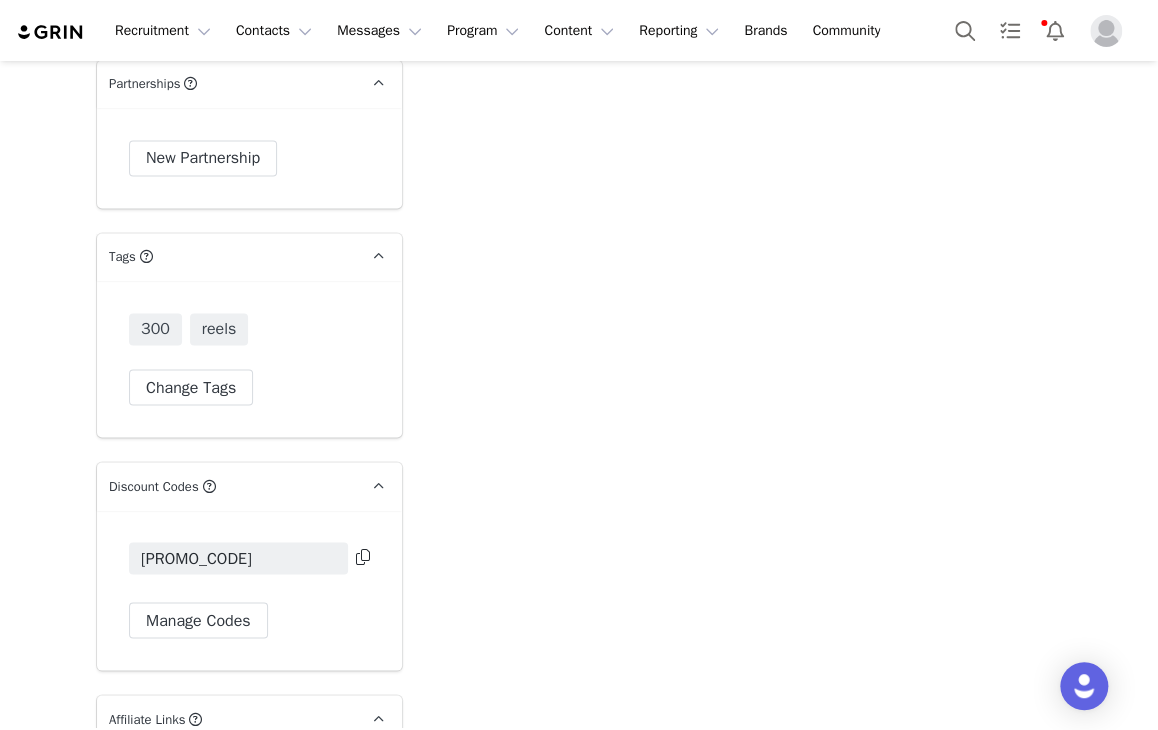 scroll, scrollTop: 4024, scrollLeft: 0, axis: vertical 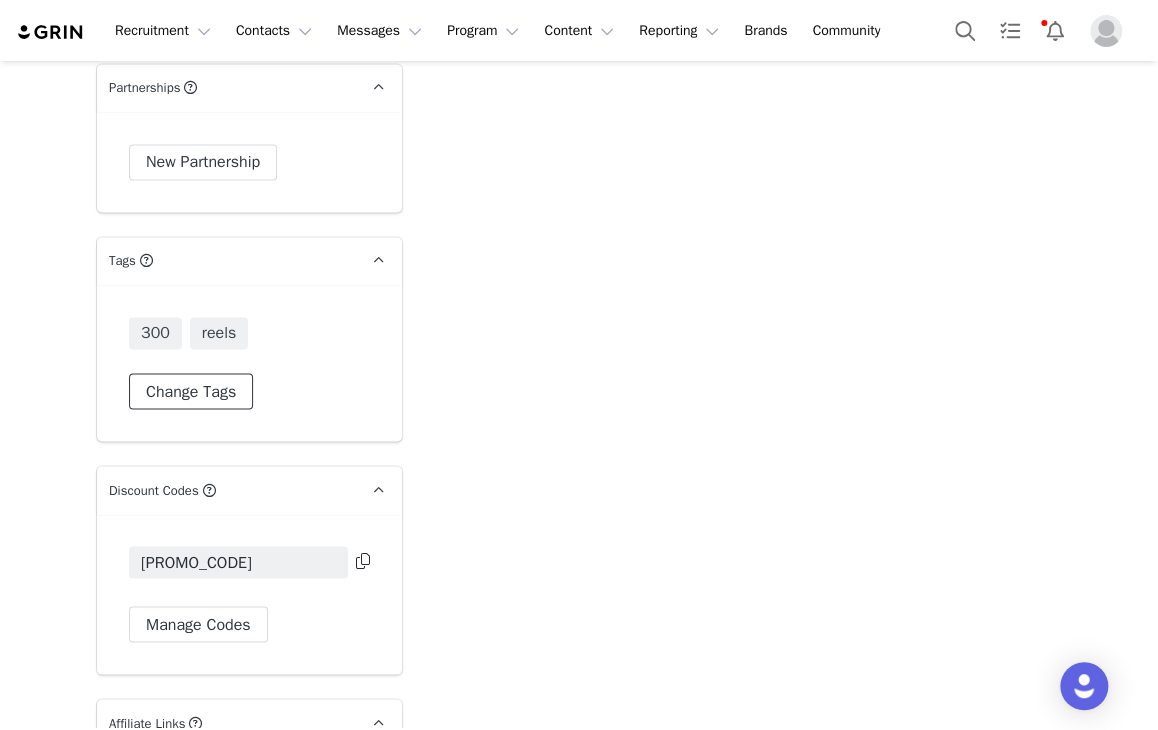 click on "Change Tags" at bounding box center (191, 391) 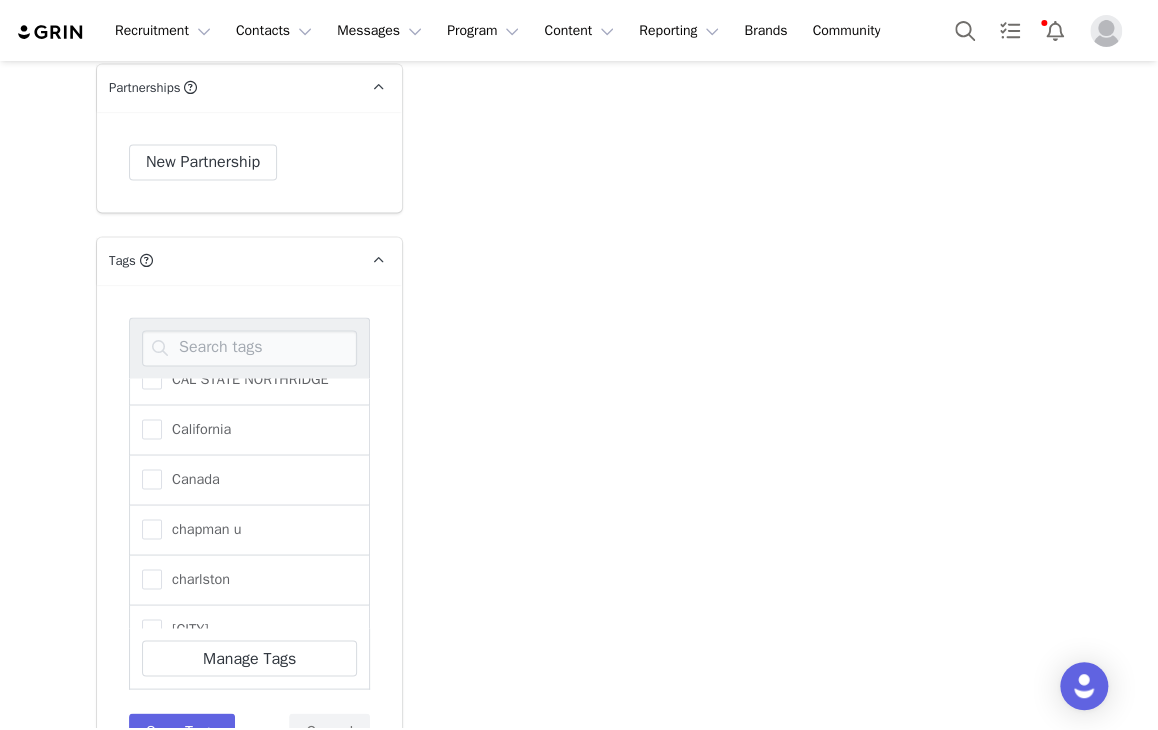 scroll, scrollTop: 2946, scrollLeft: 0, axis: vertical 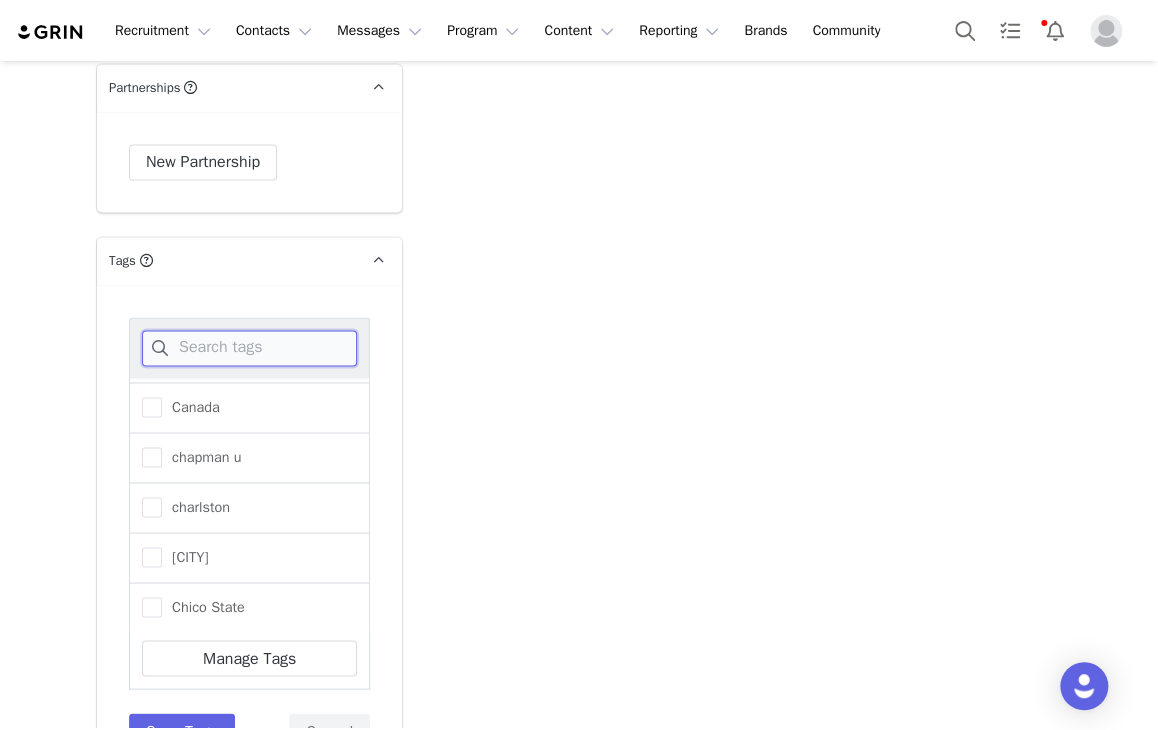 click at bounding box center [249, 348] 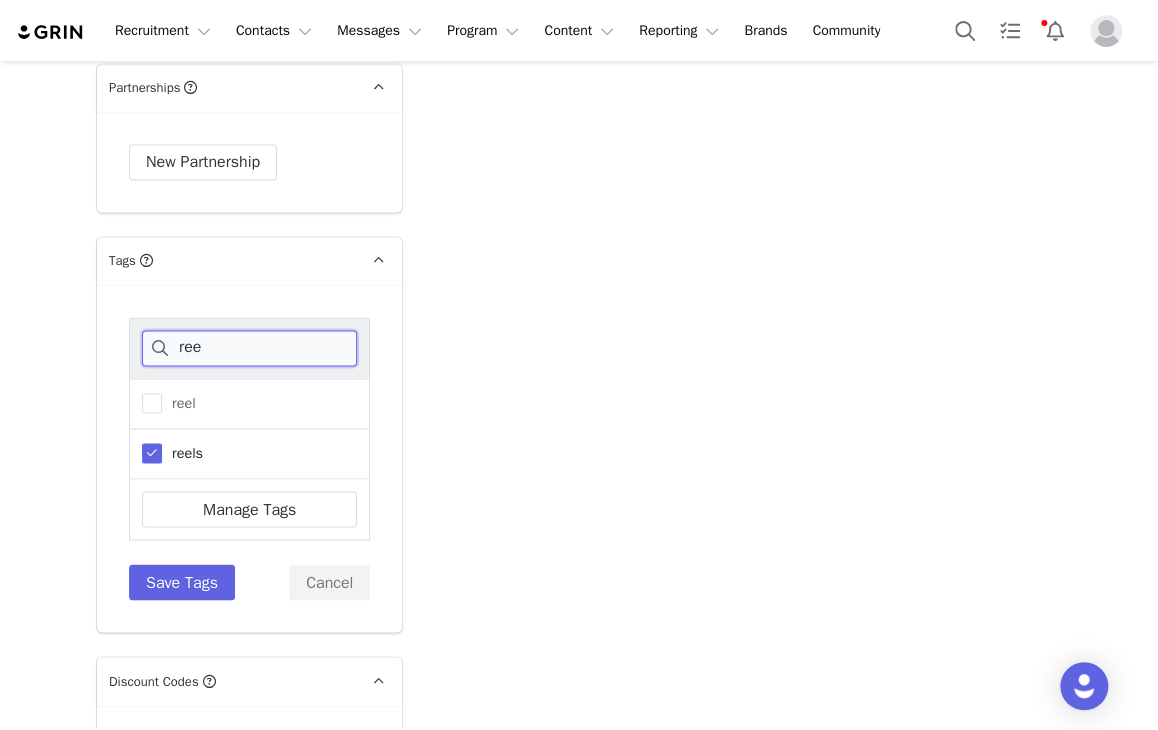 scroll, scrollTop: 0, scrollLeft: 0, axis: both 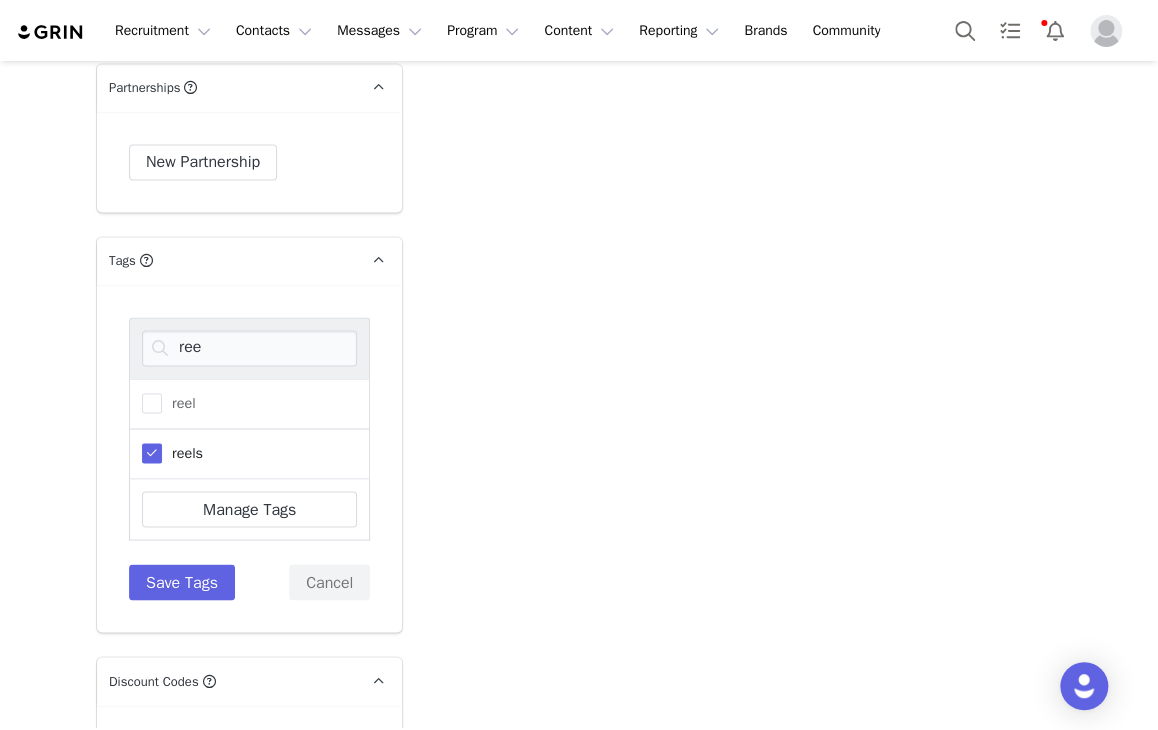 click on "reels" at bounding box center (182, 452) 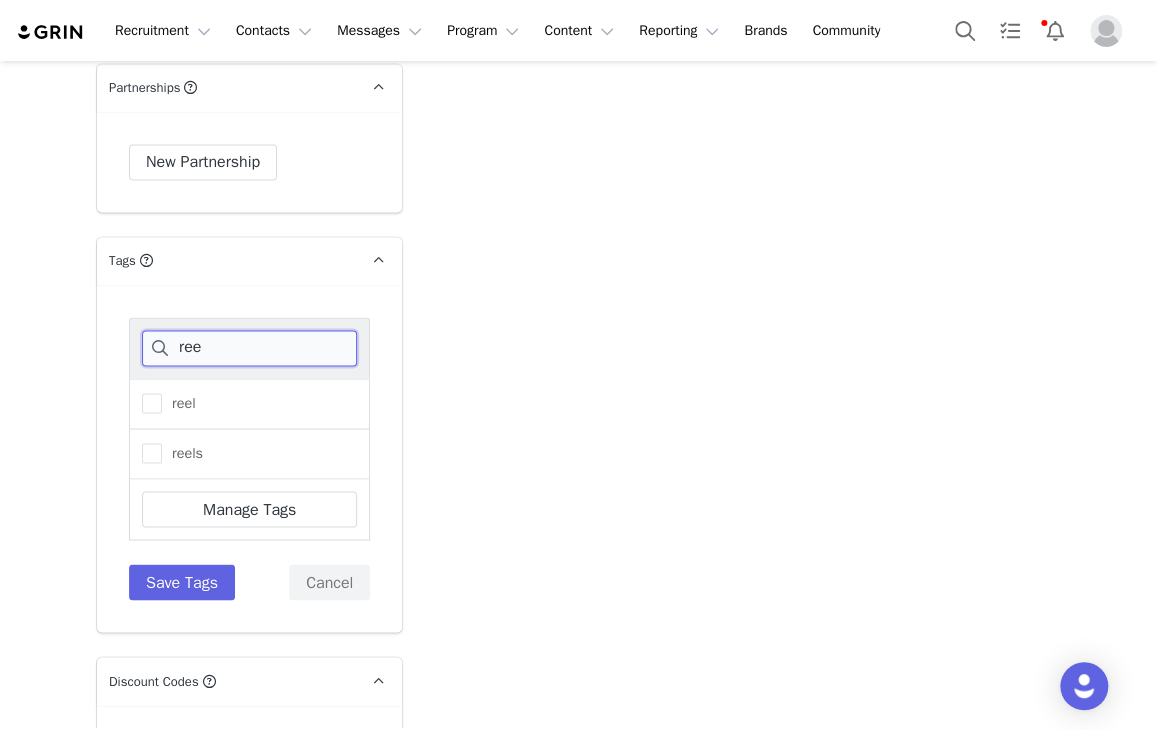 click on "ree" at bounding box center [249, 348] 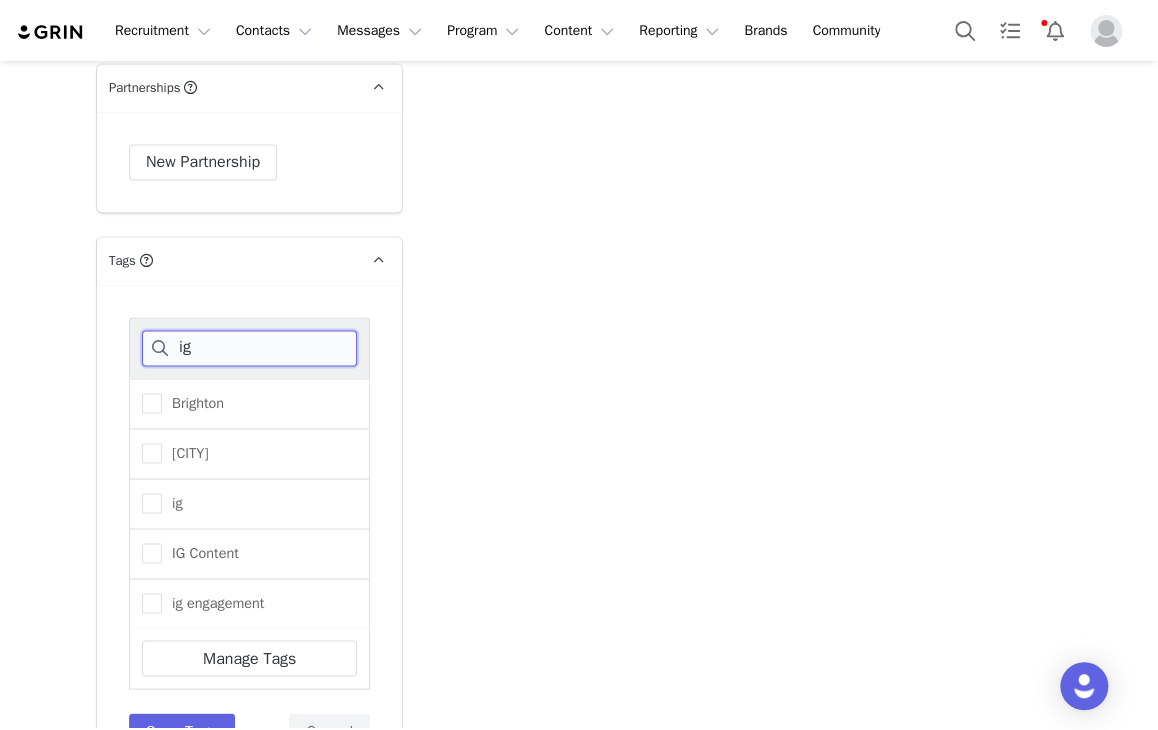 type on "ig" 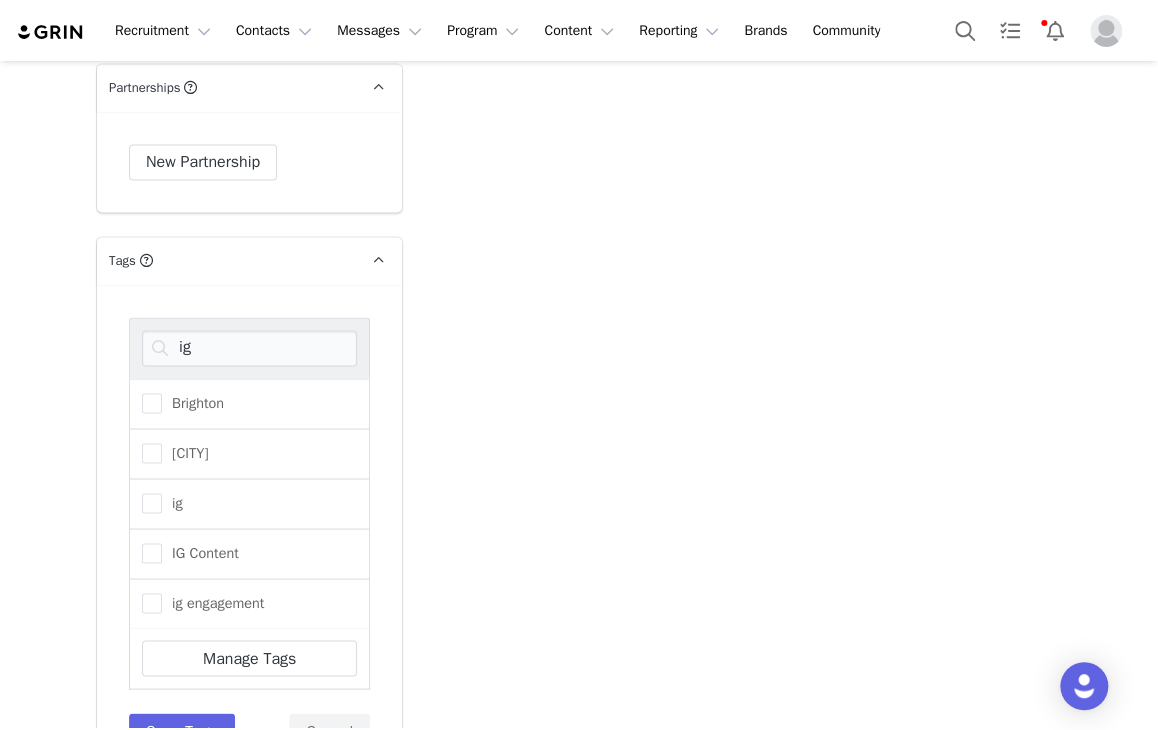 click on "ig" at bounding box center [249, 504] 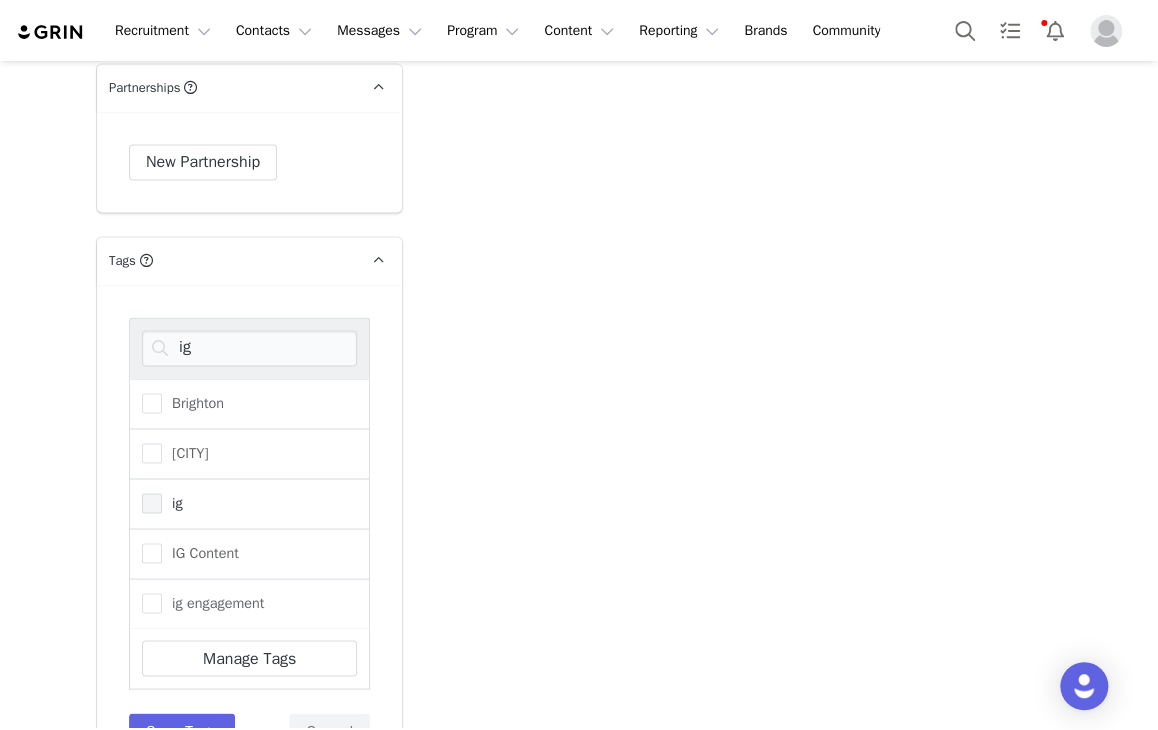 click at bounding box center (152, 503) 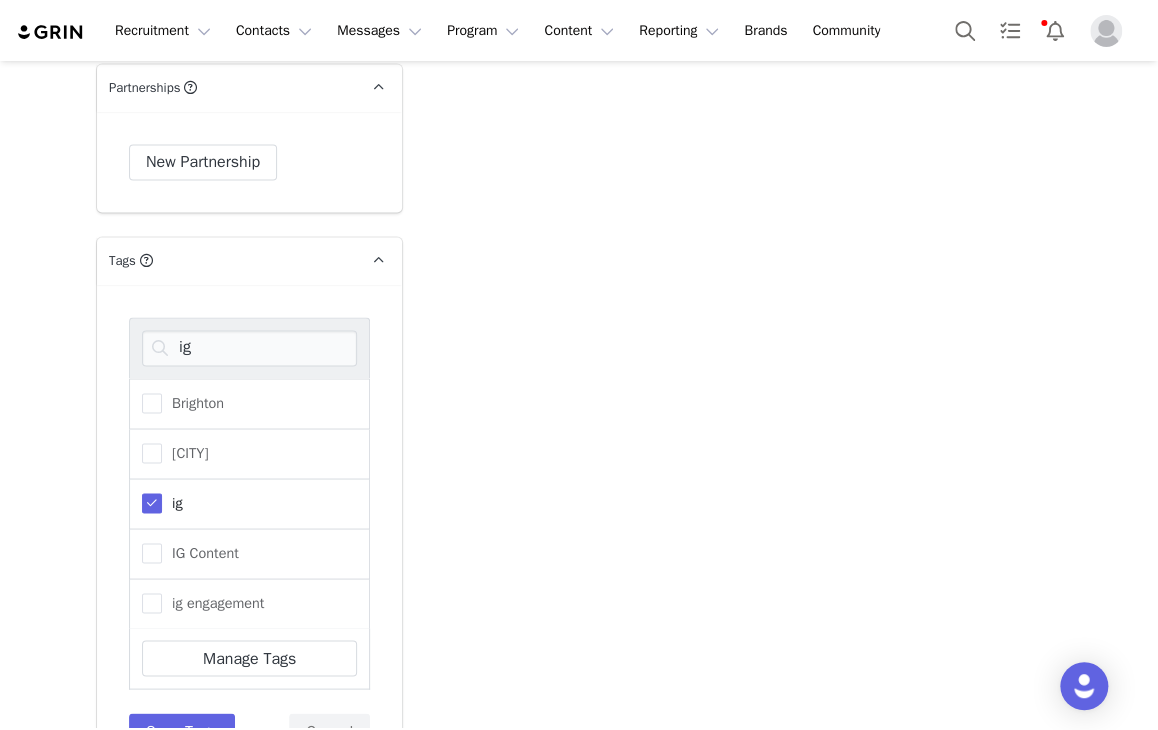 click on "ig  Brighton   High Point   ig   IG Content   ig engagement   ig fashion   ig stories   Michigan   Michigan State   MOVIE NIGHT - CHI   MOVIE NIGHT - MIA   University of Michigan   Manage Tags   Save Tags  Cancel" at bounding box center (249, 533) 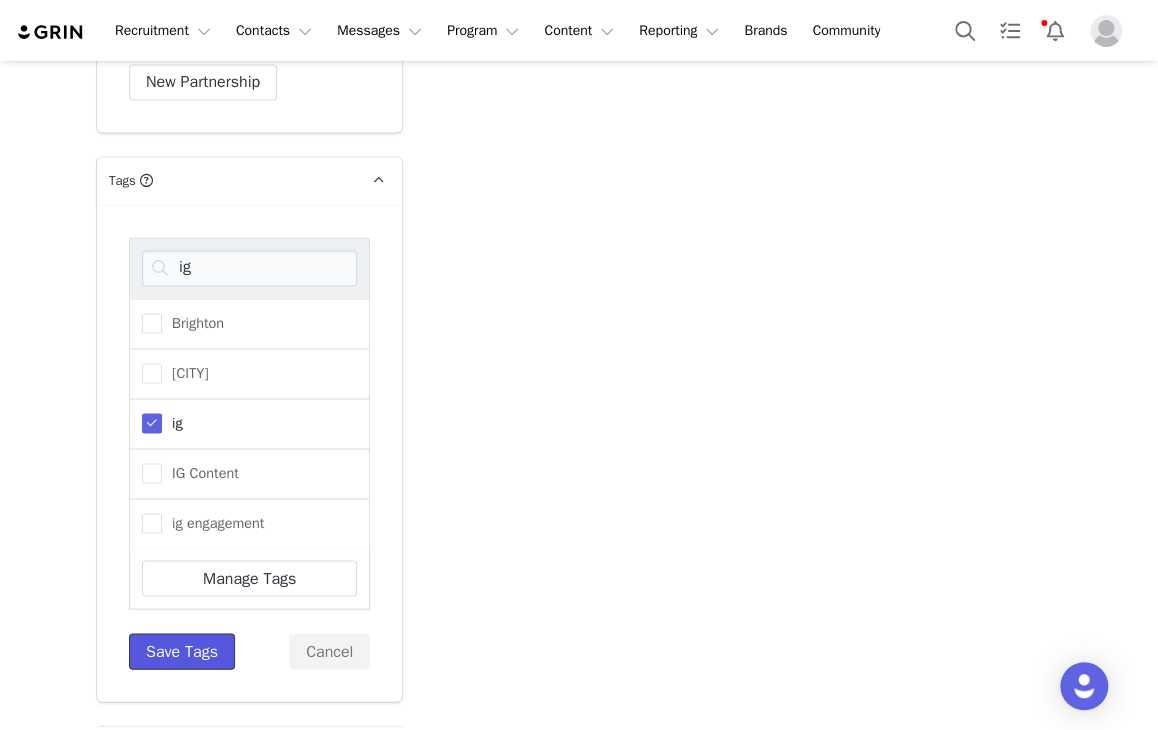 click on "Save Tags" at bounding box center (182, 651) 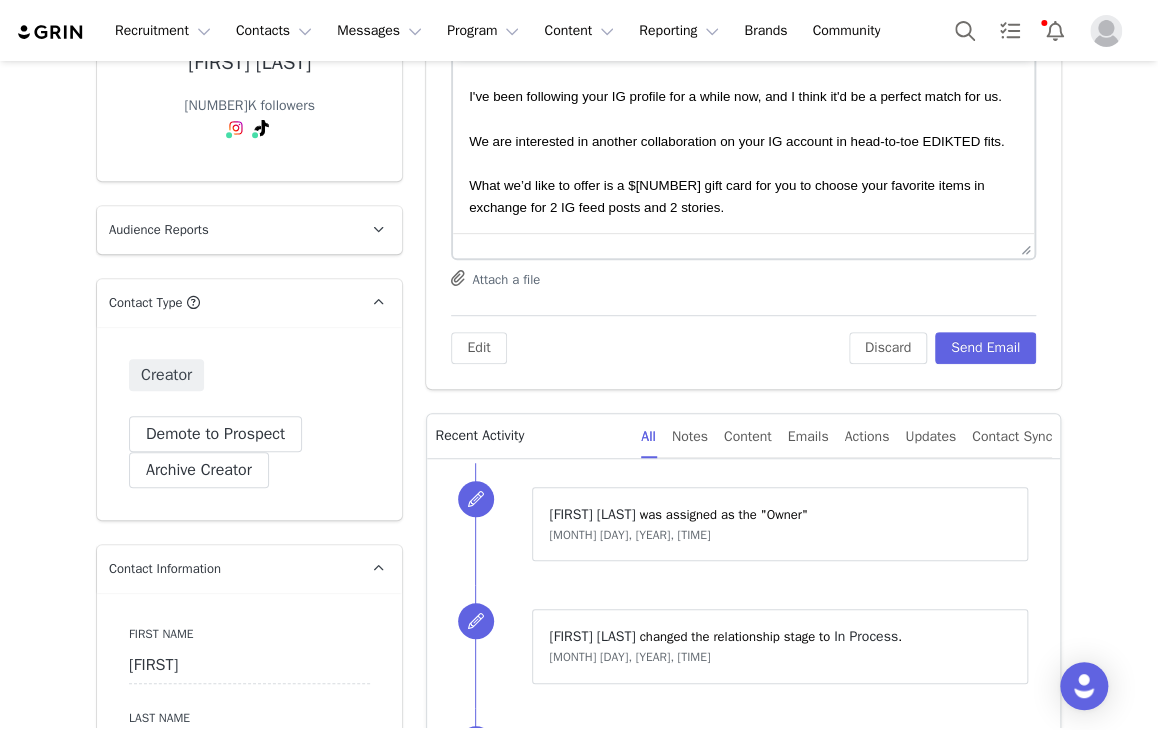 scroll, scrollTop: 0, scrollLeft: 0, axis: both 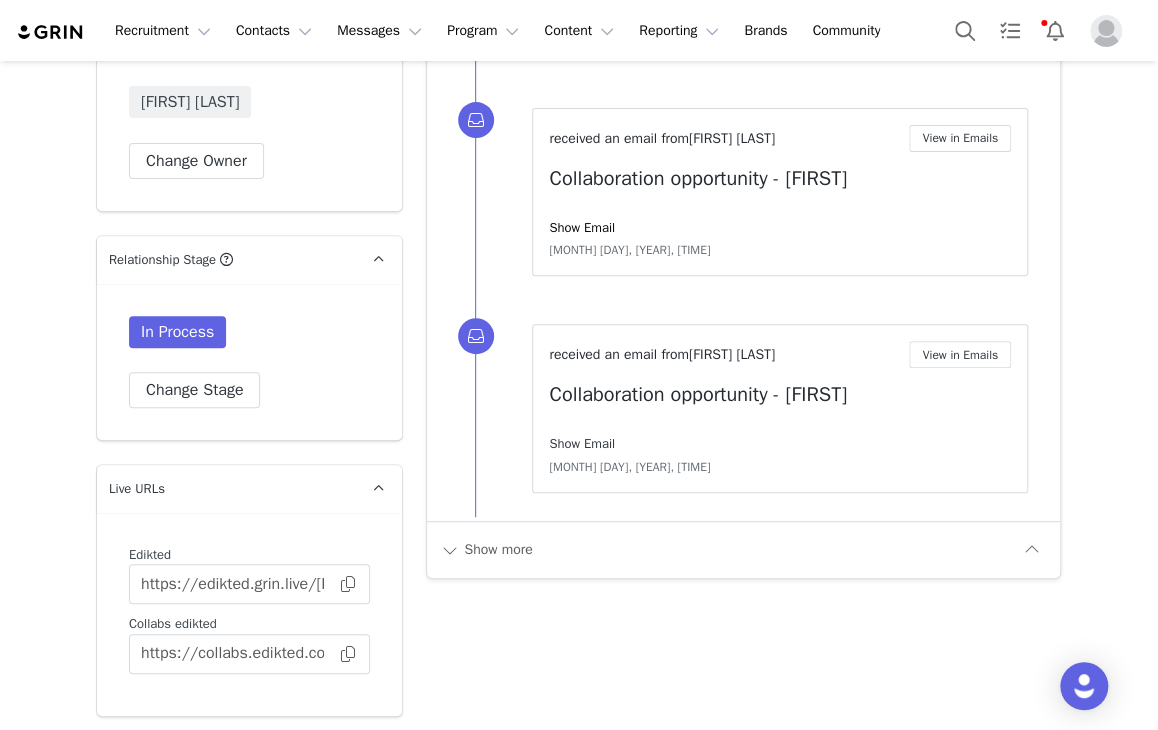 click on "Show Email" at bounding box center (582, 443) 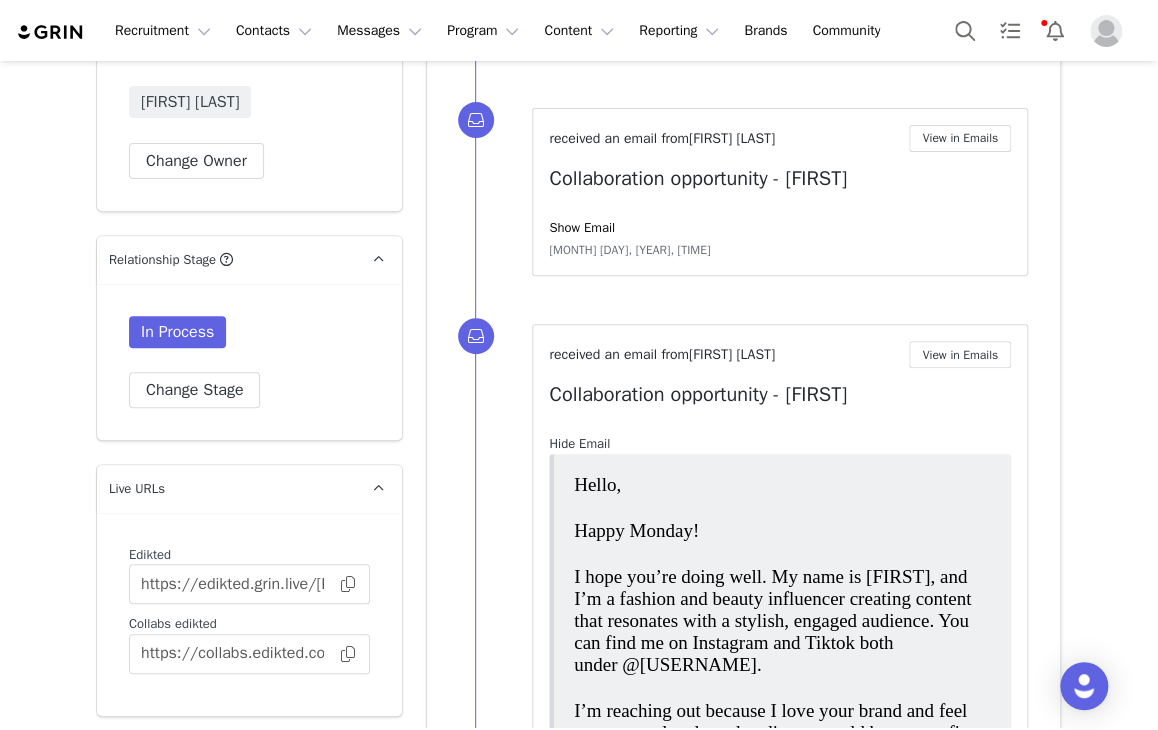 scroll, scrollTop: 0, scrollLeft: 0, axis: both 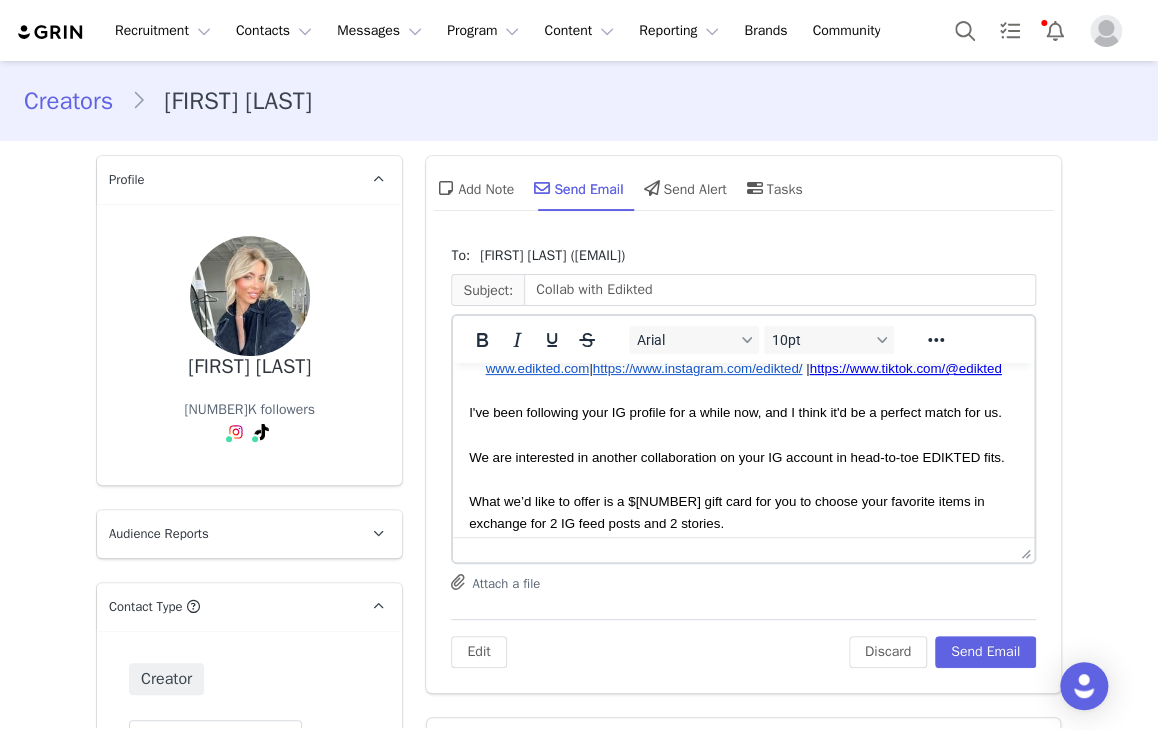 click on "We are interested in another collaboration on your IG account in head-to-toe EDIKTED fits." at bounding box center (736, 457) 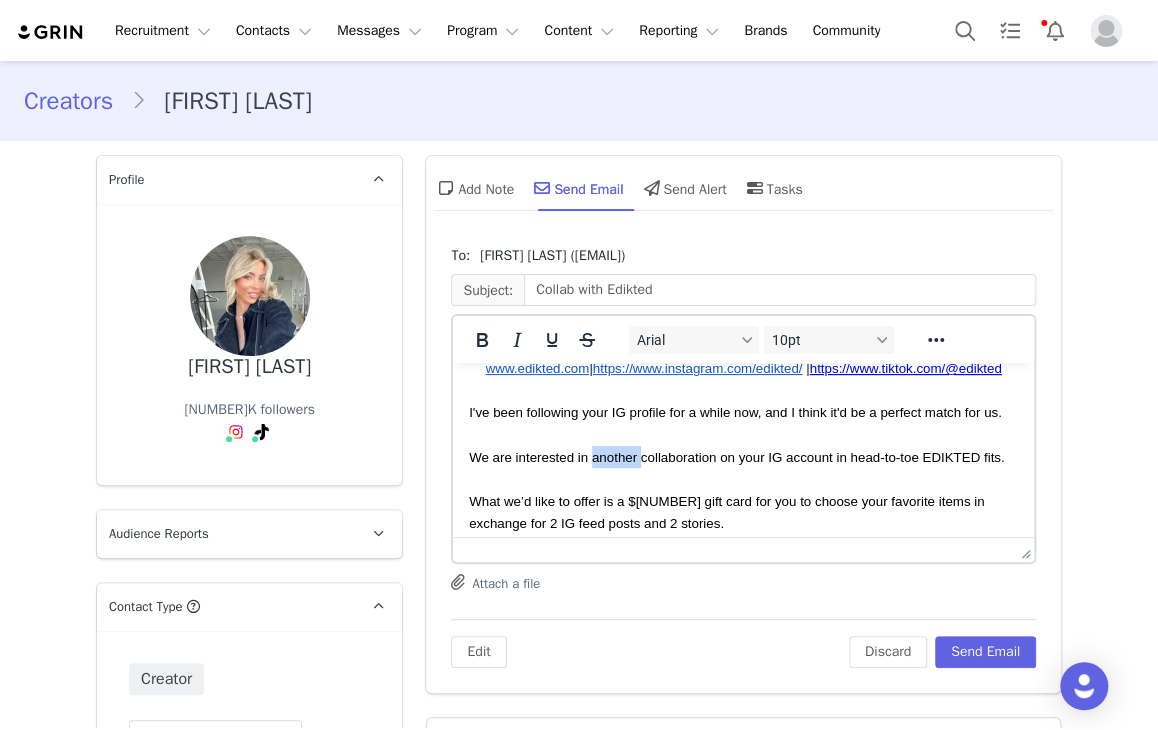 click on "We are interested in another collaboration on your IG account in head-to-toe EDIKTED fits." at bounding box center [736, 457] 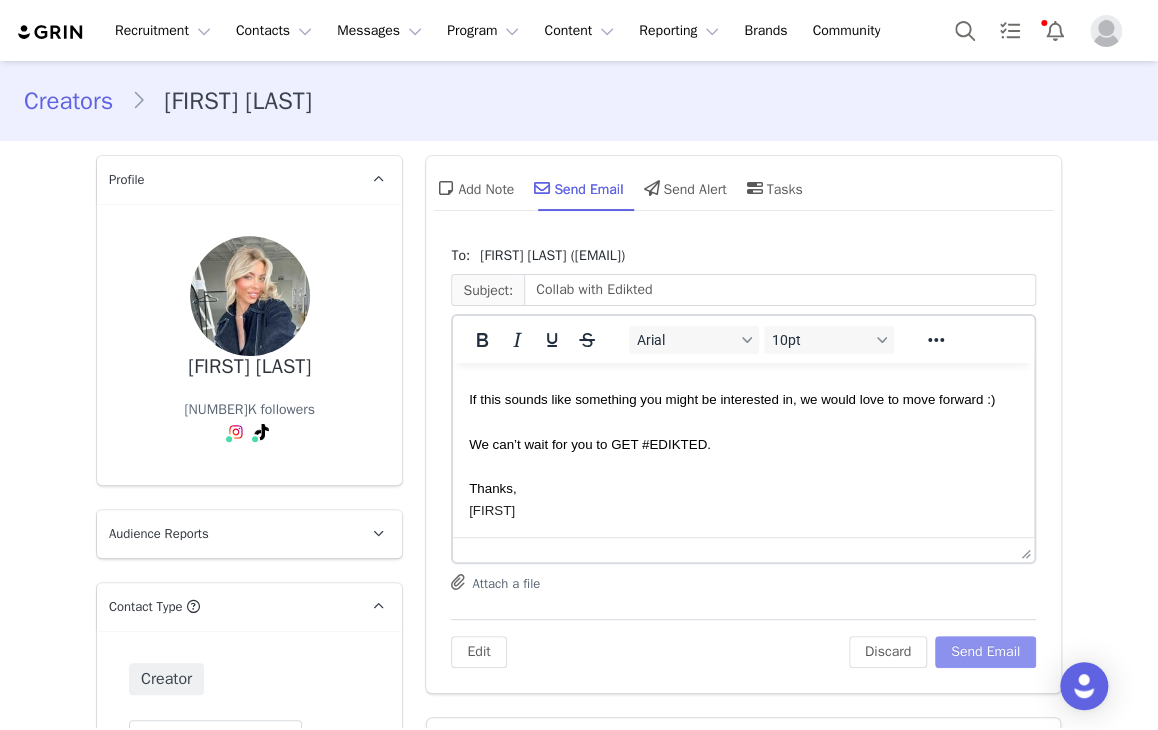 click on "Send Email" at bounding box center (985, 652) 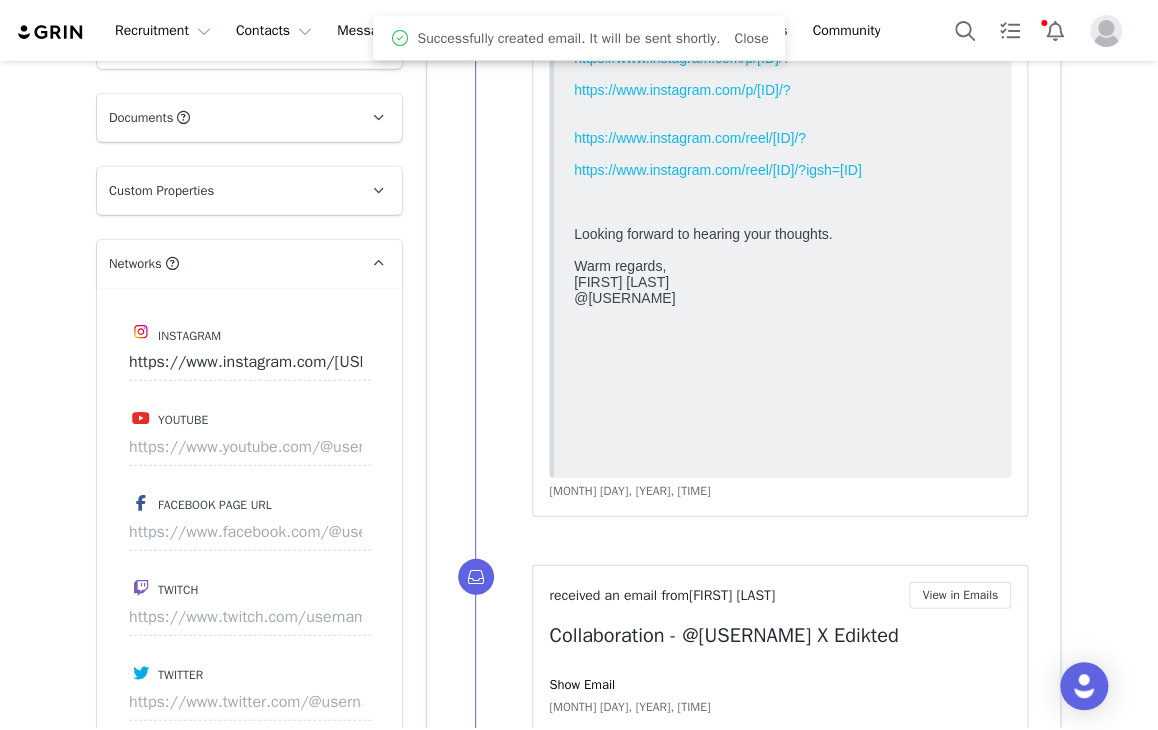 scroll, scrollTop: 1860, scrollLeft: 0, axis: vertical 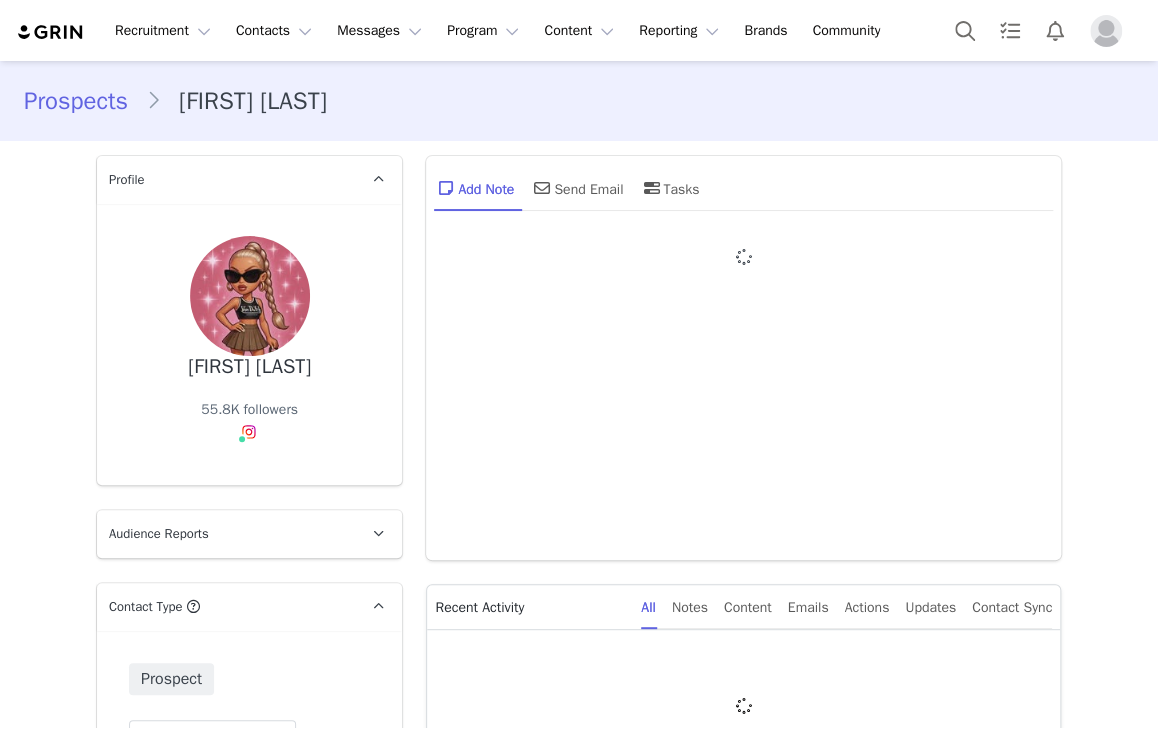 type on "+1 (United States)" 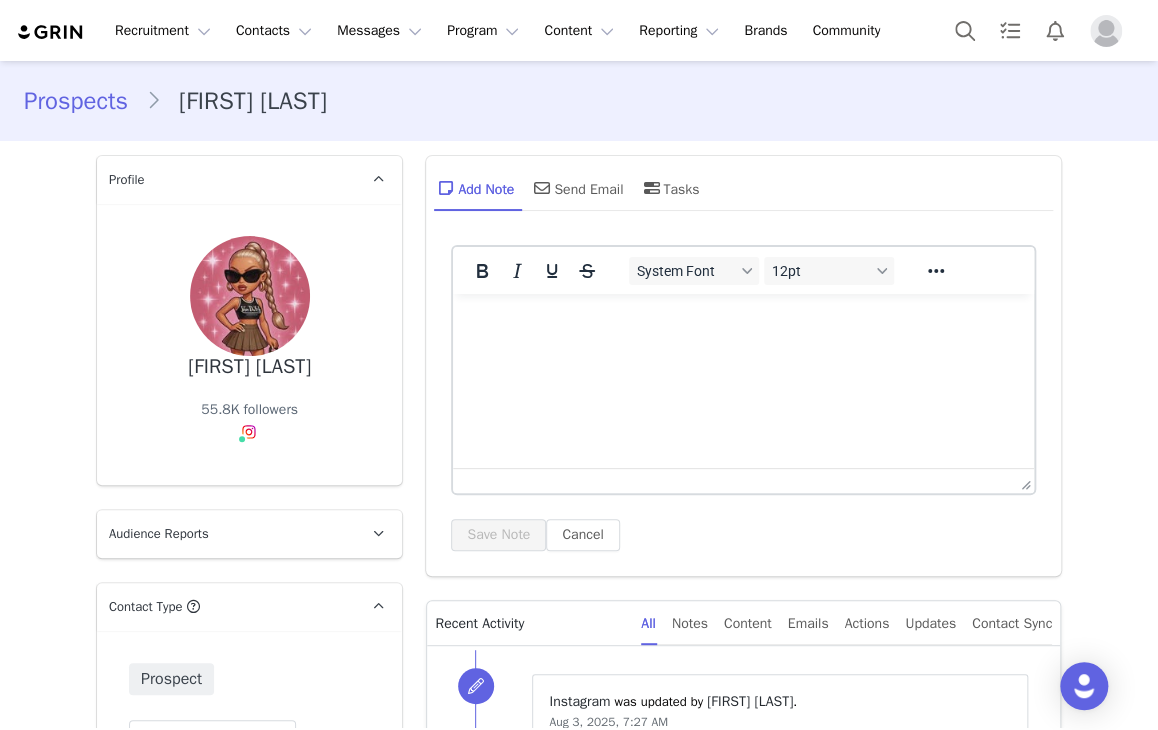 scroll, scrollTop: 600, scrollLeft: 0, axis: vertical 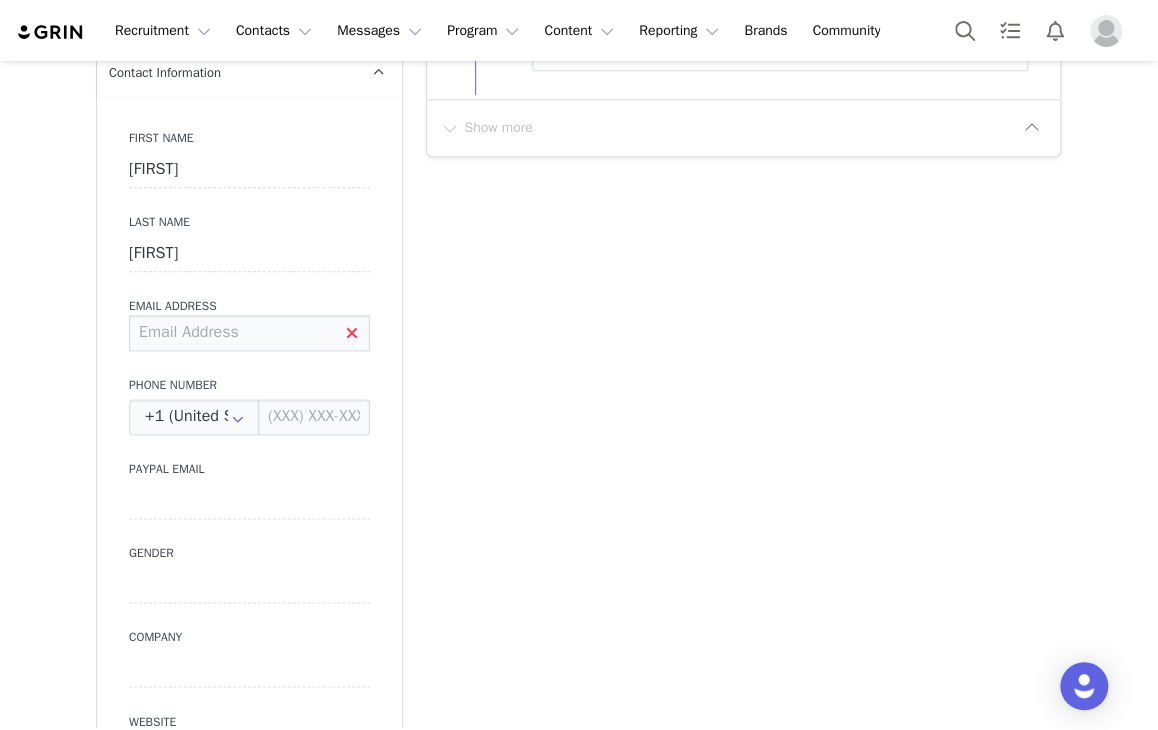 click at bounding box center (249, 333) 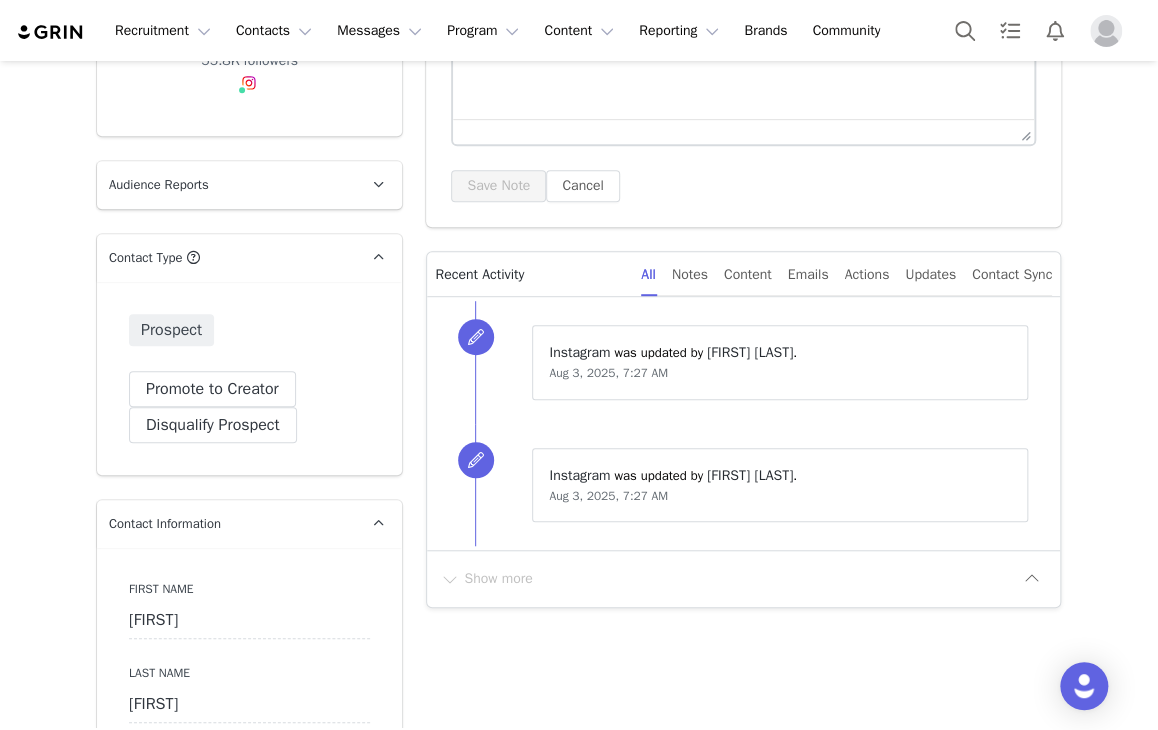 scroll, scrollTop: 0, scrollLeft: 0, axis: both 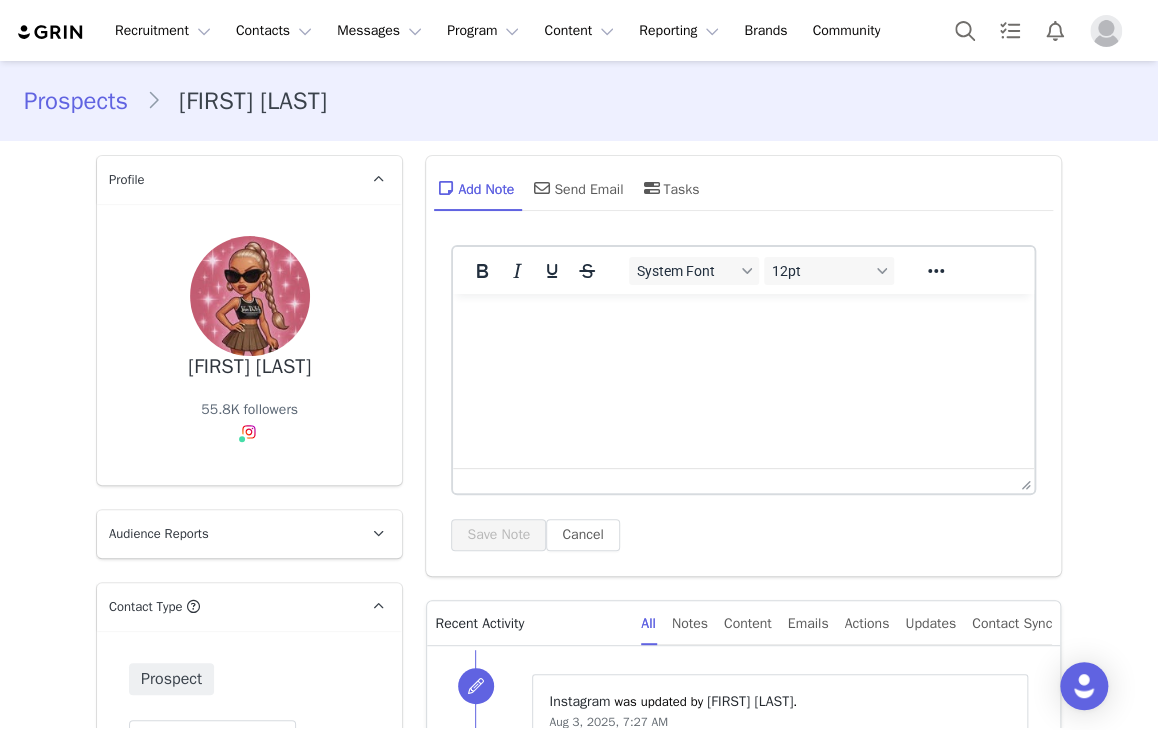 click on "System Font 12pt To open the popup, press Shift+Enter To open the popup, press Shift+Enter To open the popup, press Shift+Enter To open the popup, press Shift+Enter Save Note Cancel" at bounding box center (743, 405) 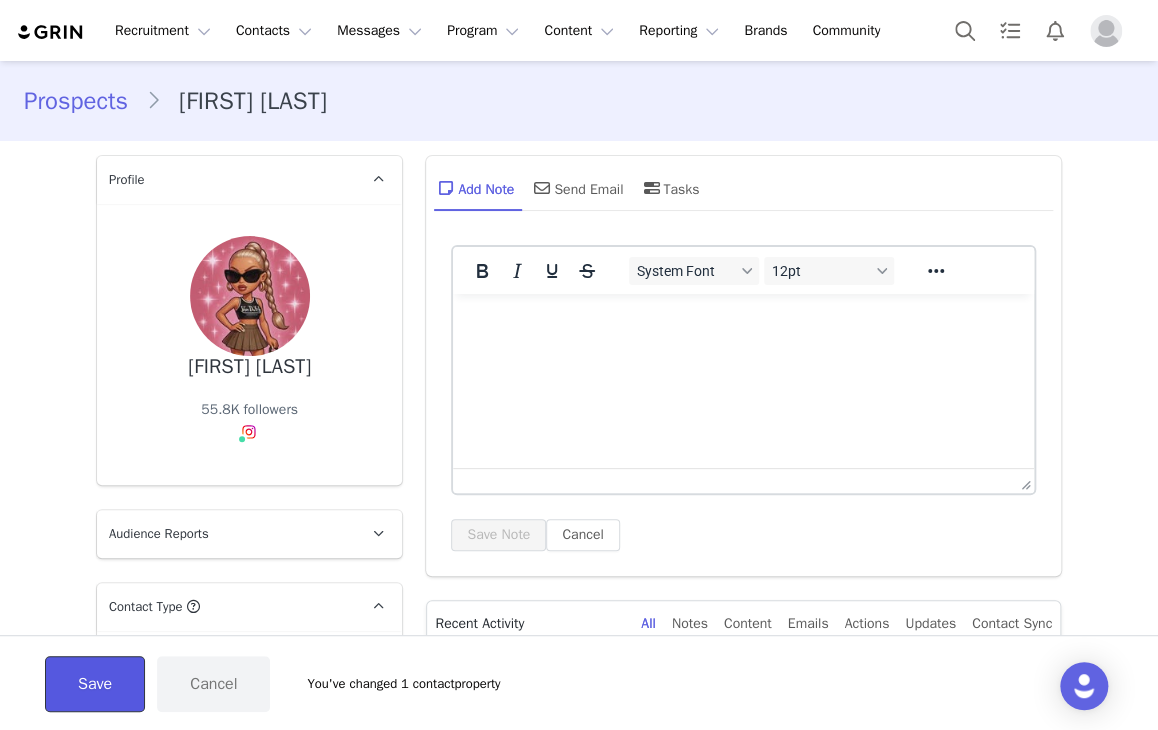 click on "Save" at bounding box center [95, 684] 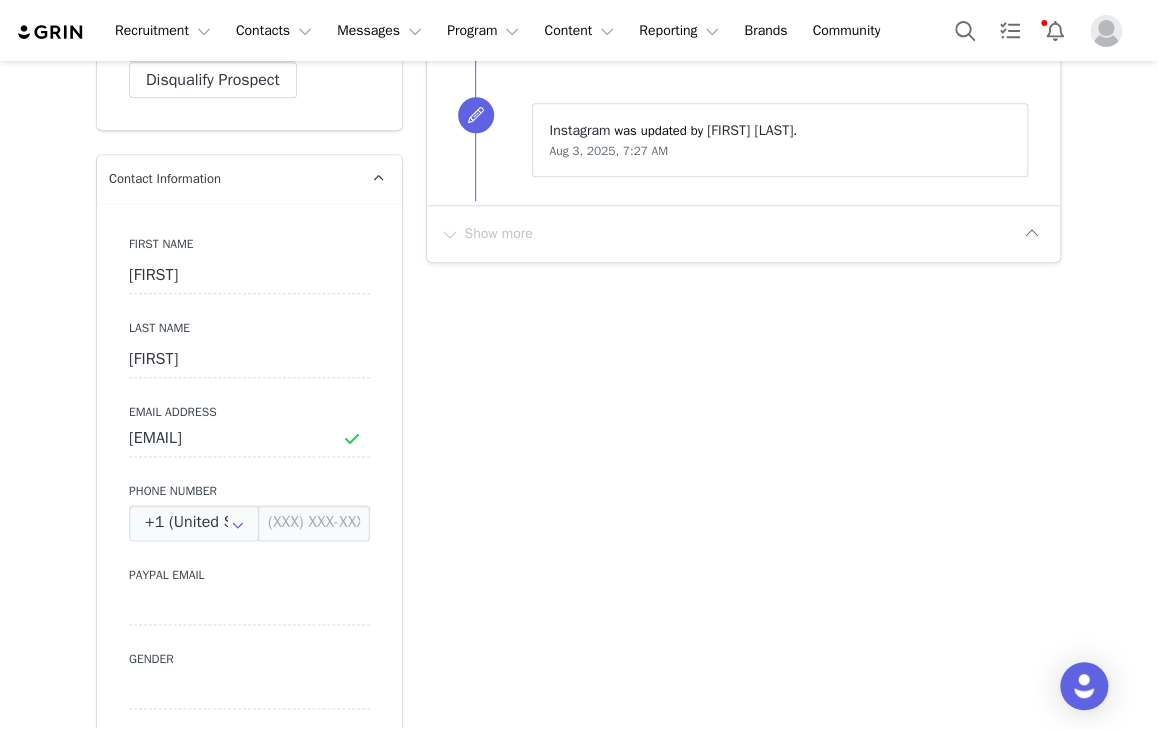 scroll, scrollTop: 936, scrollLeft: 0, axis: vertical 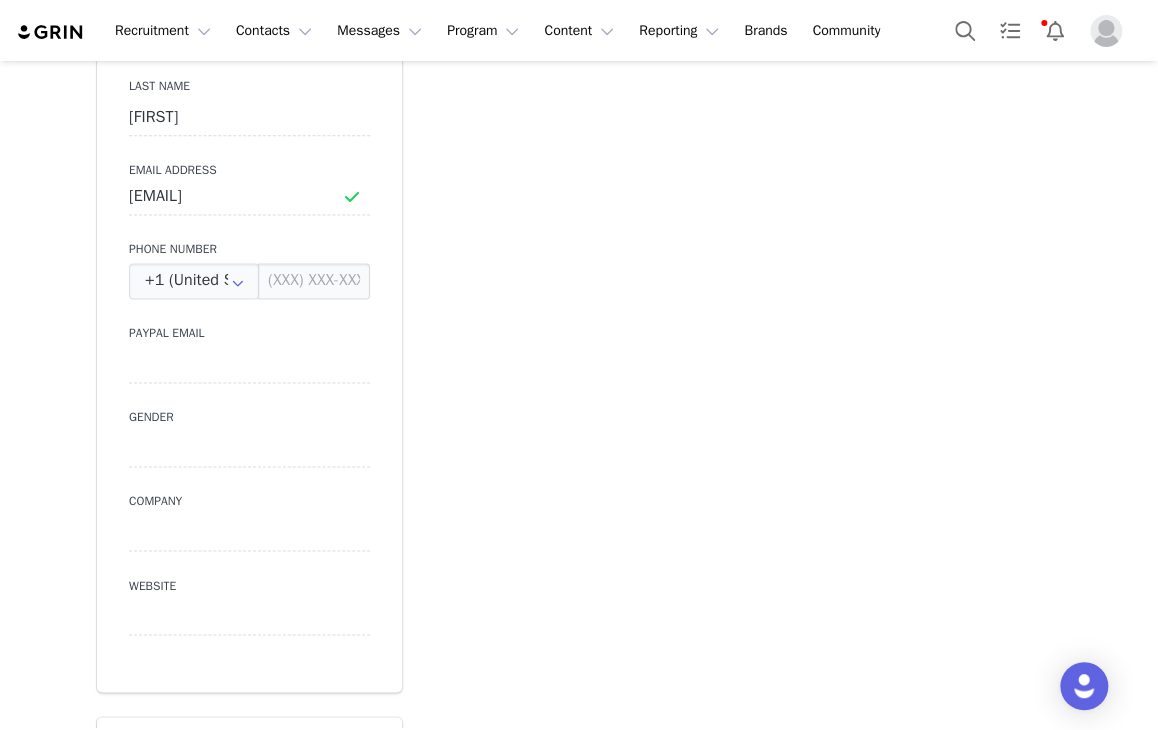 drag, startPoint x: 78, startPoint y: 470, endPoint x: 46, endPoint y: 229, distance: 243.1152 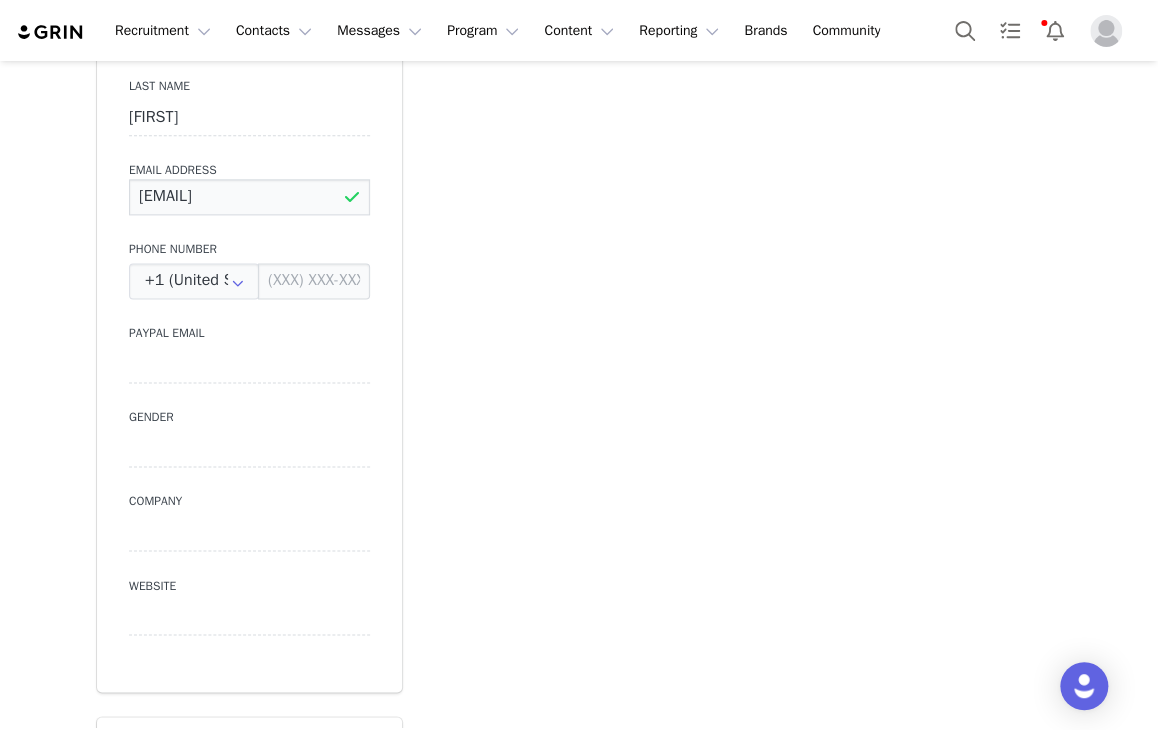 click on "[EMAIL]" at bounding box center [249, 197] 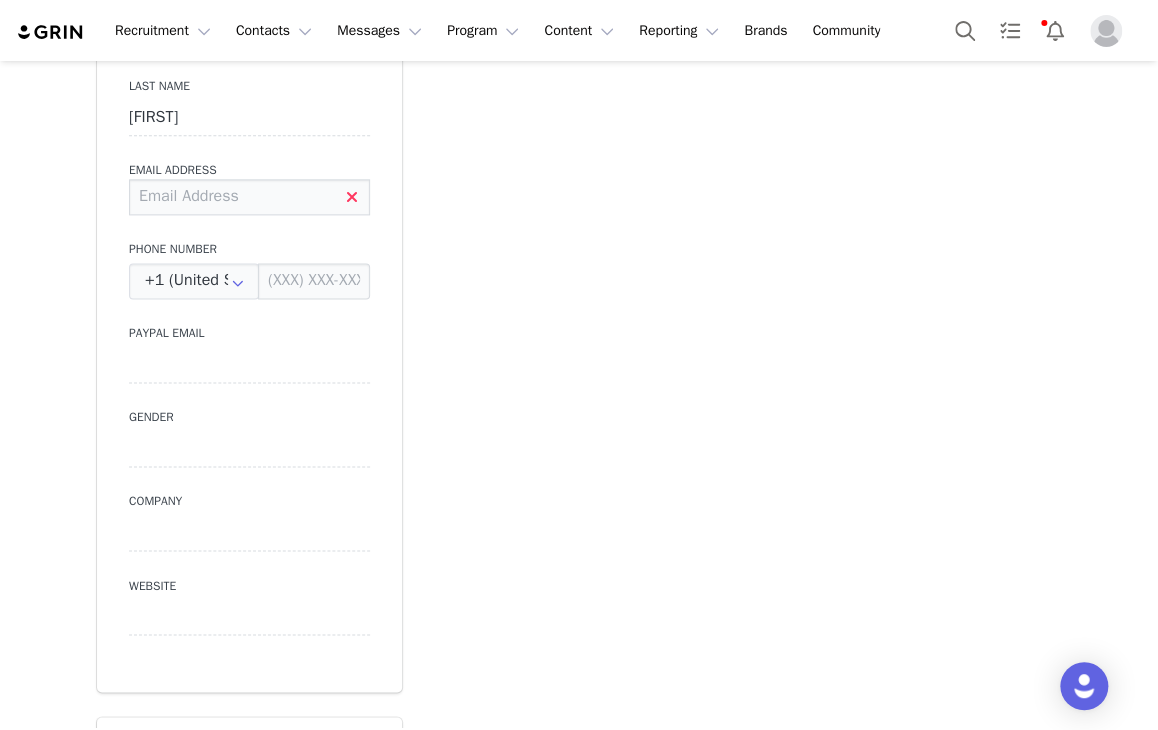 paste on "[EMAIL]" 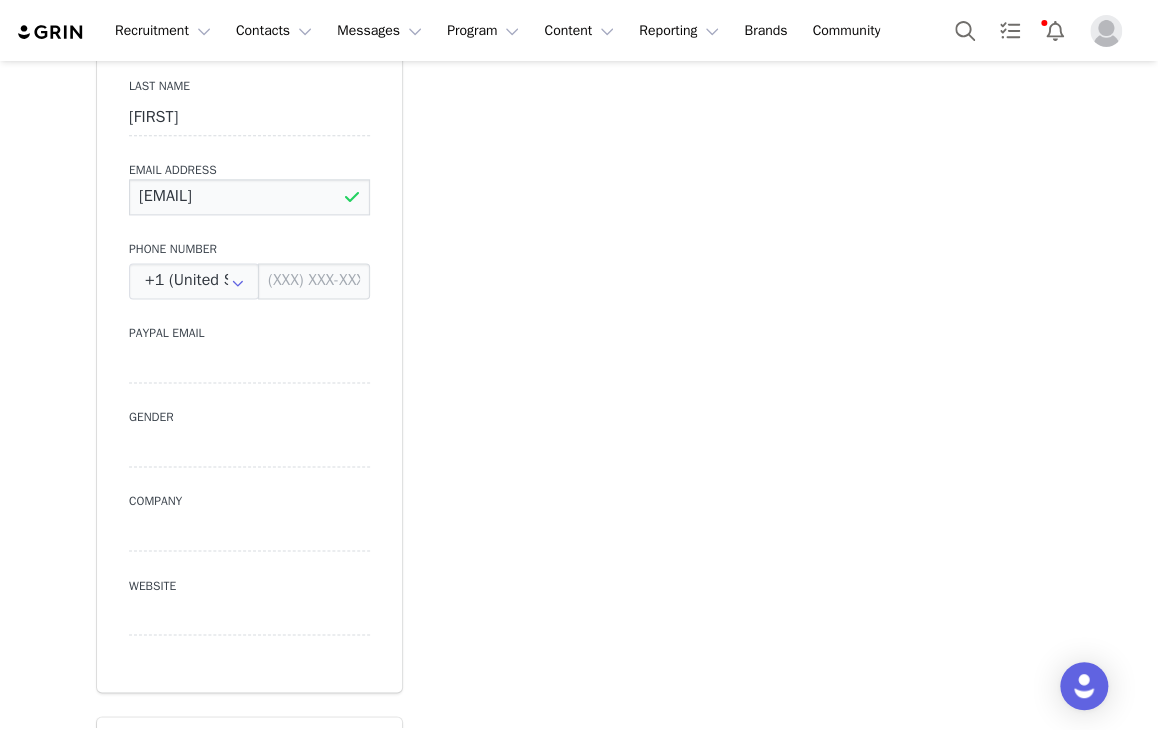 scroll, scrollTop: 0, scrollLeft: 8, axis: horizontal 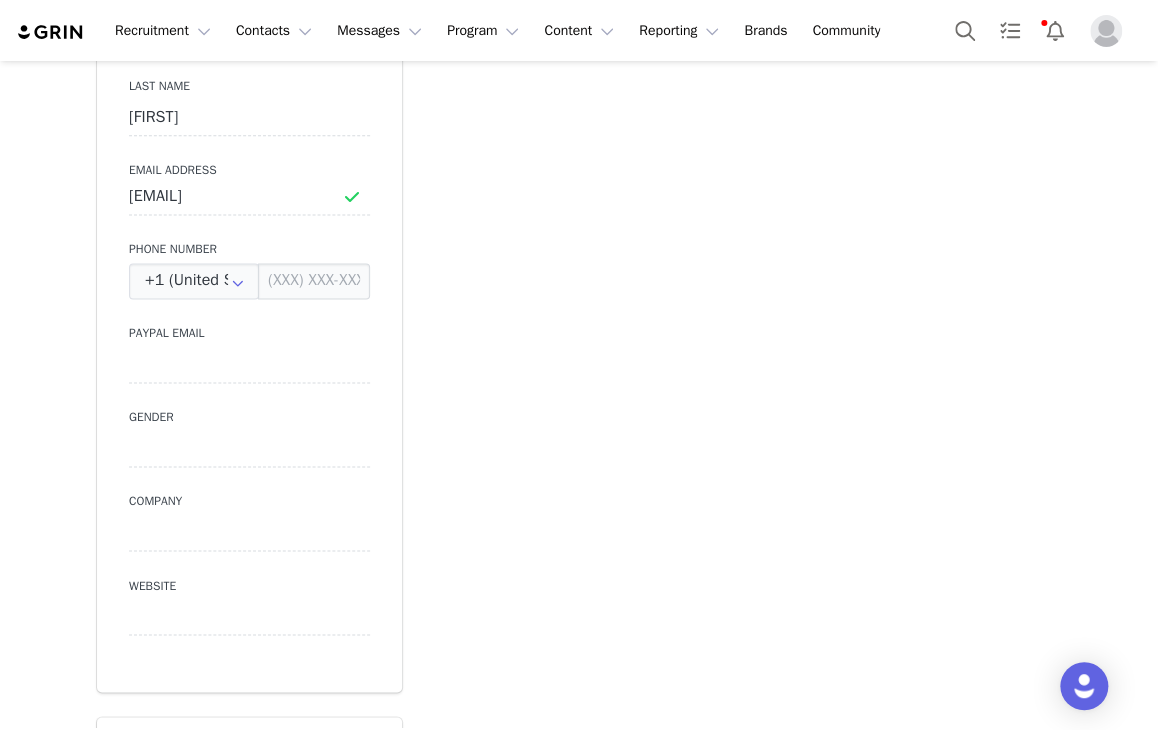 click on "Add Note   Send Email   Tasks  System Font 12pt To open the popup, press Shift+Enter To open the popup, press Shift+Enter To open the popup, press Shift+Enter To open the popup, press Shift+Enter Save Note Cancel Recent Activity All Notes Content Emails Actions Updates Contact Sync ⁨ Instagram ⁩ was updated by ⁨ [FIRST] [LAST] ⁩. Aug 3, 2025, 7:27 AM ⁨ Instagram ⁩ was updated by ⁨ [FIRST] [LAST] ⁩. Aug 3, 2025, 7:27 AM Show more" at bounding box center [743, 1249] 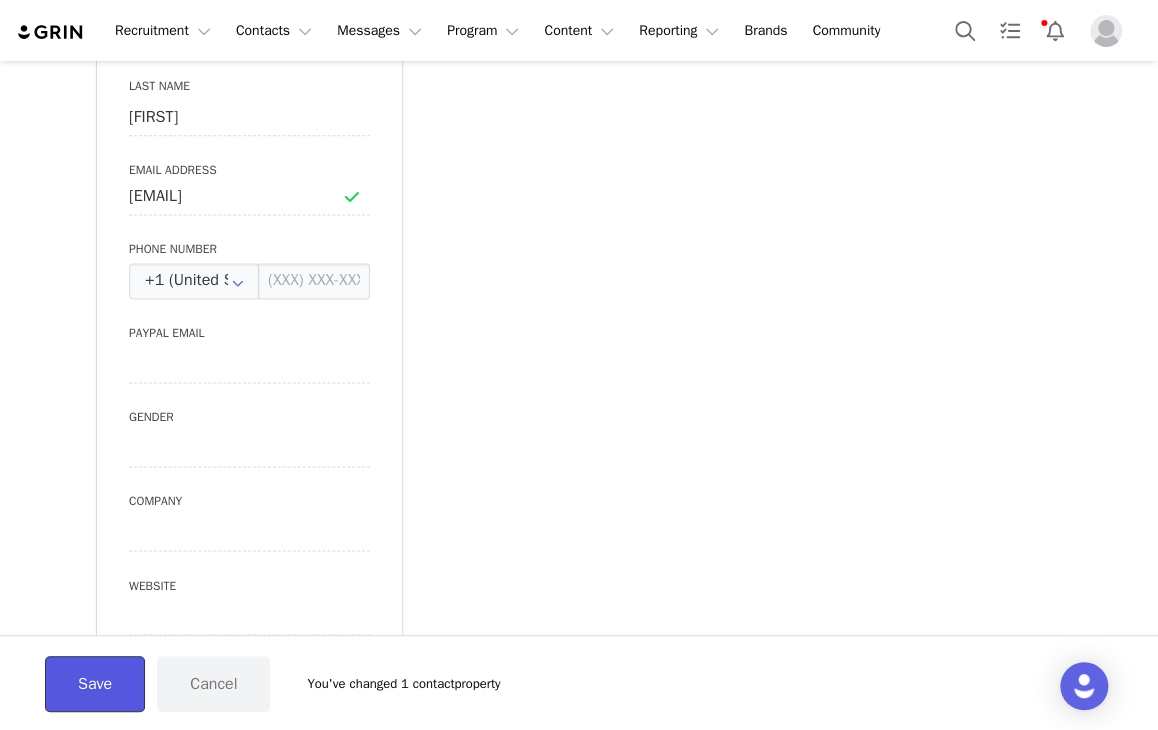 click on "Save" at bounding box center [95, 684] 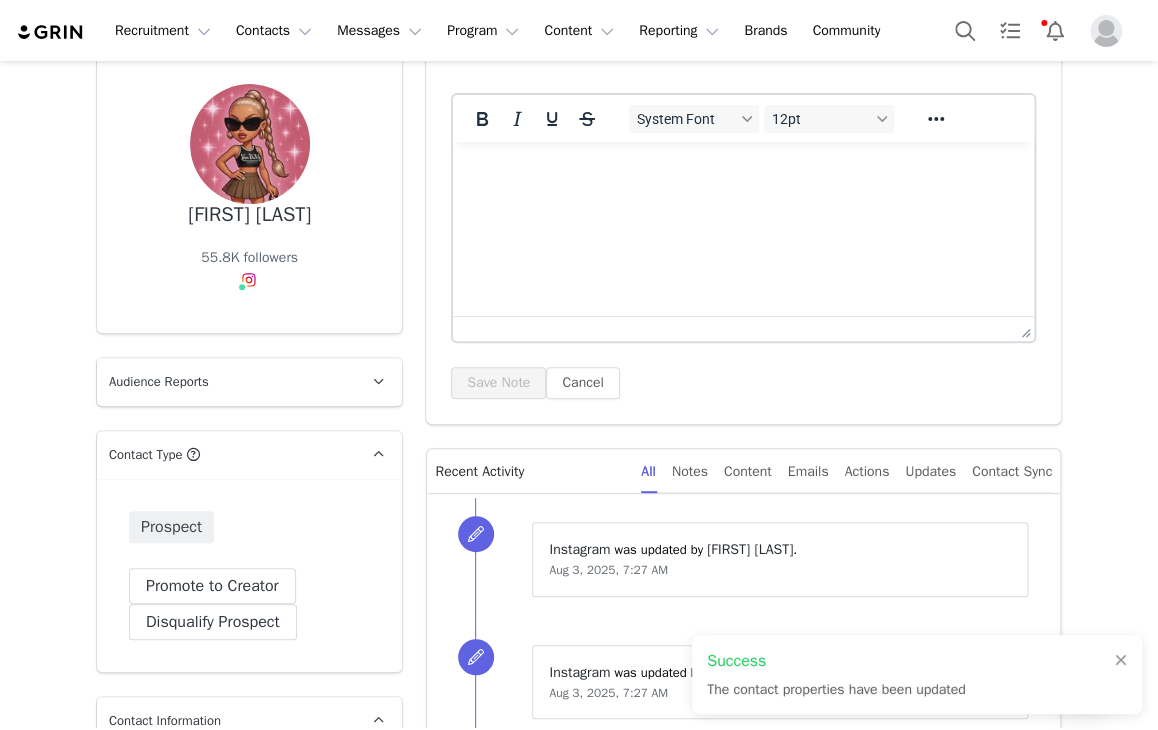 scroll, scrollTop: 0, scrollLeft: 0, axis: both 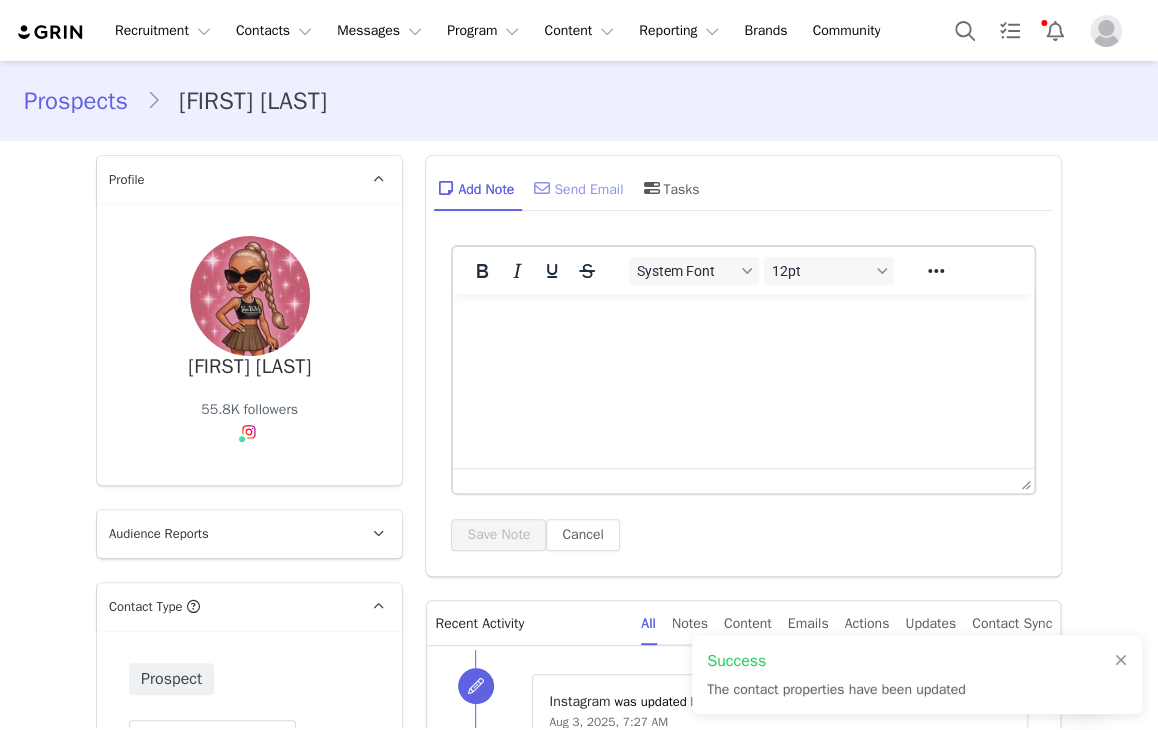click on "Send Email" at bounding box center [576, 188] 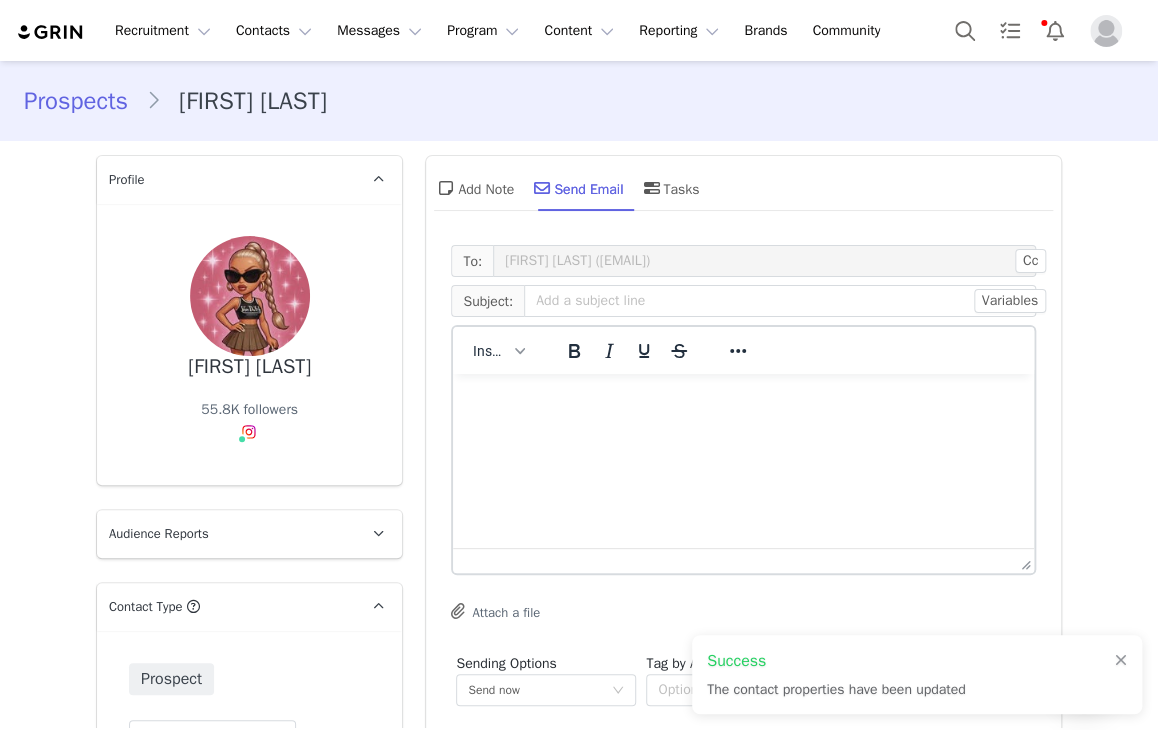 scroll, scrollTop: 0, scrollLeft: 0, axis: both 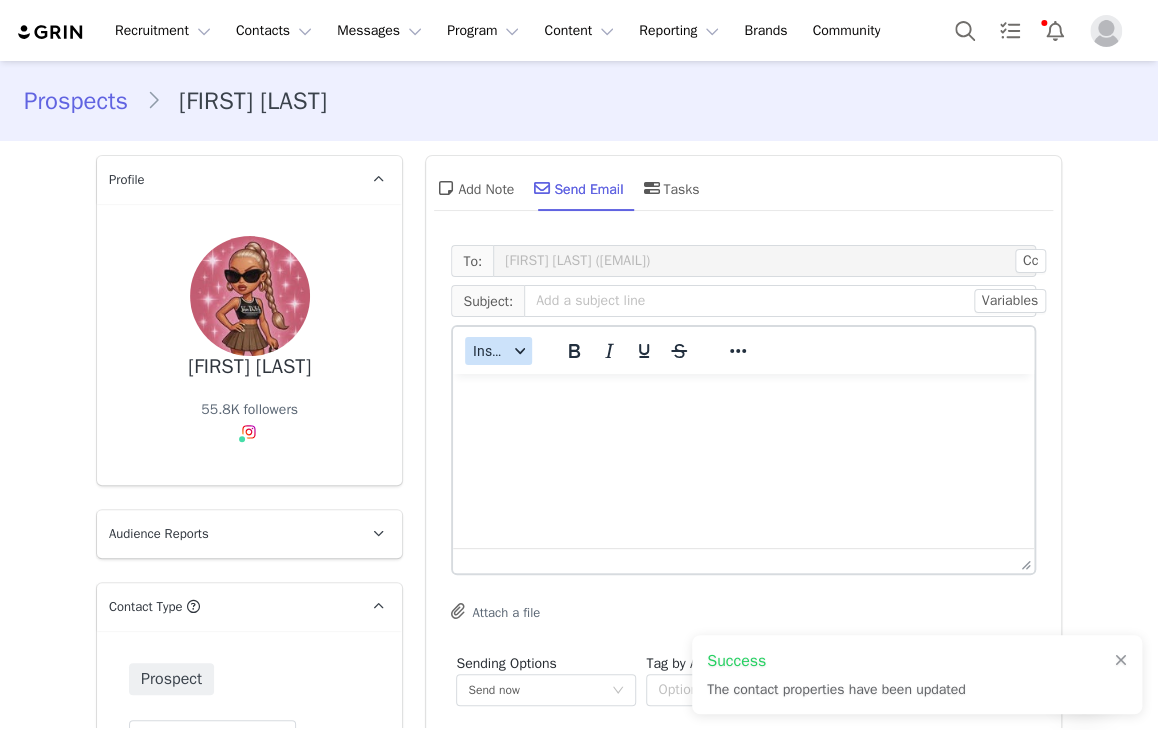 click on "Insert" at bounding box center [490, 351] 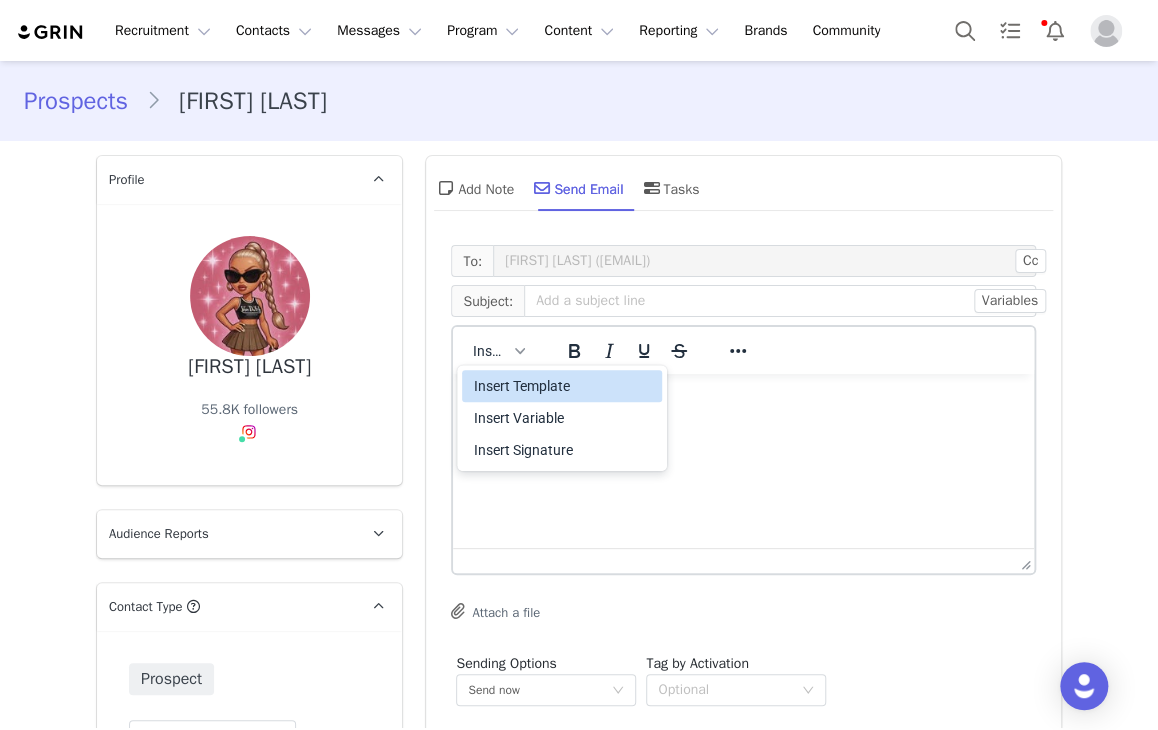 click on "Insert Template" at bounding box center [564, 386] 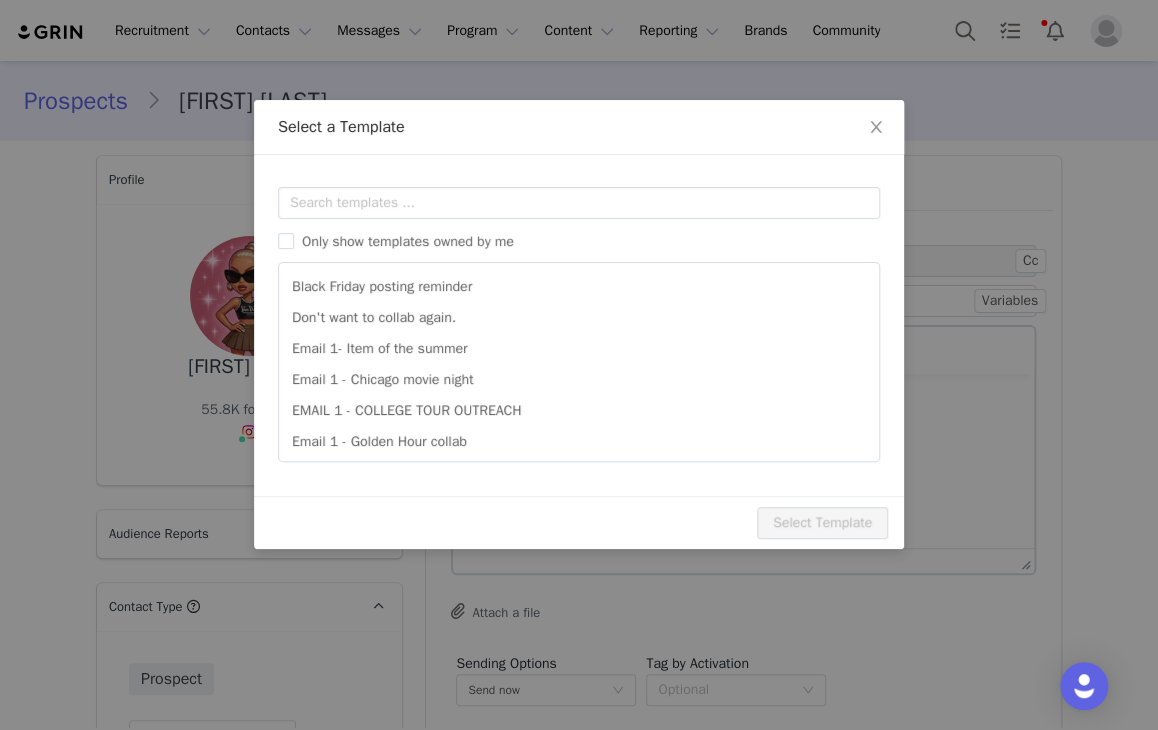 scroll, scrollTop: 0, scrollLeft: 0, axis: both 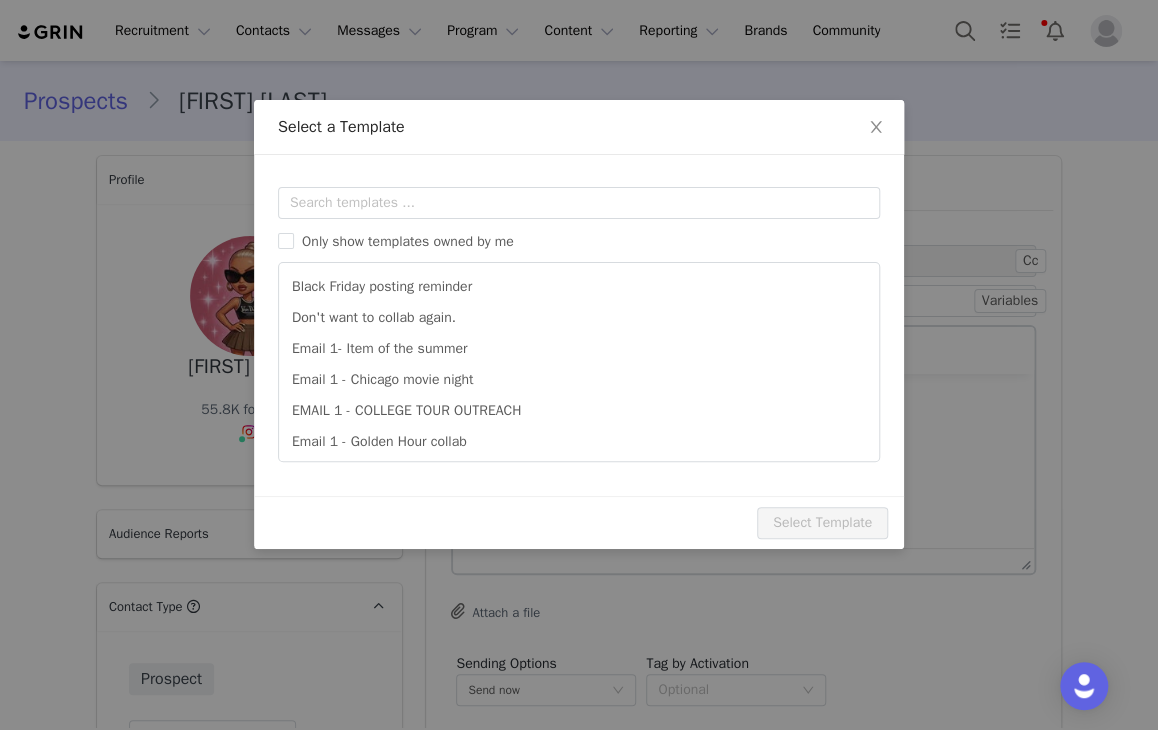 click on "Only show templates owned by me" at bounding box center (579, 241) 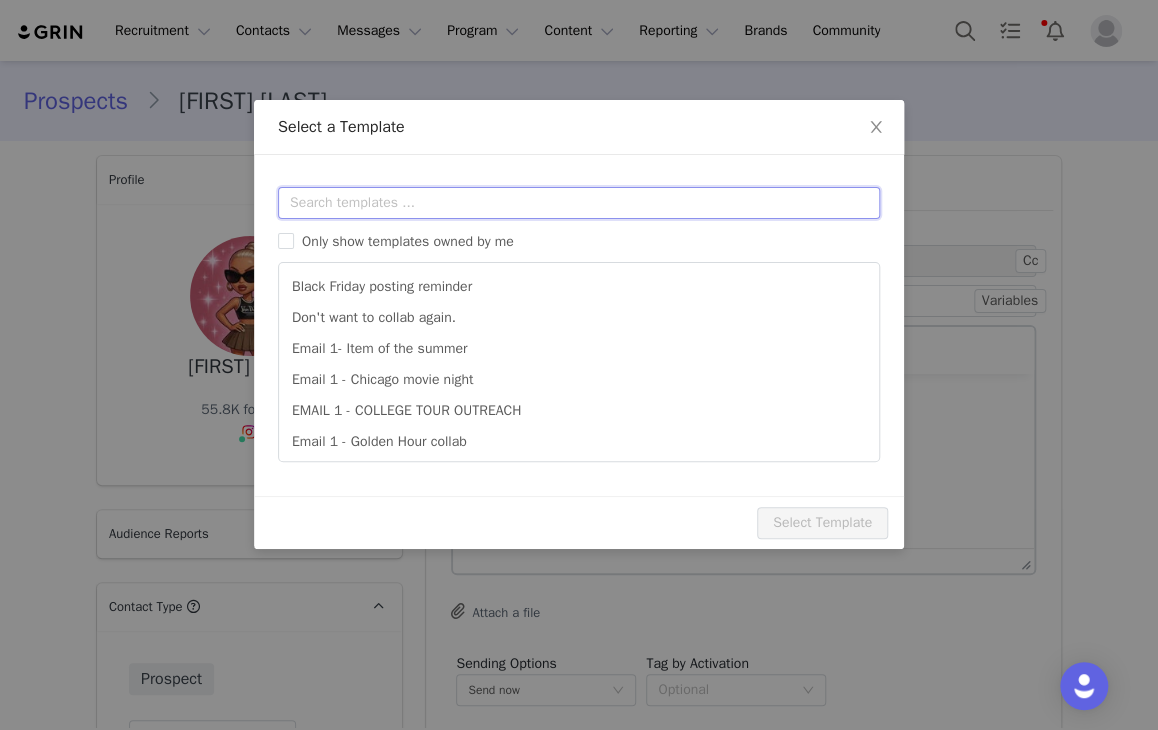 click at bounding box center [579, 203] 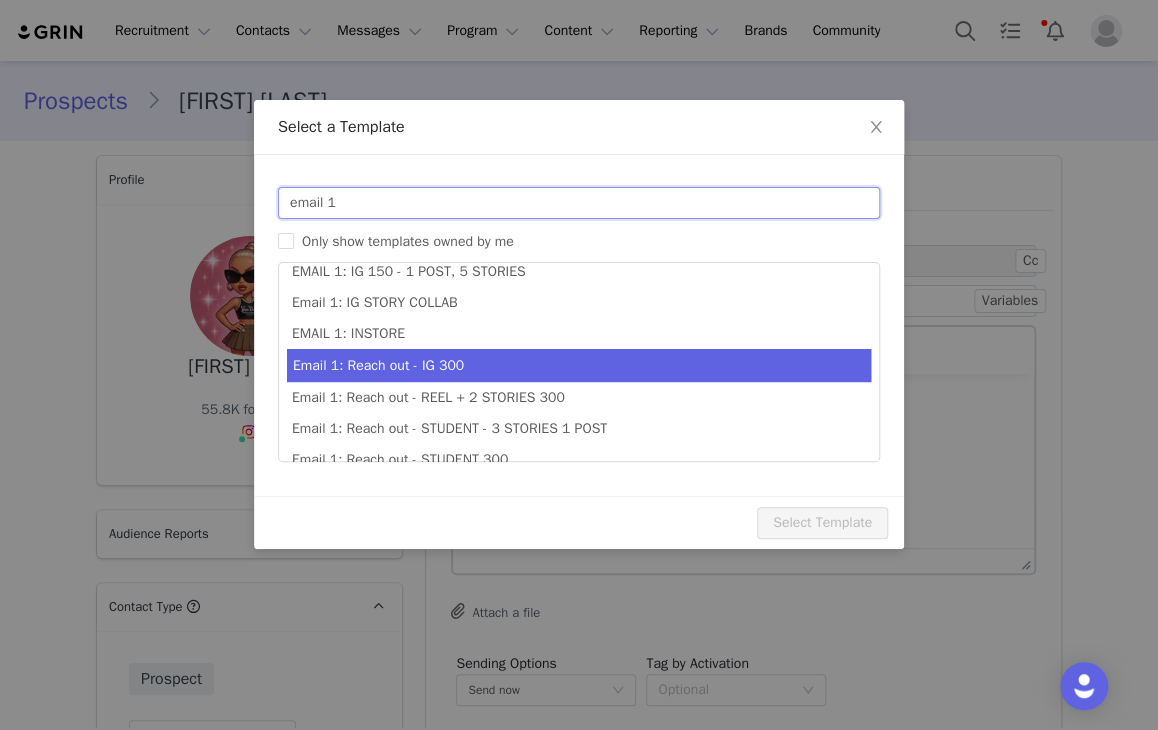 type on "email 1" 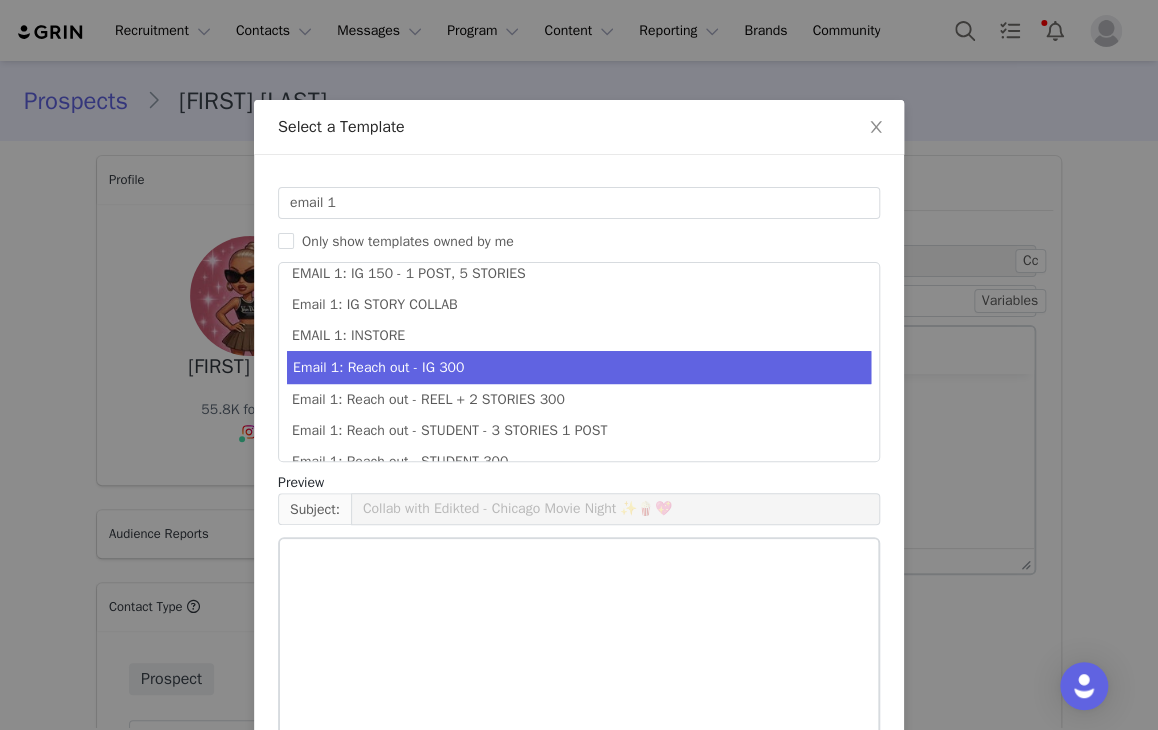click on "Email 1: Reach out - IG 300" at bounding box center [579, 367] 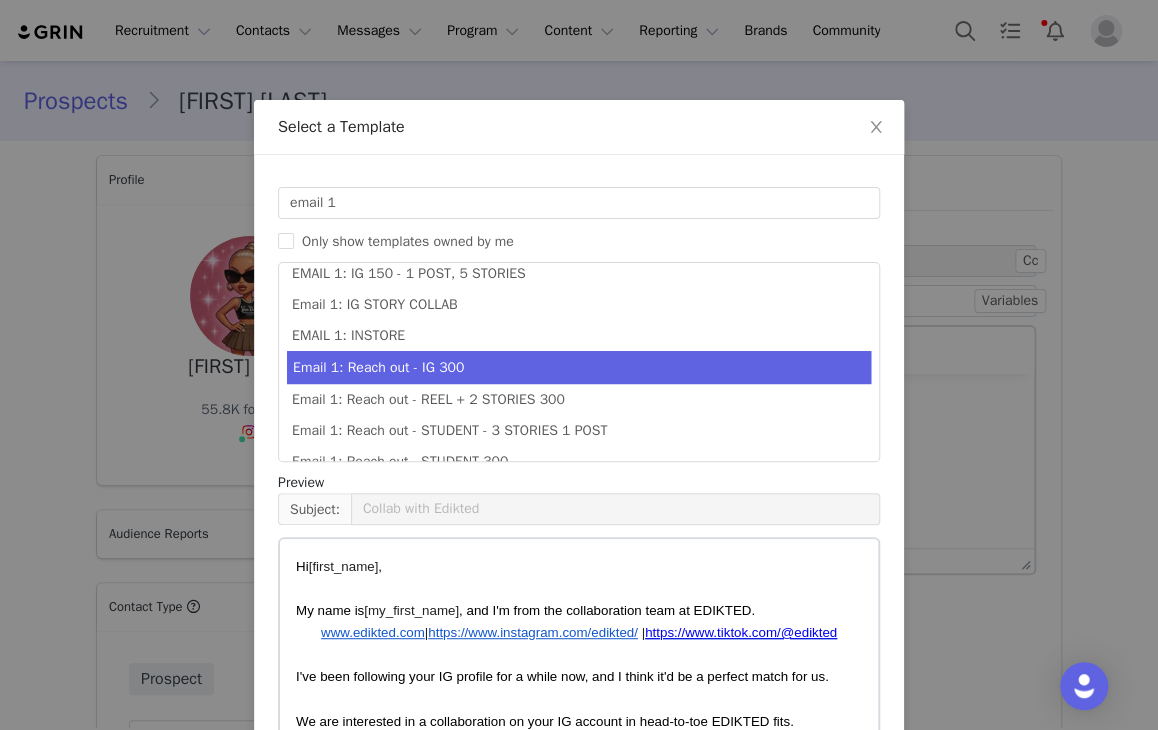 scroll, scrollTop: 449, scrollLeft: 0, axis: vertical 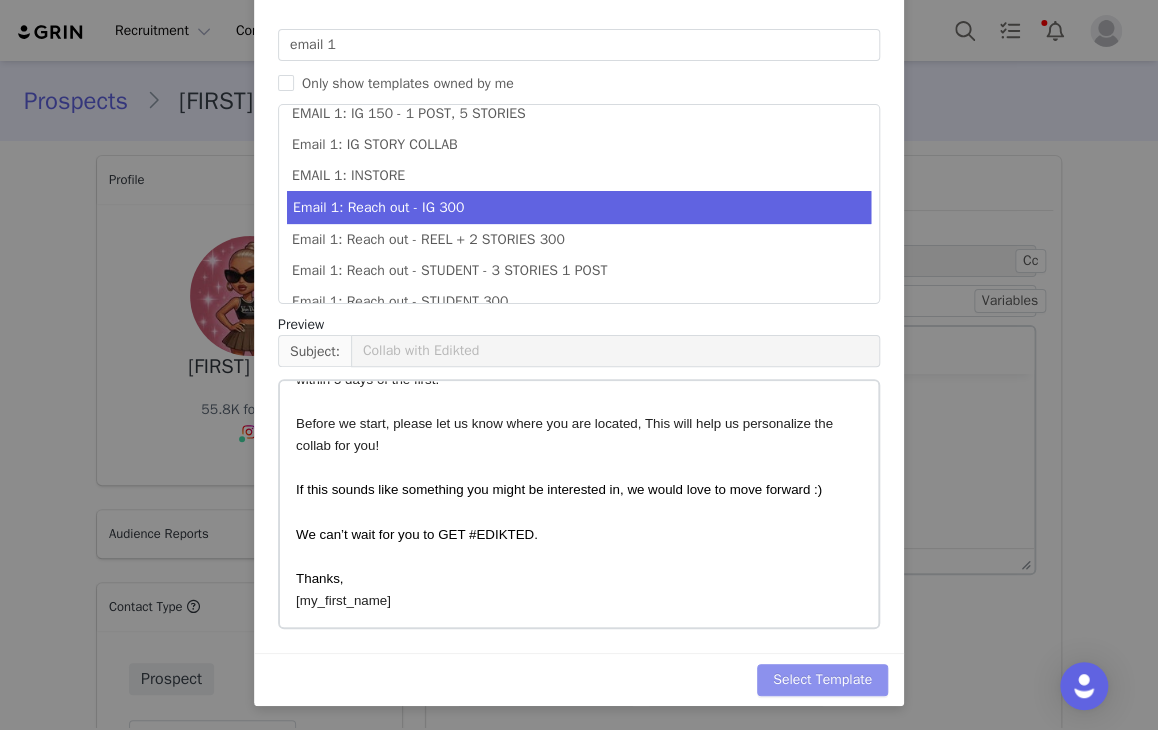 click on "Select Template" at bounding box center [822, 680] 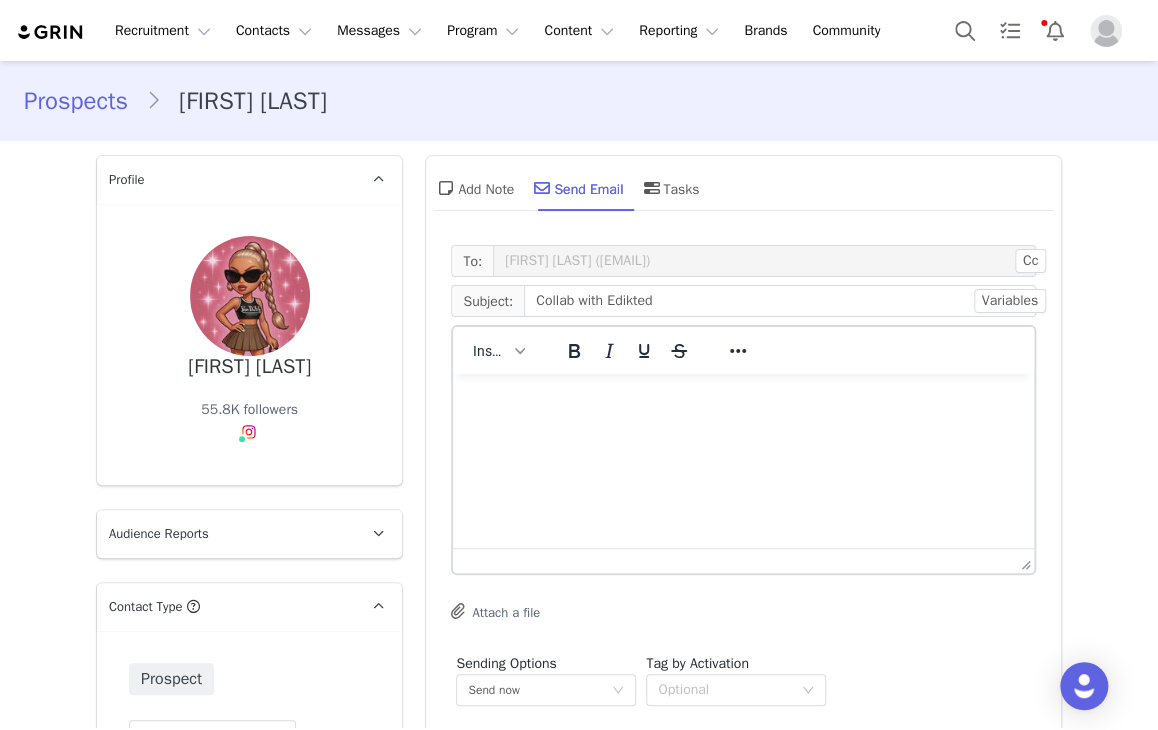 scroll, scrollTop: 0, scrollLeft: 0, axis: both 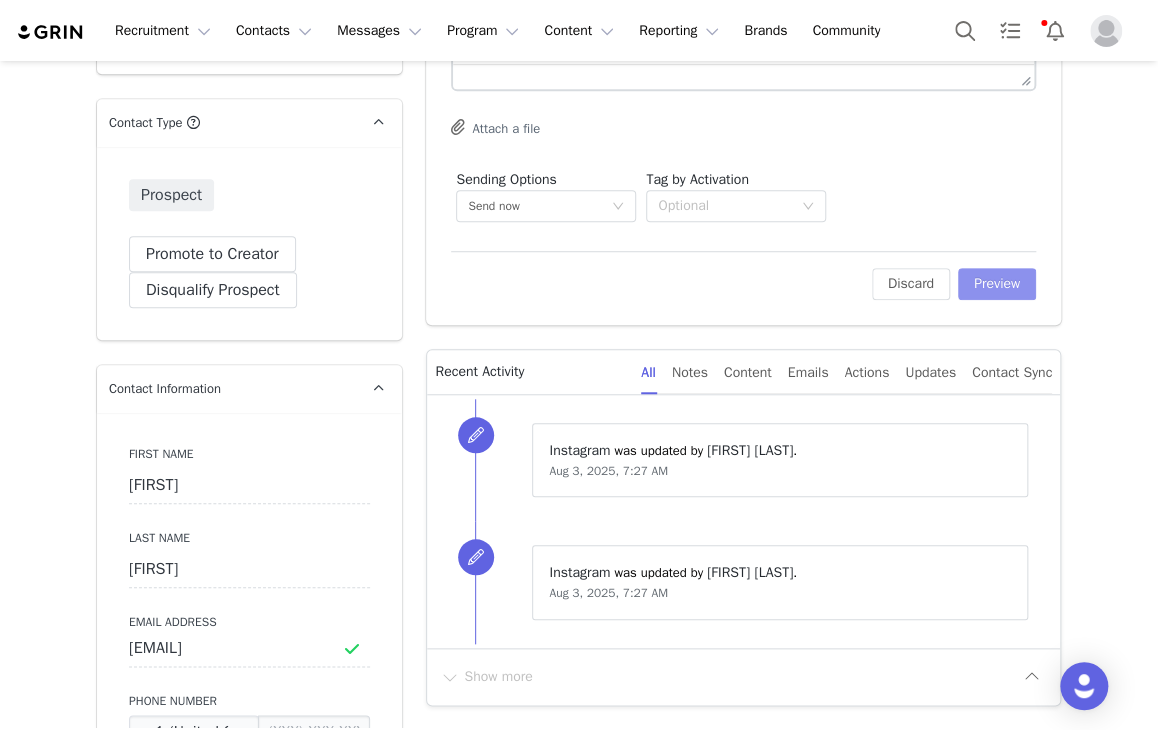 click on "Preview" at bounding box center [997, 284] 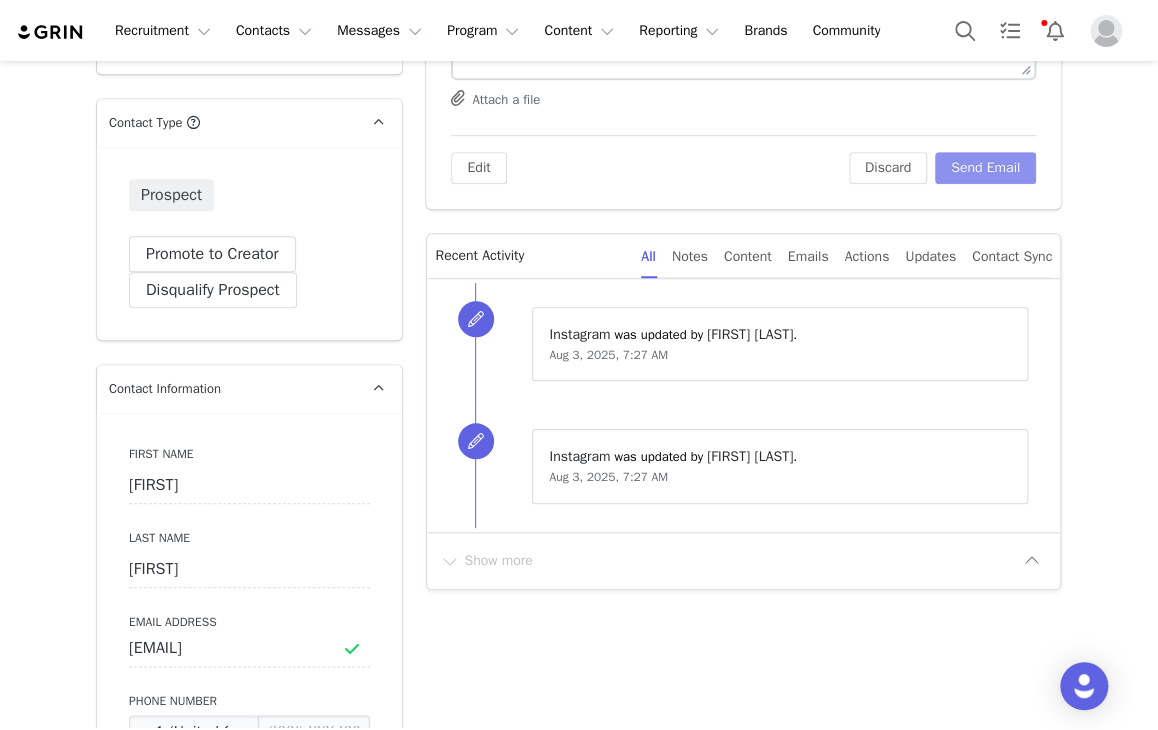 scroll, scrollTop: 0, scrollLeft: 0, axis: both 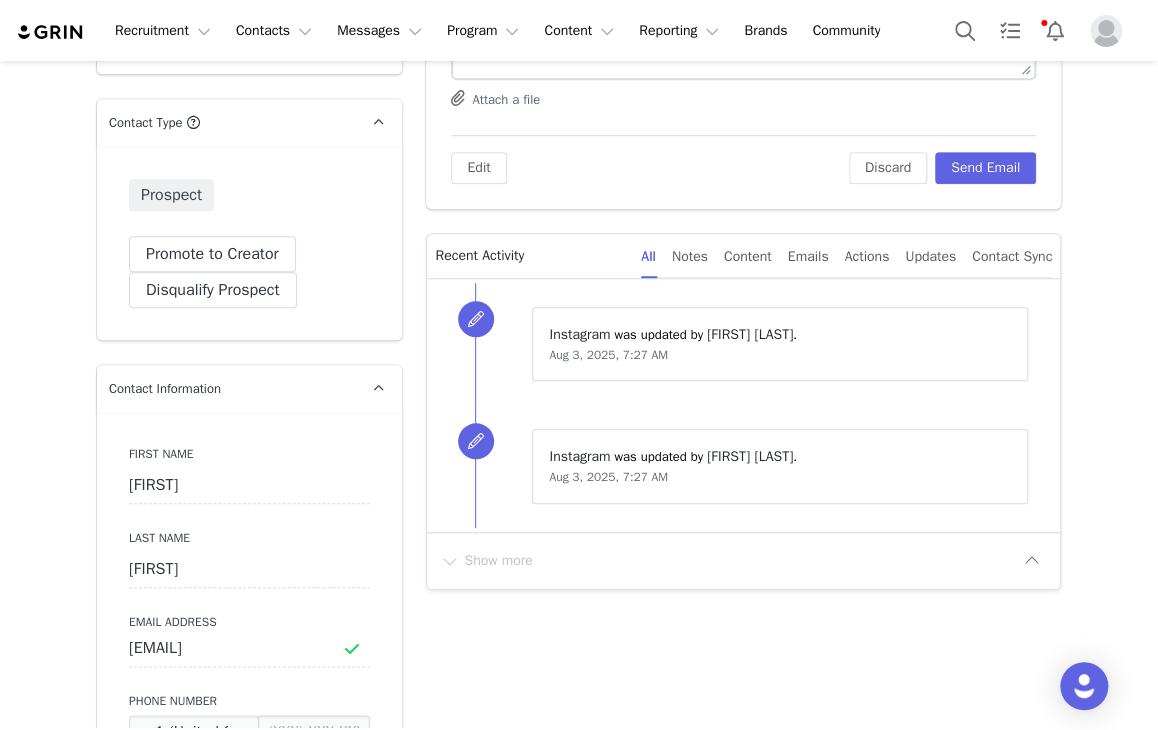 click on "⁨ Instagram ⁩ was updated by ⁨ [FIRST] [LAST] ⁩. Aug 3, 2025, 7:27 AM ⁨ Instagram ⁩ was updated by ⁨ [FIRST] [LAST] ⁩. Aug 3, 2025, 7:27 AM" at bounding box center [743, 405] 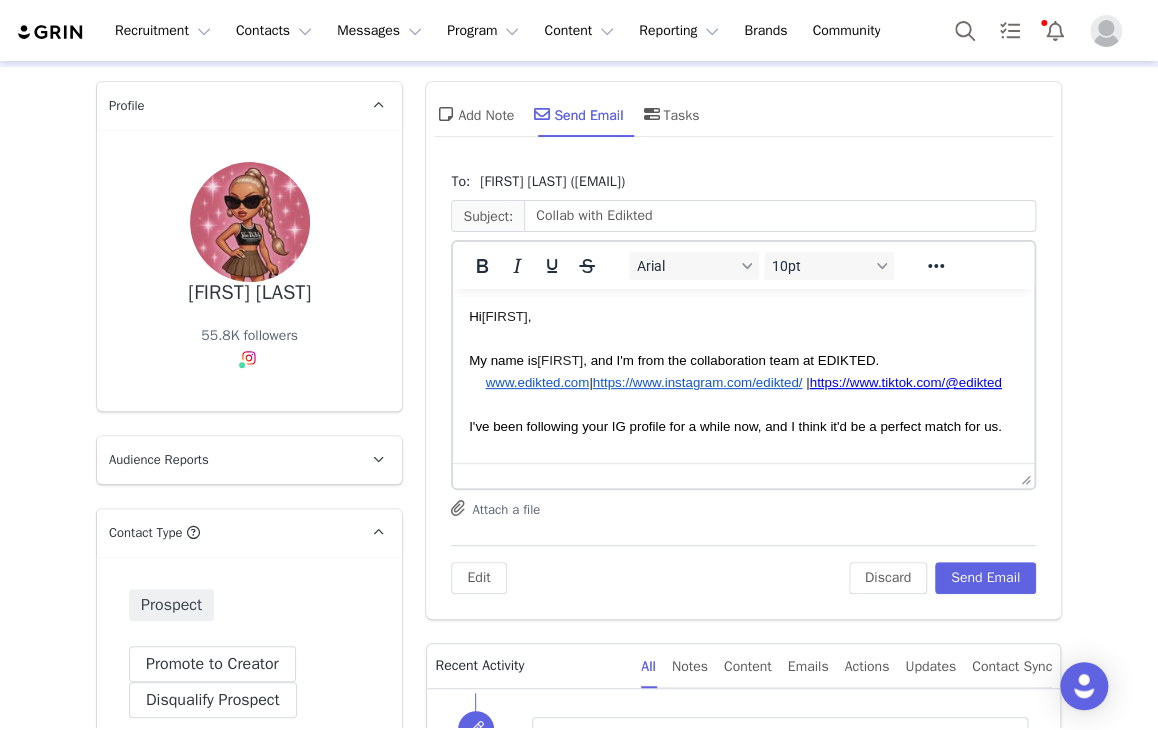 scroll, scrollTop: 72, scrollLeft: 0, axis: vertical 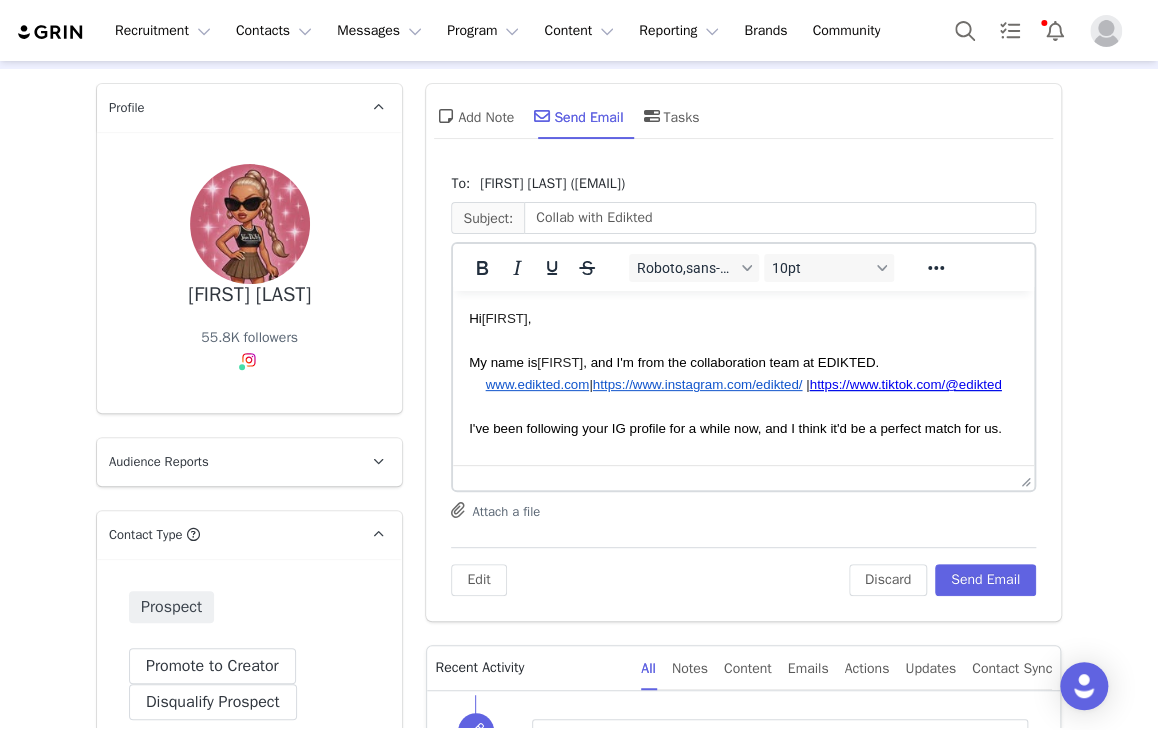 drag, startPoint x: 583, startPoint y: 412, endPoint x: 524, endPoint y: 326, distance: 104.292854 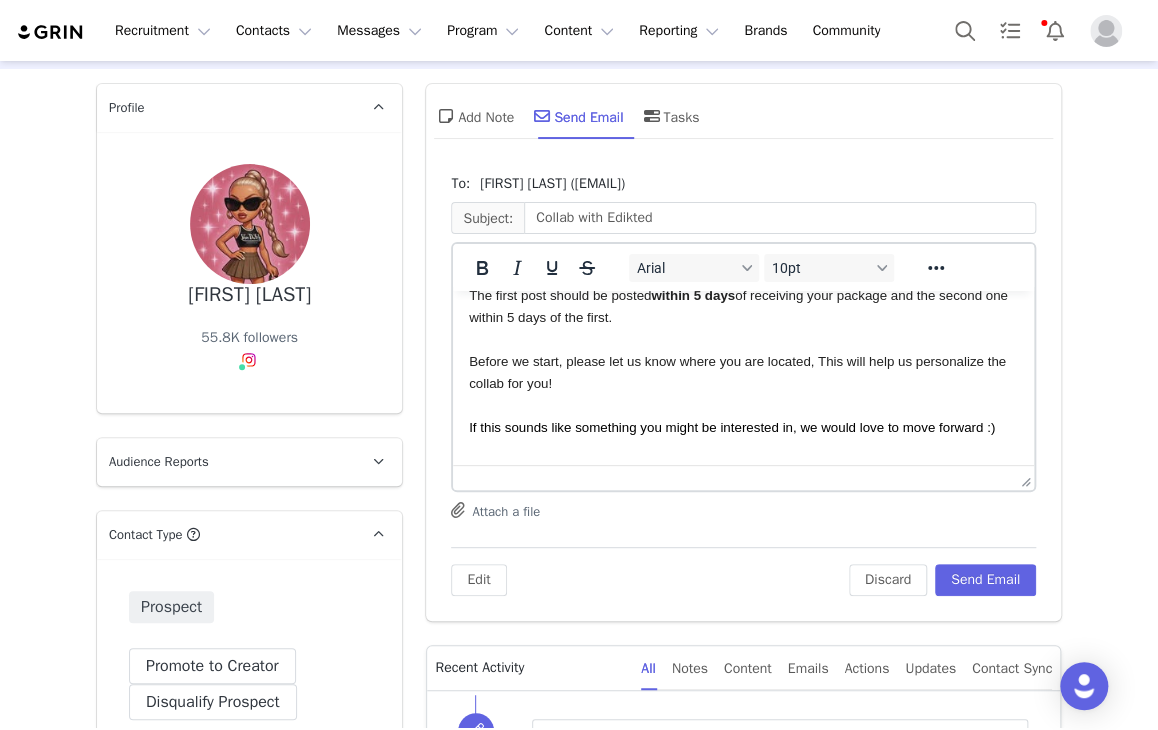 scroll, scrollTop: 414, scrollLeft: 0, axis: vertical 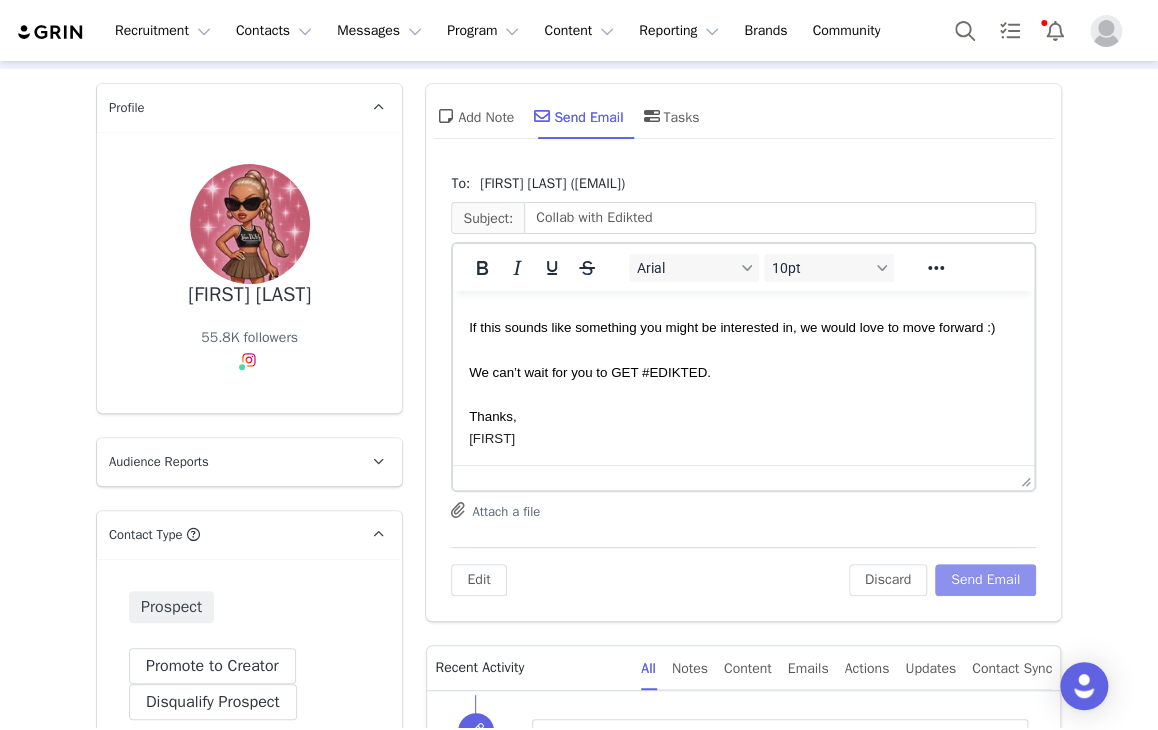 click on "Send Email" at bounding box center (985, 580) 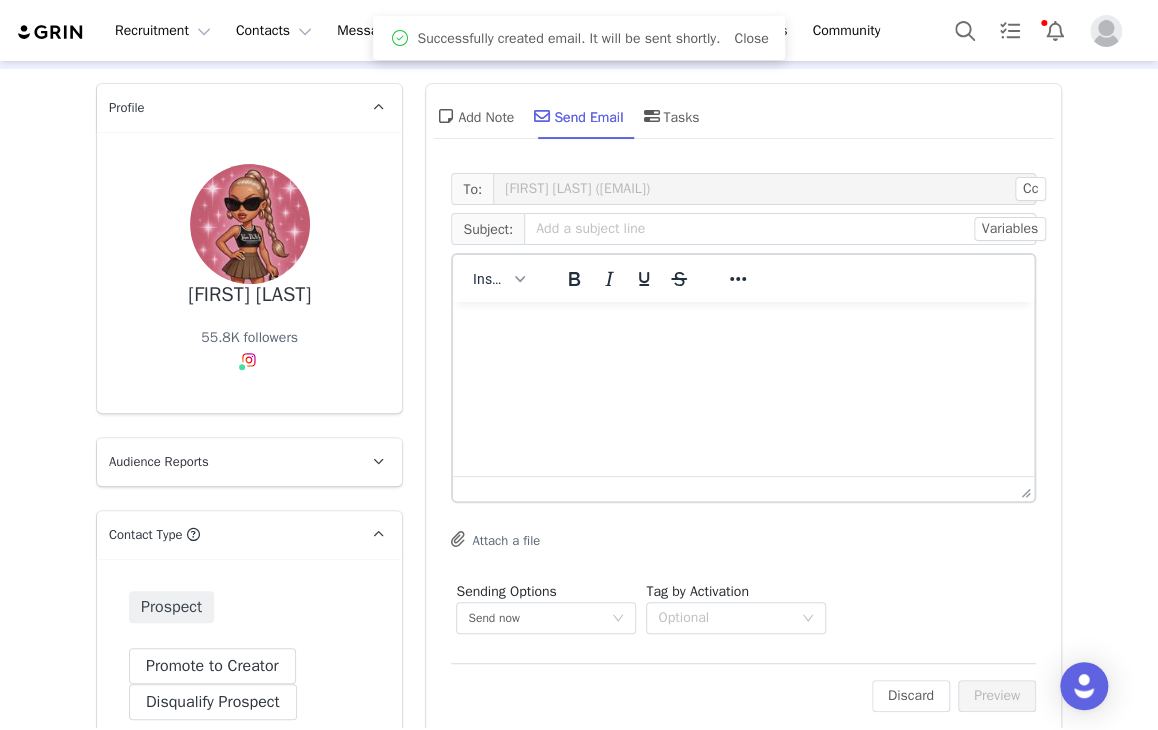 scroll, scrollTop: 0, scrollLeft: 0, axis: both 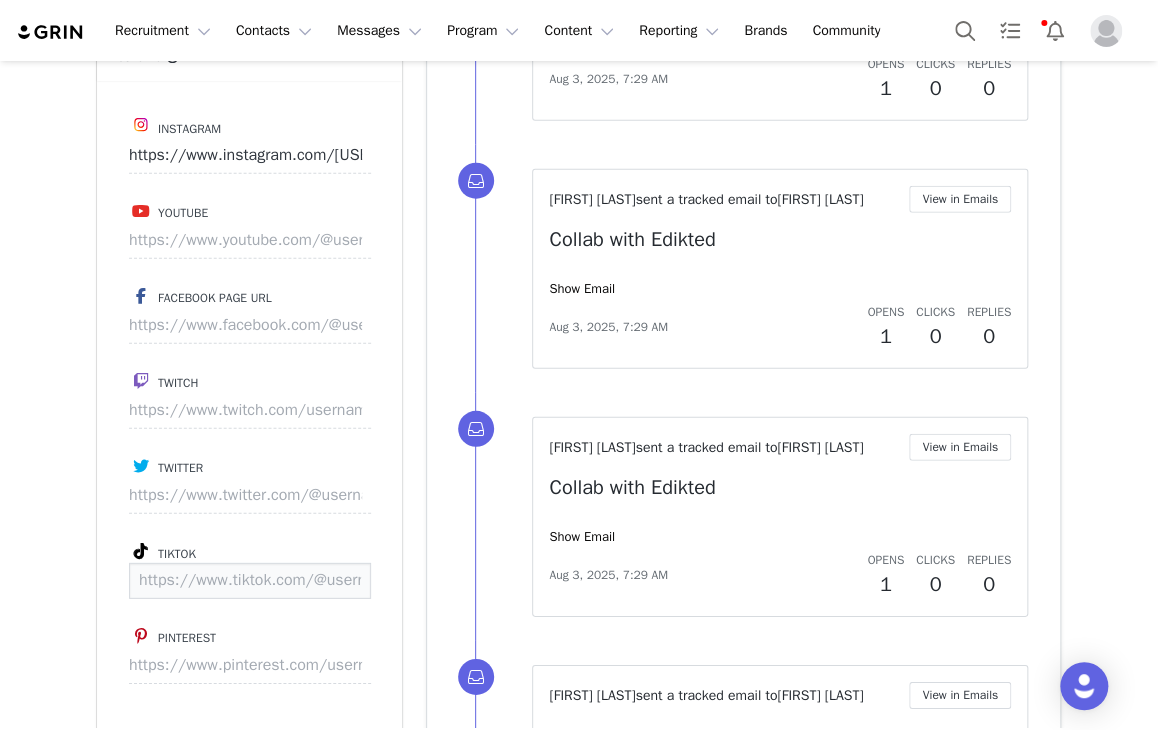 click at bounding box center [250, 581] 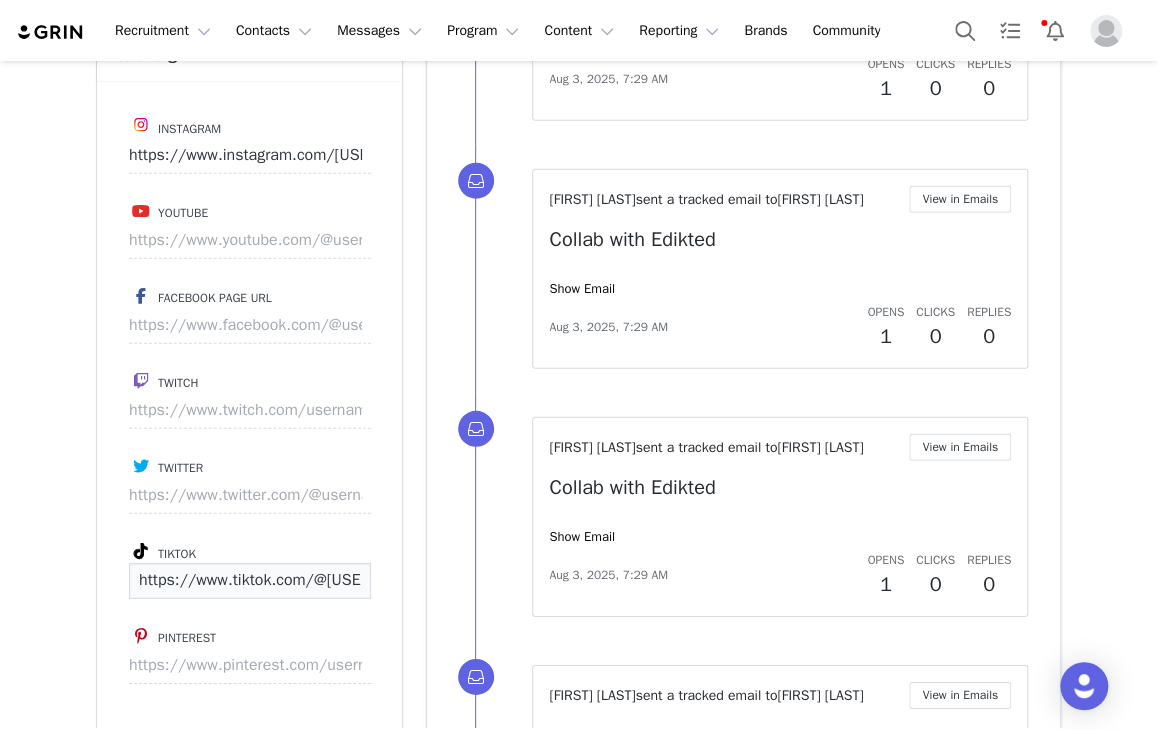 scroll, scrollTop: 0, scrollLeft: 100, axis: horizontal 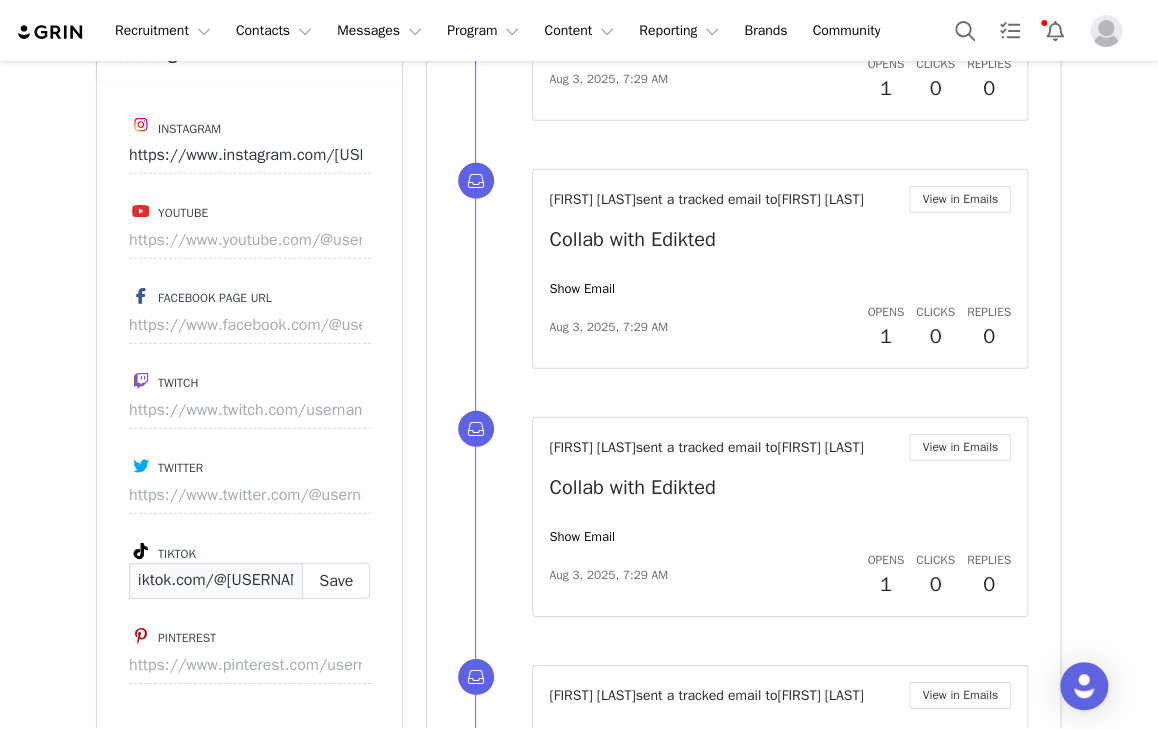 type on "https://www.tiktok.com/@[USERNAME]" 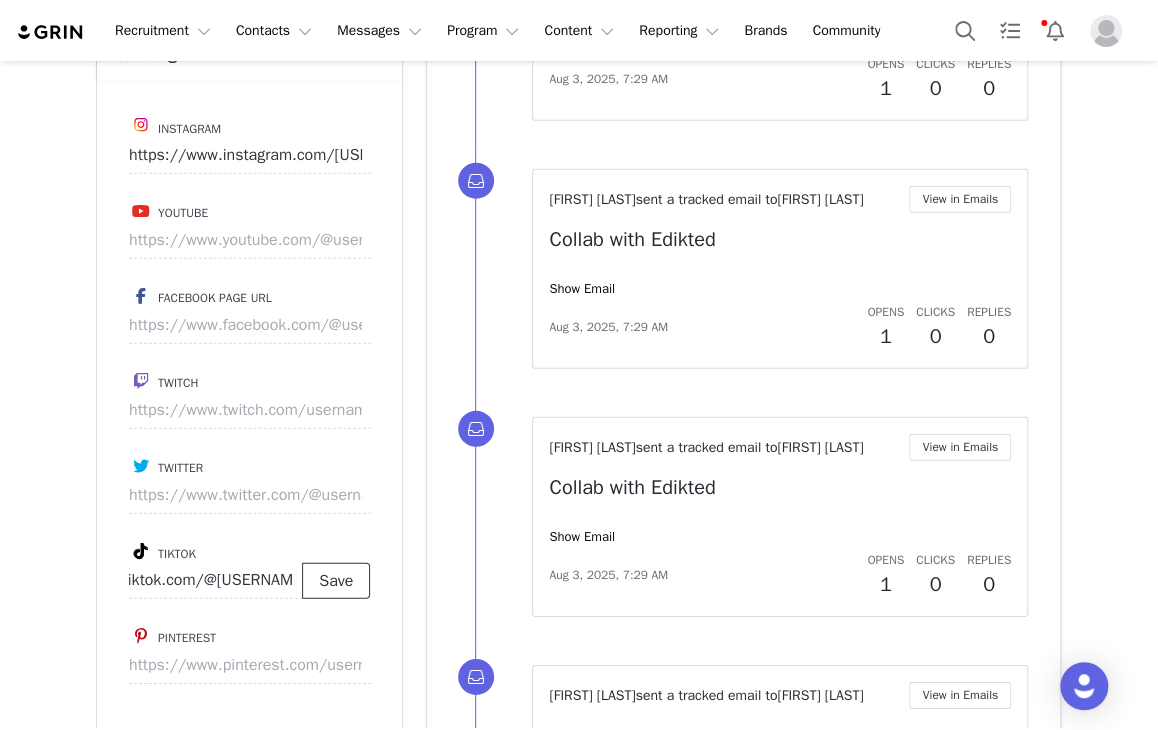 drag, startPoint x: 248, startPoint y: 561, endPoint x: 328, endPoint y: 584, distance: 83.240616 